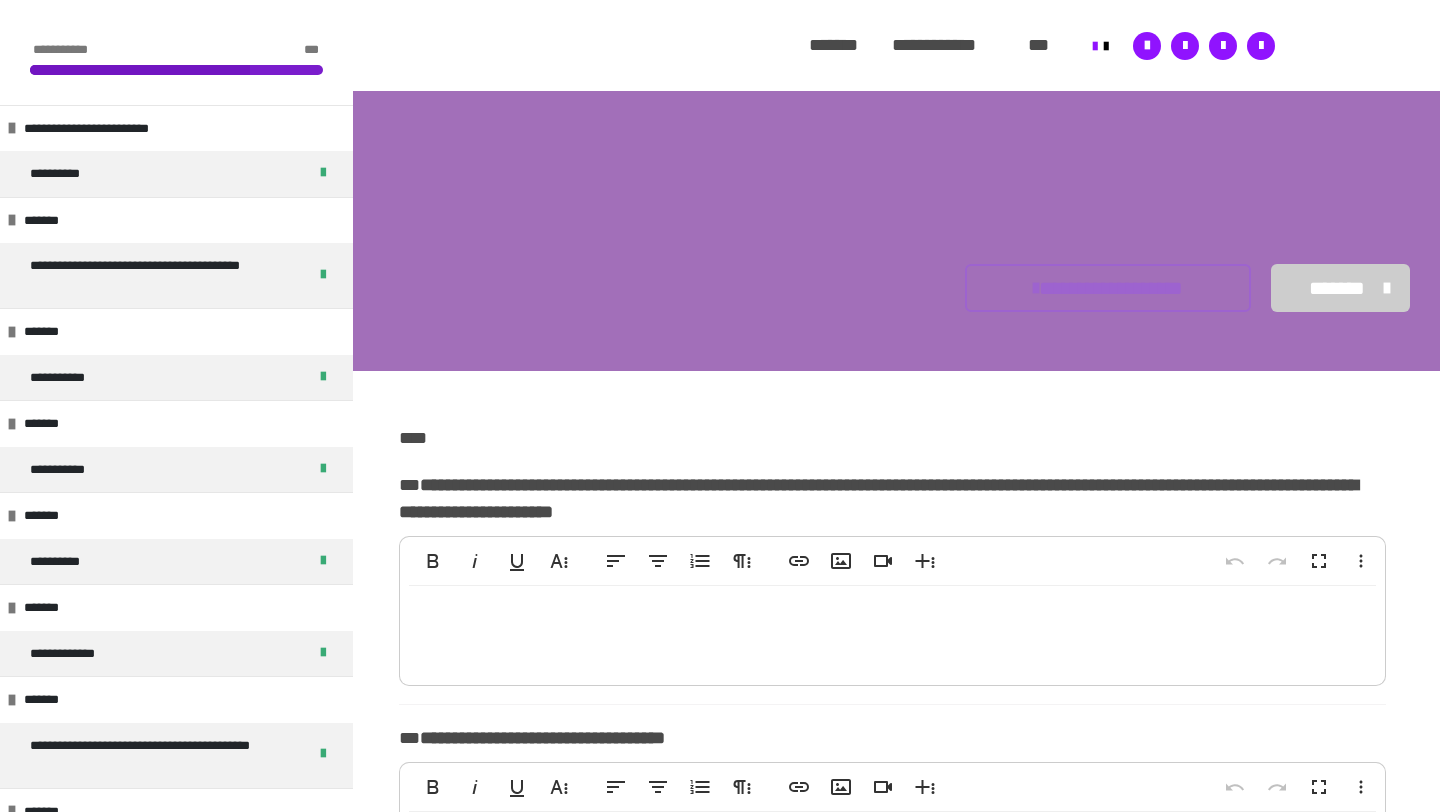 scroll, scrollTop: 1071, scrollLeft: 0, axis: vertical 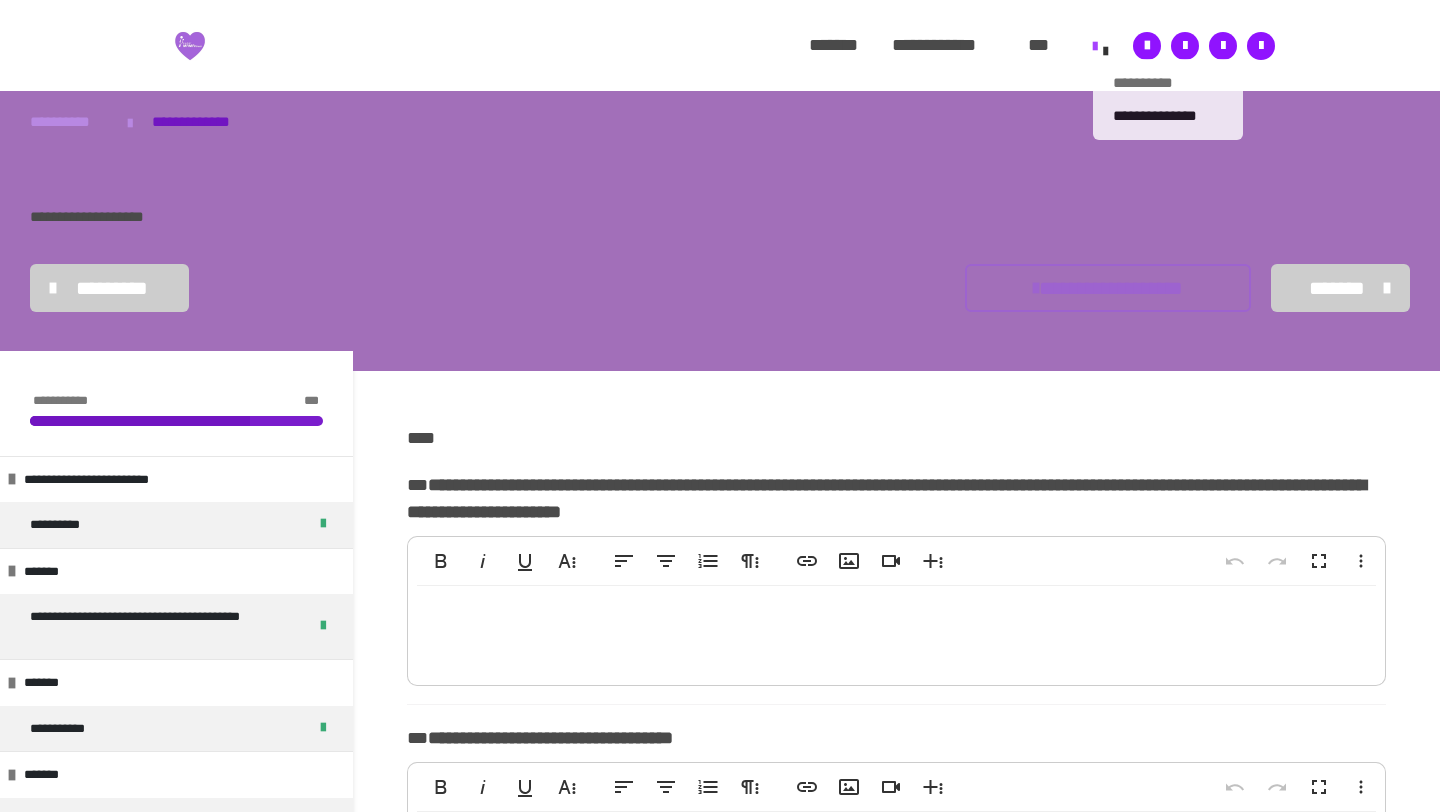 click on "**********" at bounding box center (1168, 83) 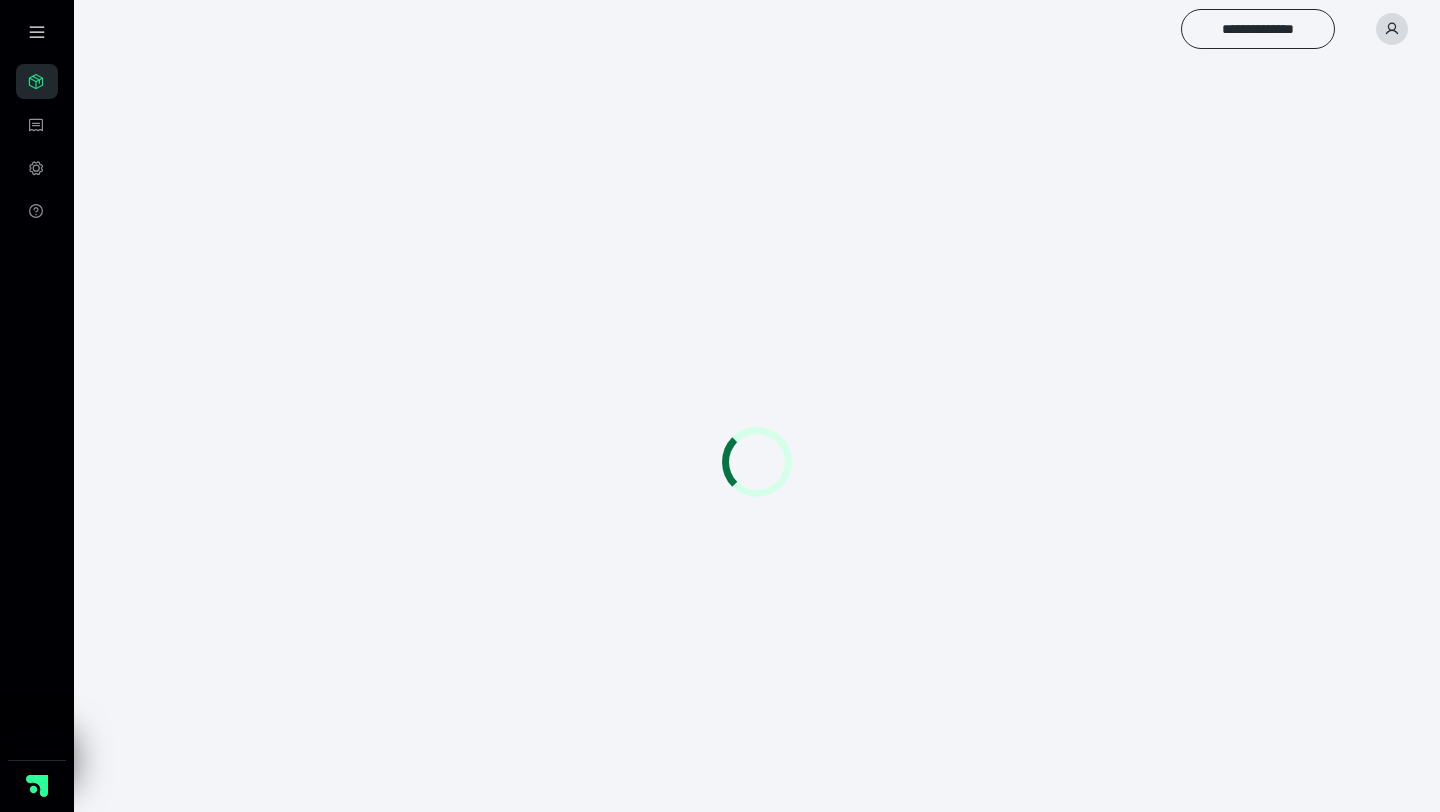 scroll, scrollTop: 0, scrollLeft: 0, axis: both 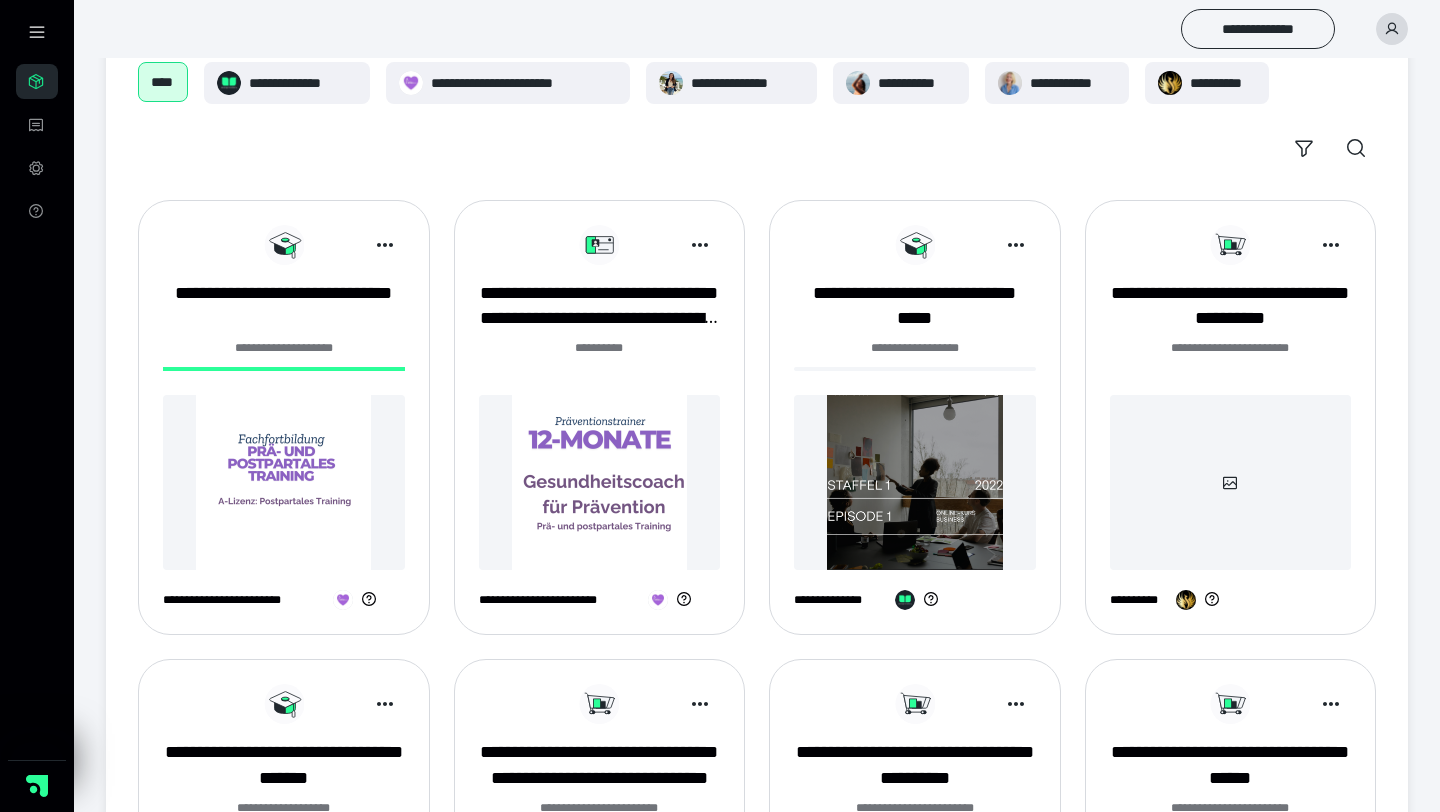 click on "**********" at bounding box center (600, 425) 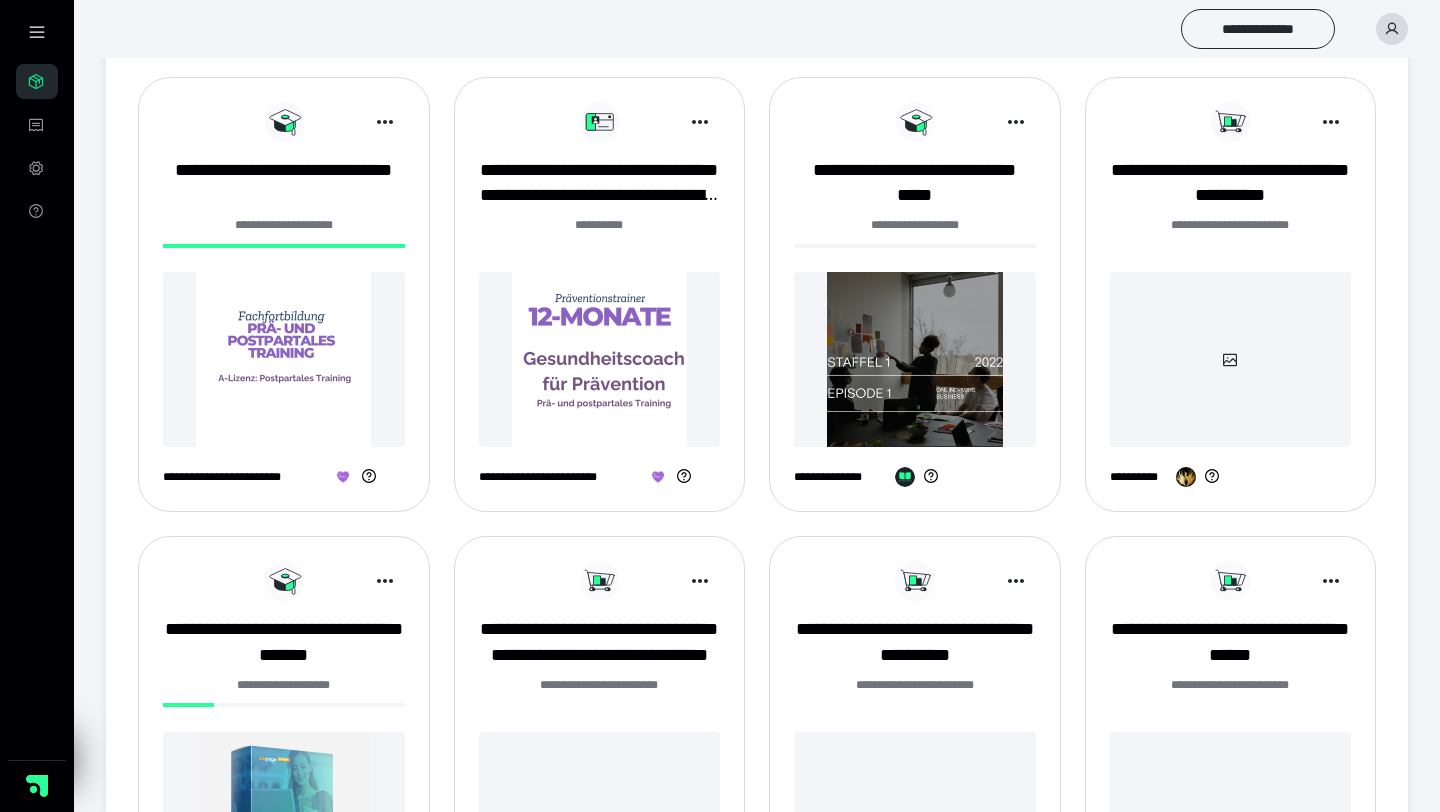 scroll, scrollTop: 241, scrollLeft: 0, axis: vertical 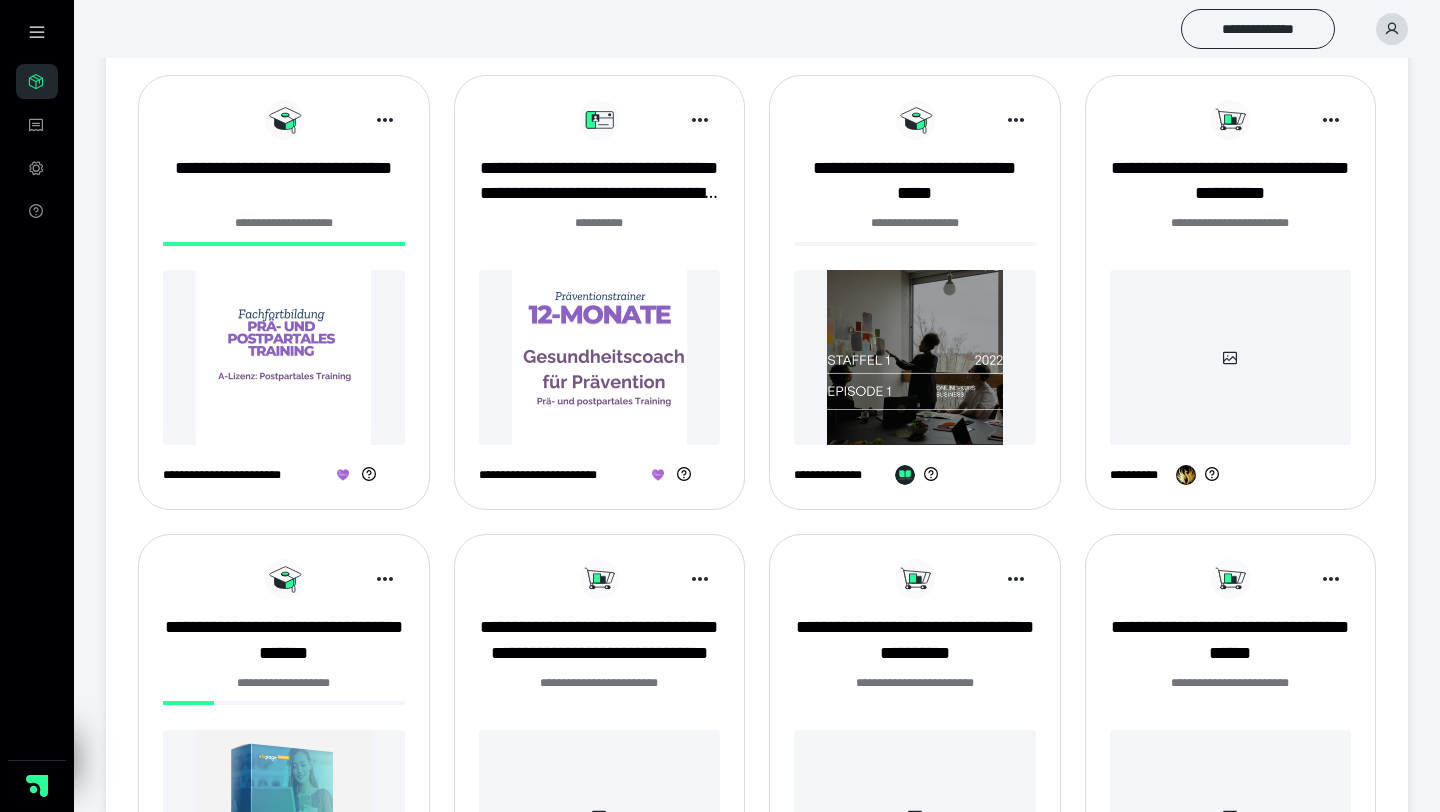 click at bounding box center [600, 357] 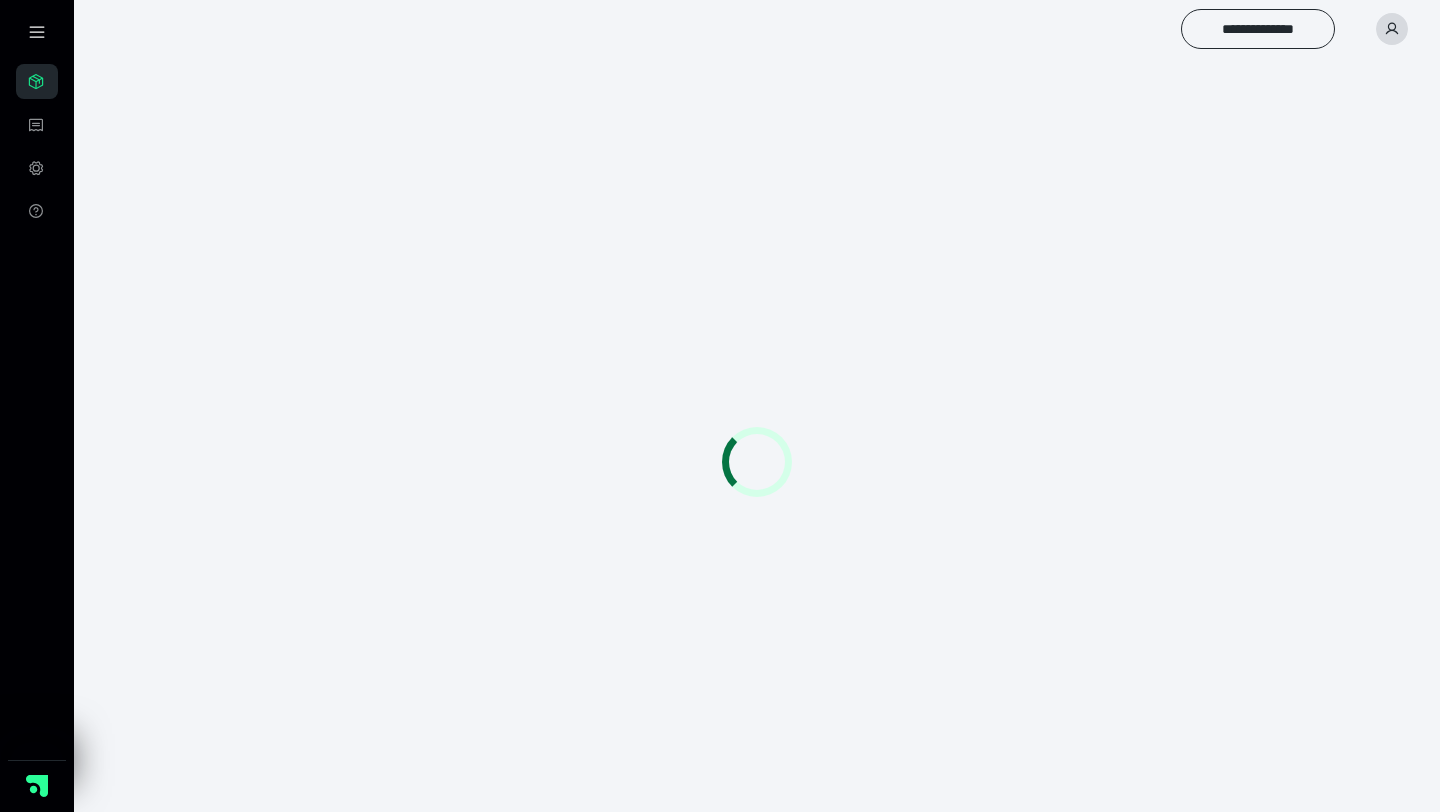 scroll, scrollTop: 0, scrollLeft: 0, axis: both 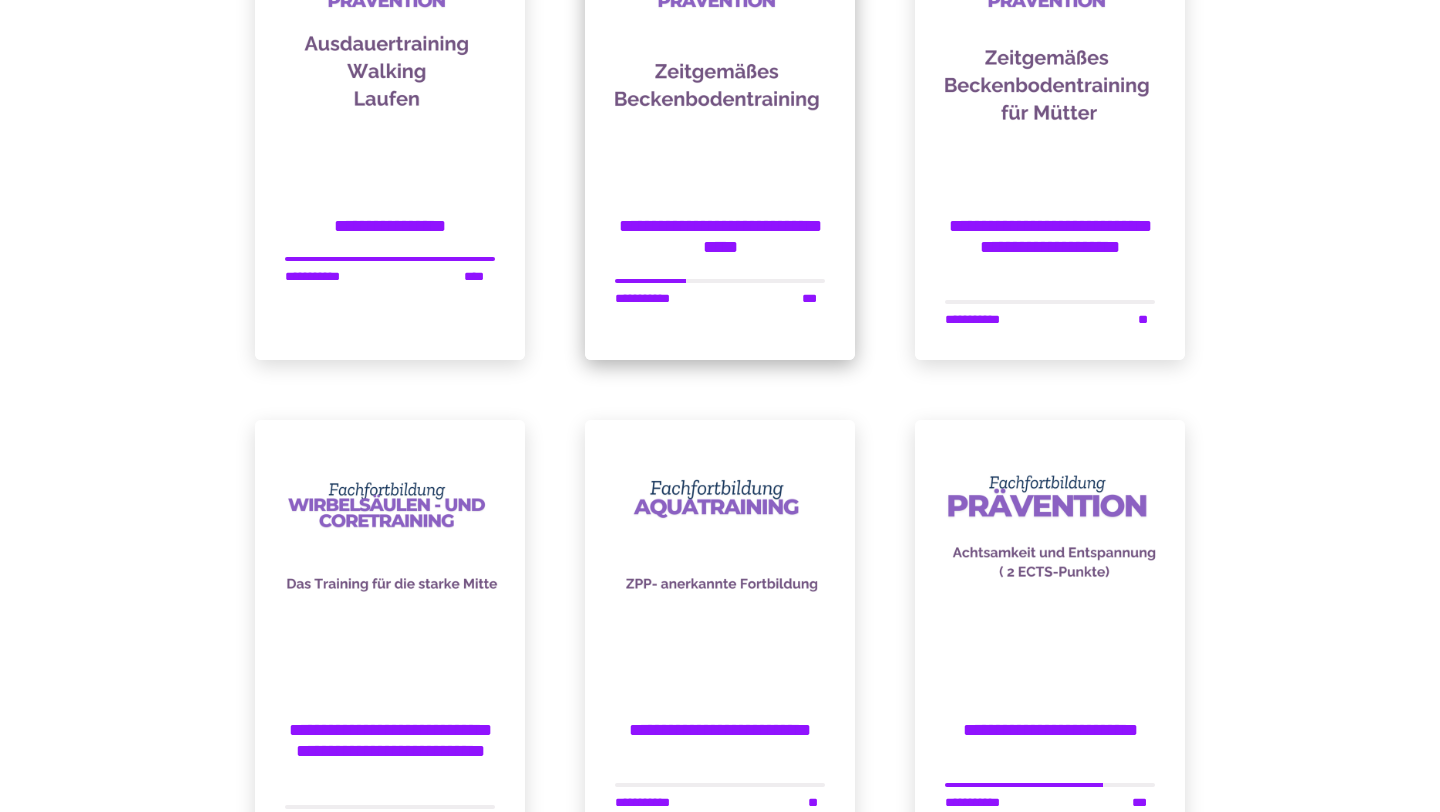 click on "**********" at bounding box center (720, 237) 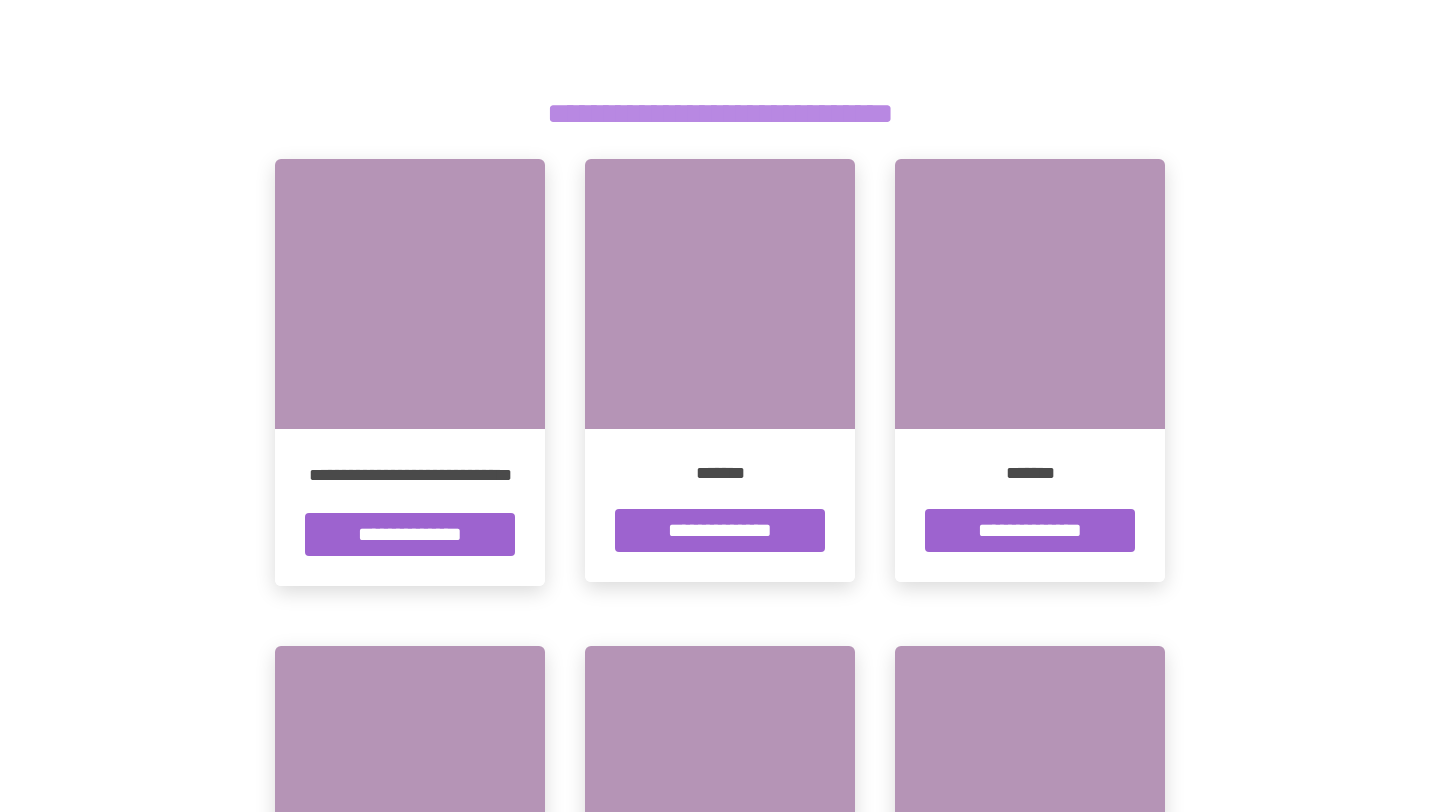 scroll, scrollTop: 257, scrollLeft: 0, axis: vertical 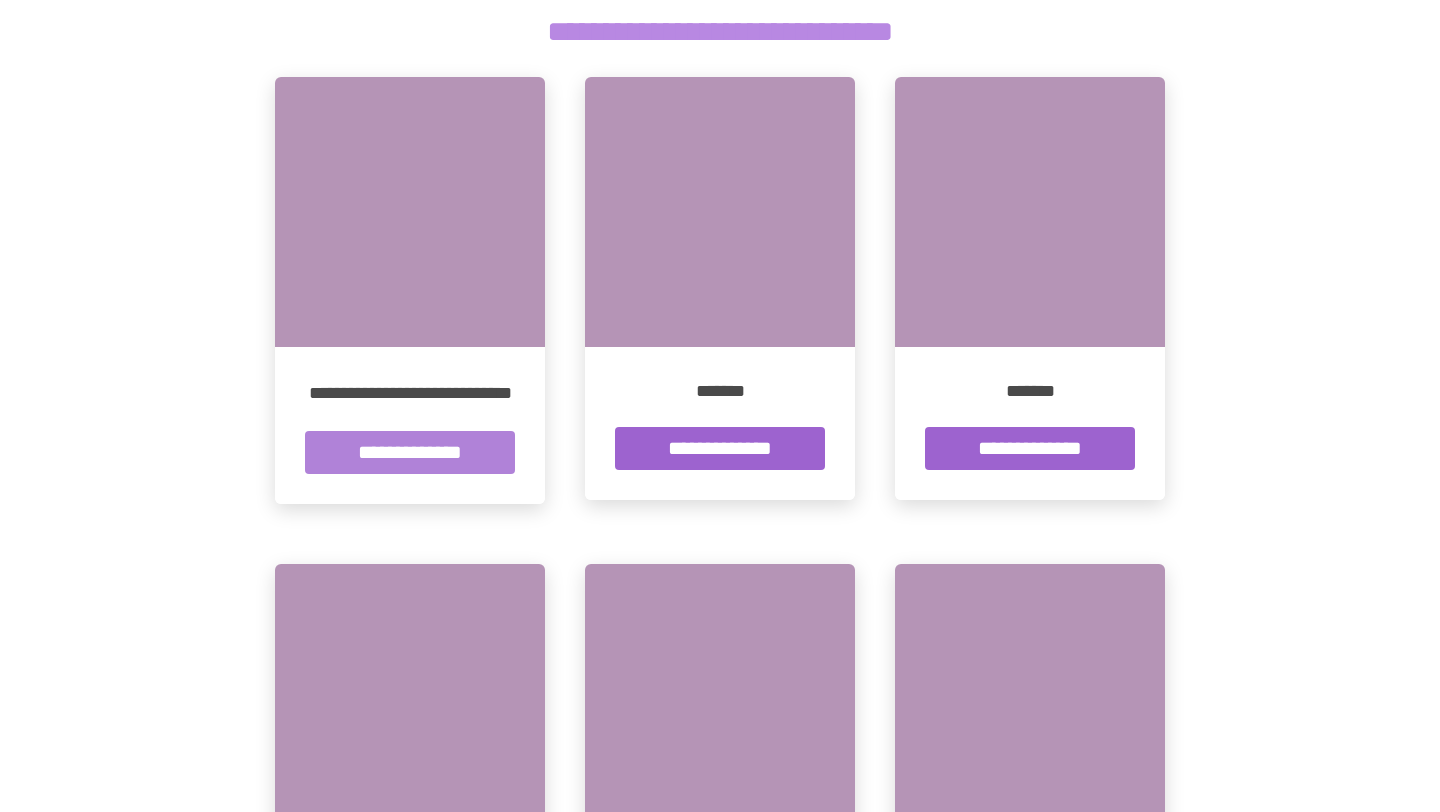 click on "**********" at bounding box center (410, 452) 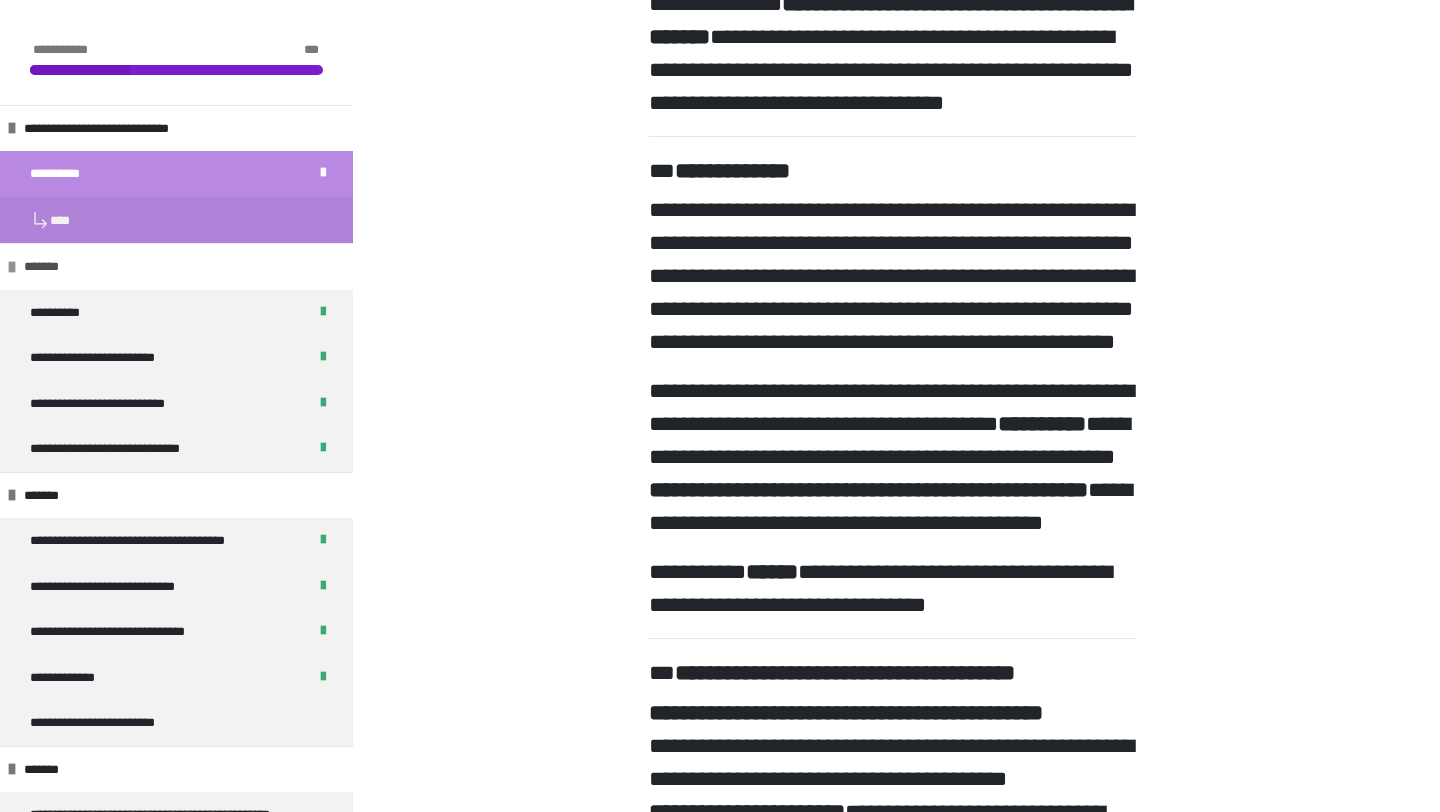 scroll, scrollTop: 1055, scrollLeft: 0, axis: vertical 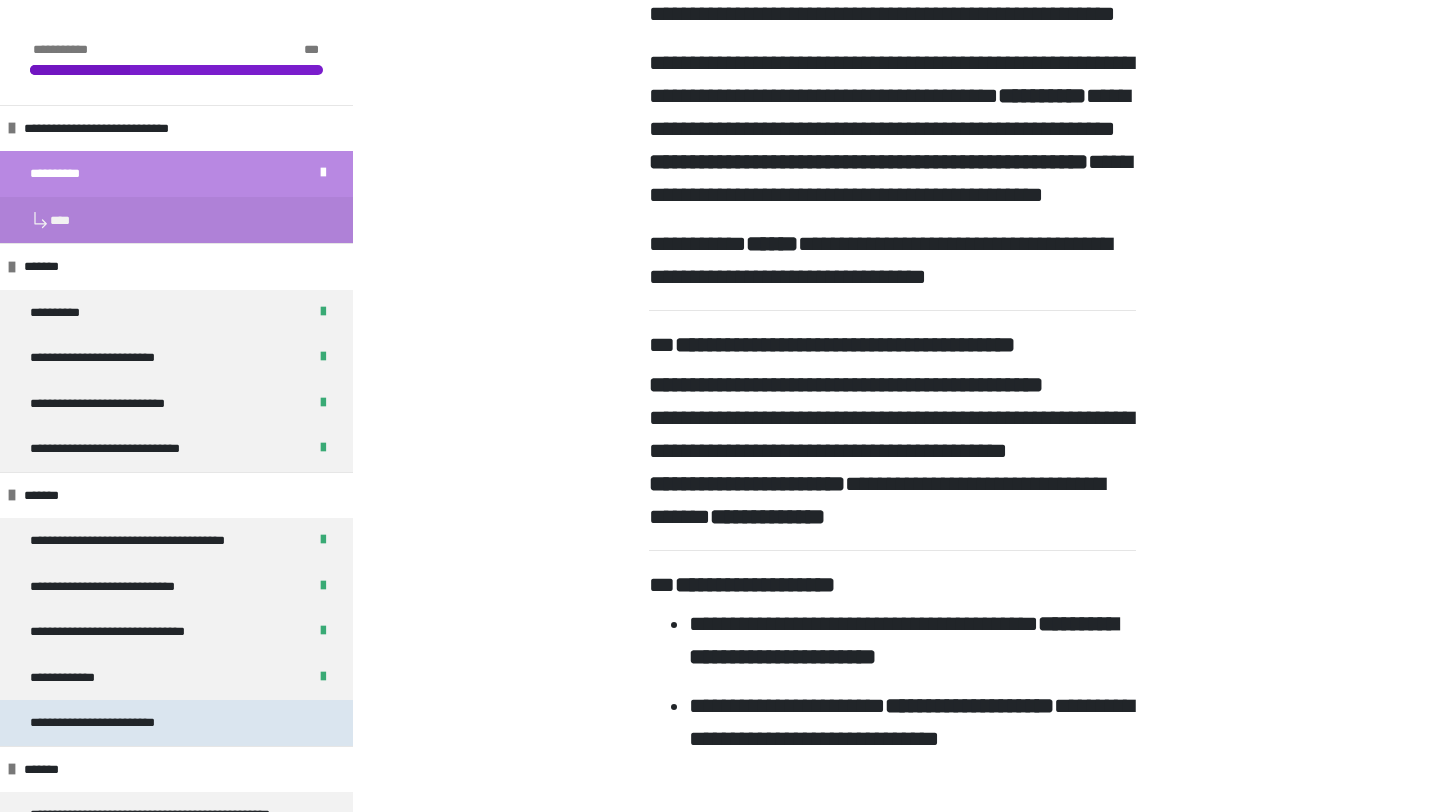 click on "**********" at bounding box center (176, 723) 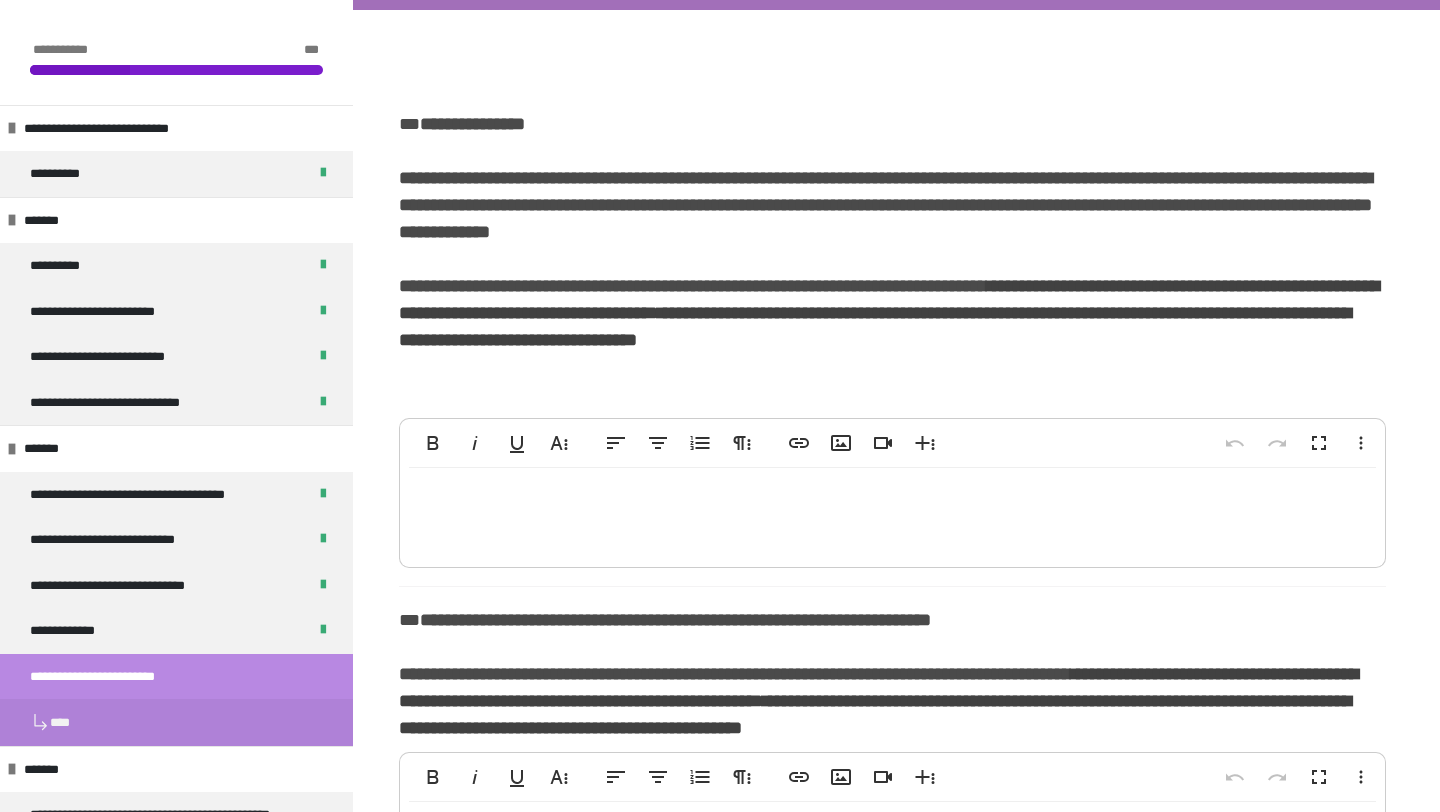 click at bounding box center (892, 513) 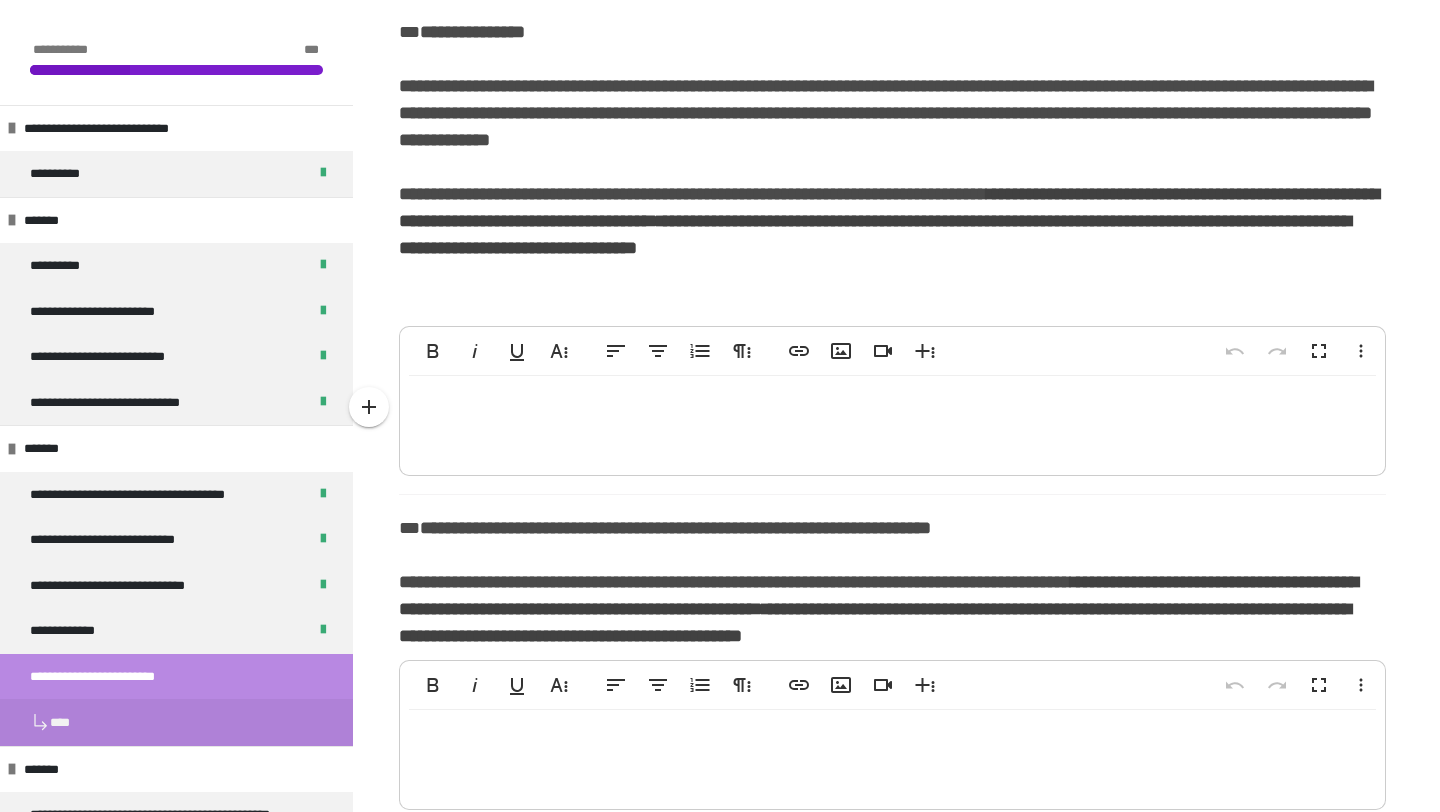 scroll, scrollTop: 377, scrollLeft: 0, axis: vertical 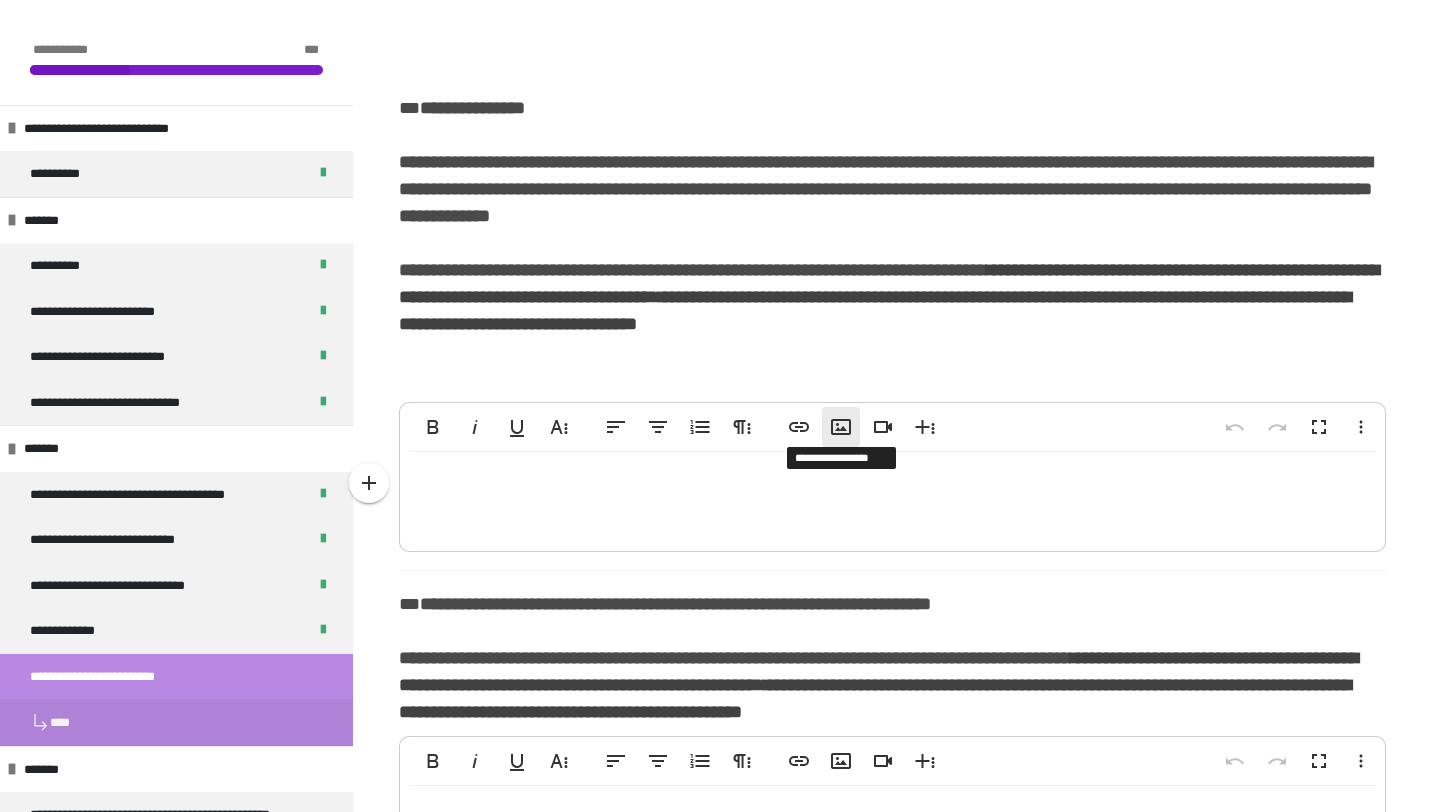click 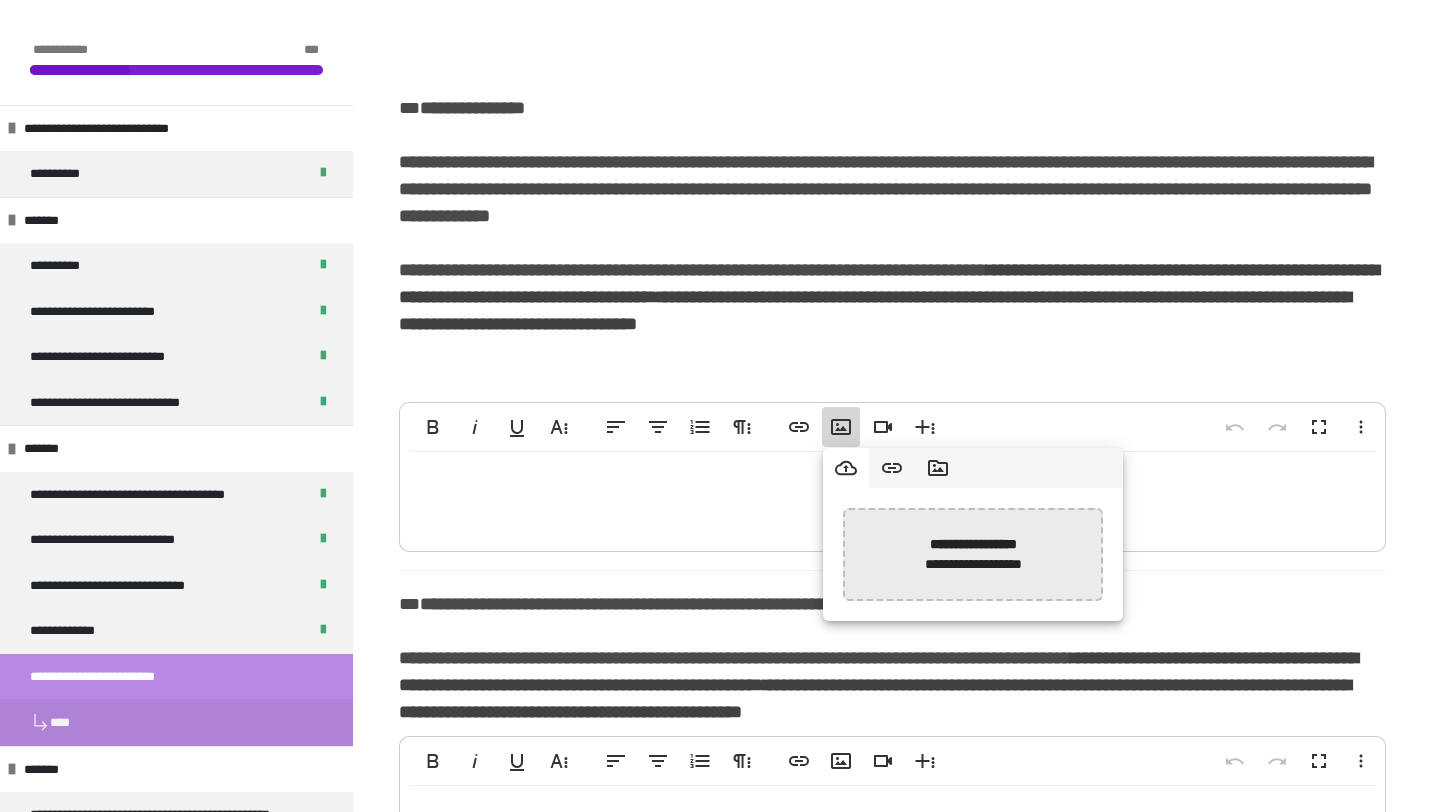click at bounding box center [461, 554] 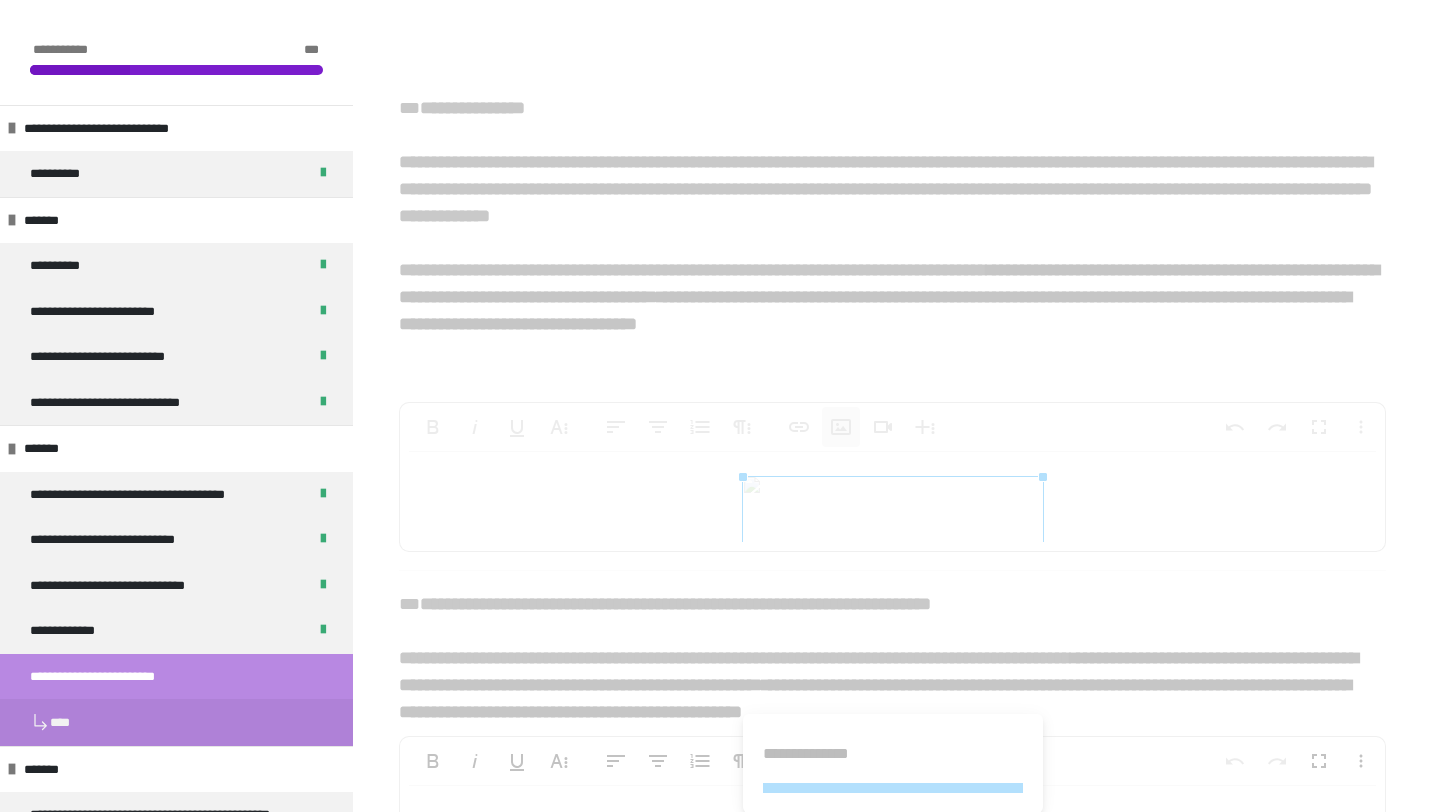 click at bounding box center [892, 955] 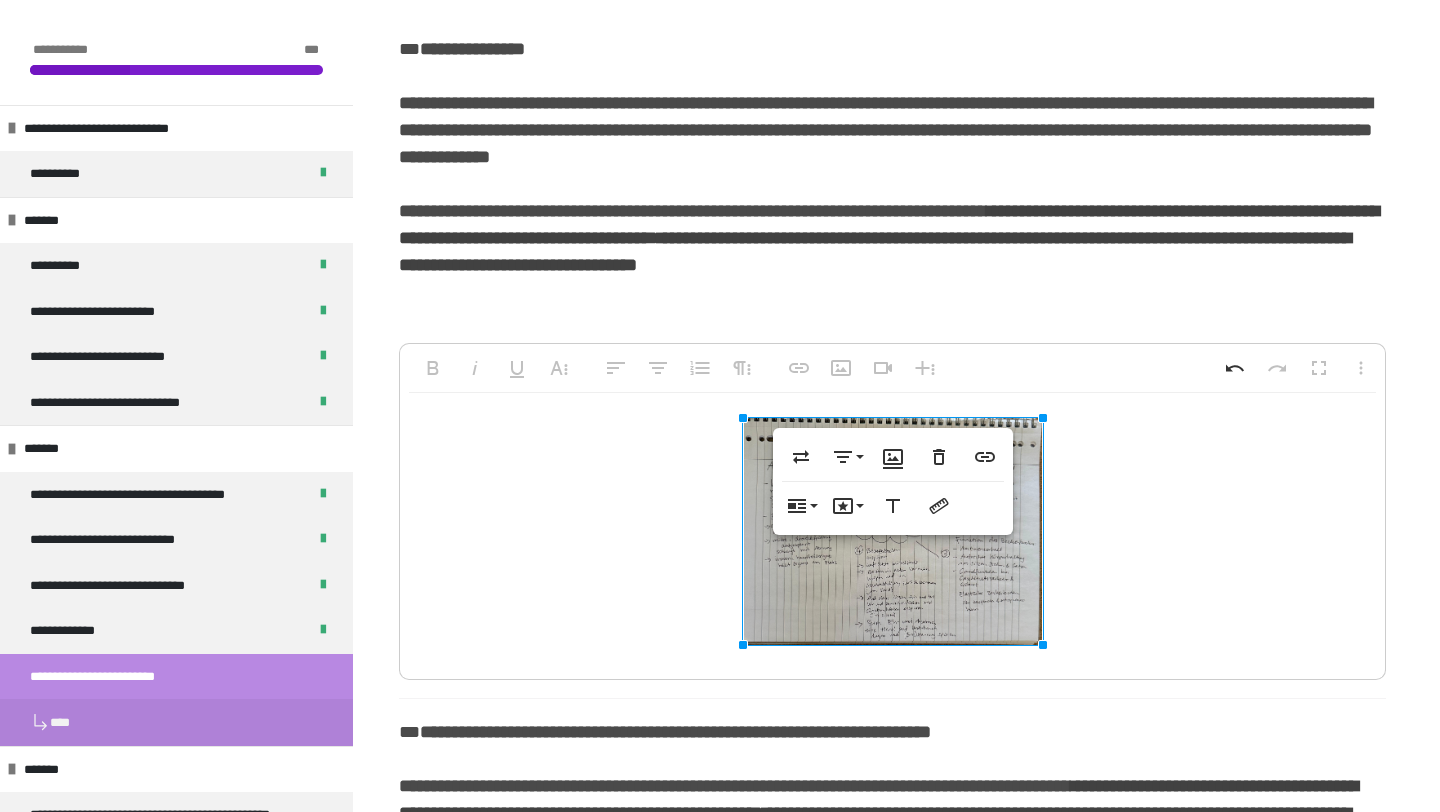 scroll, scrollTop: 461, scrollLeft: 0, axis: vertical 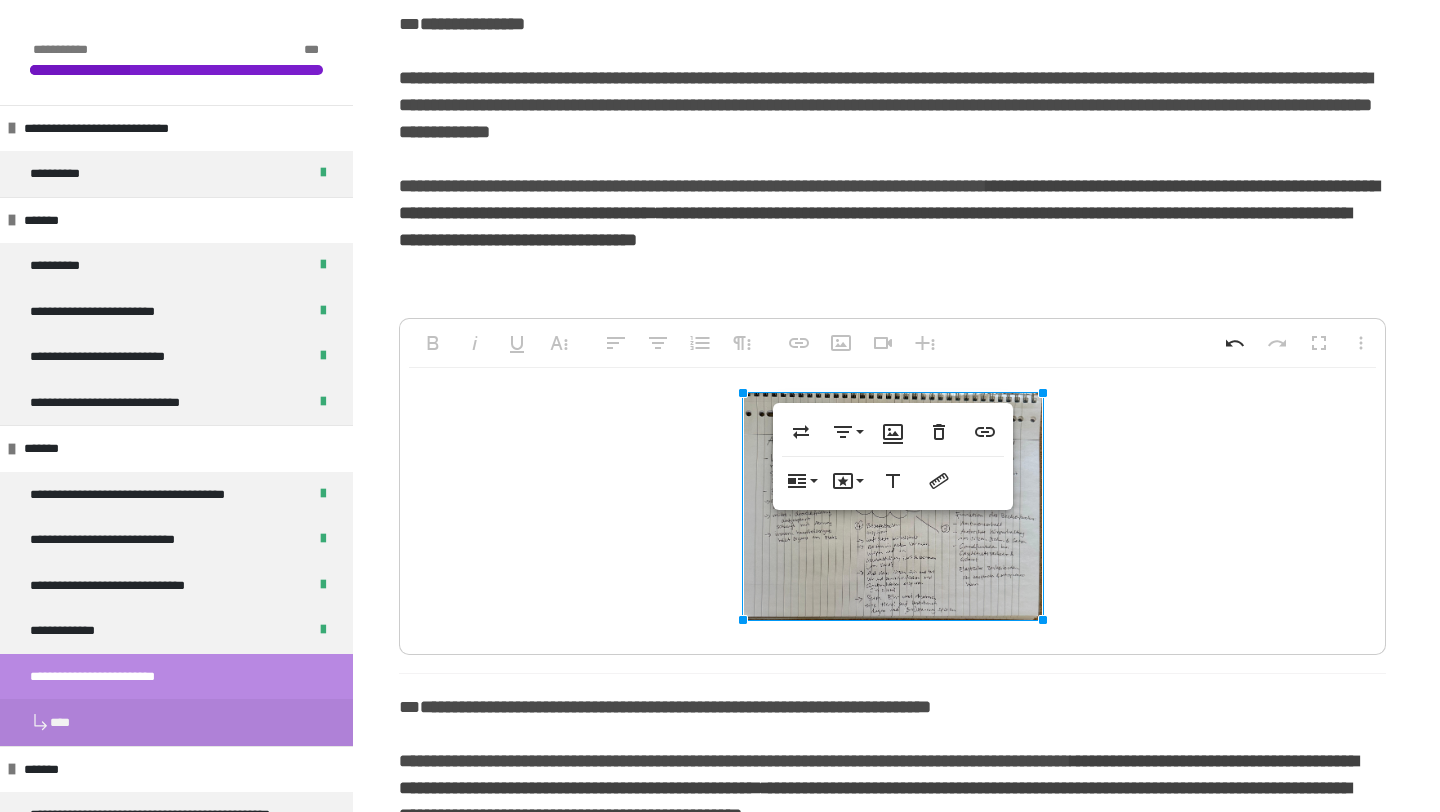 click at bounding box center (892, 506) 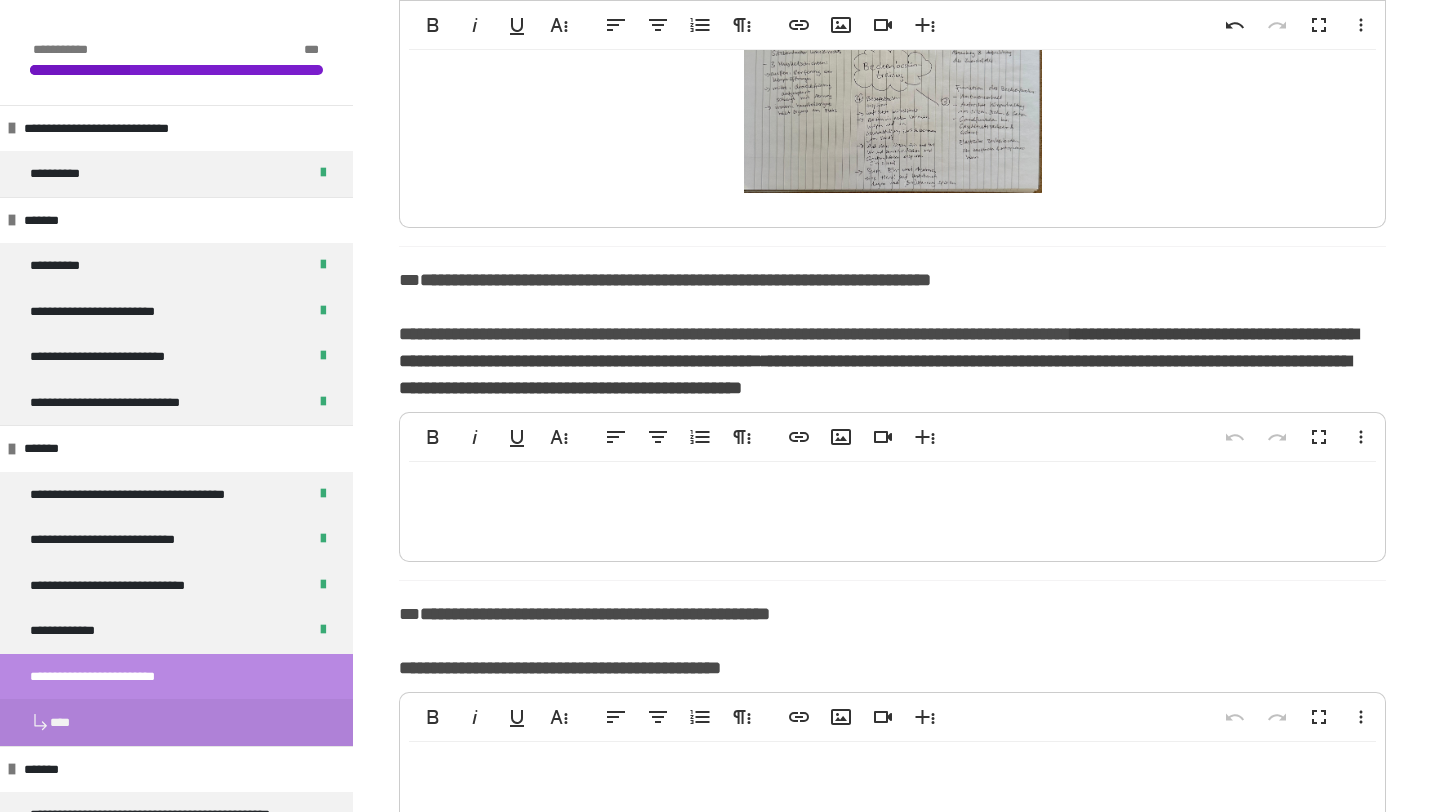 scroll, scrollTop: 905, scrollLeft: 0, axis: vertical 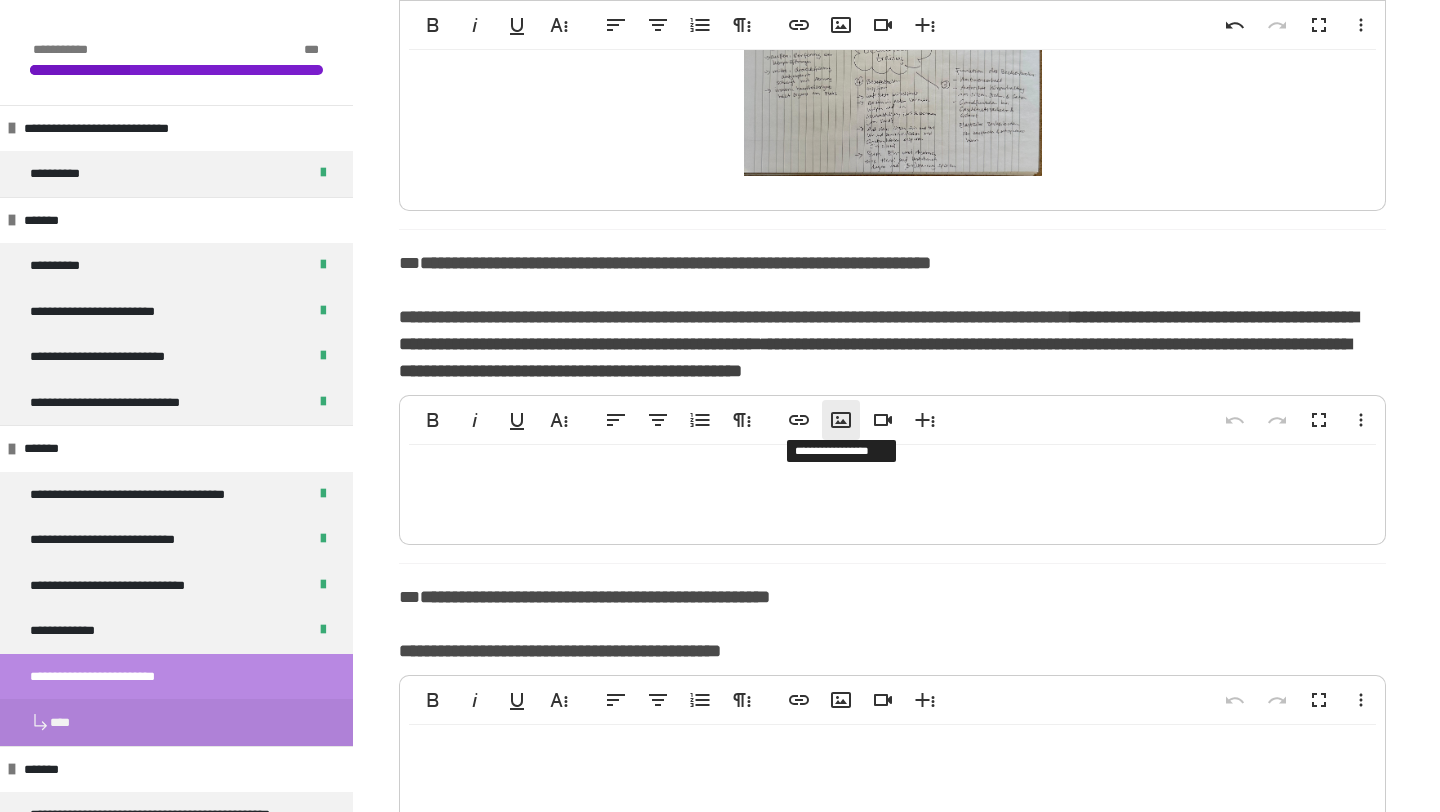 click 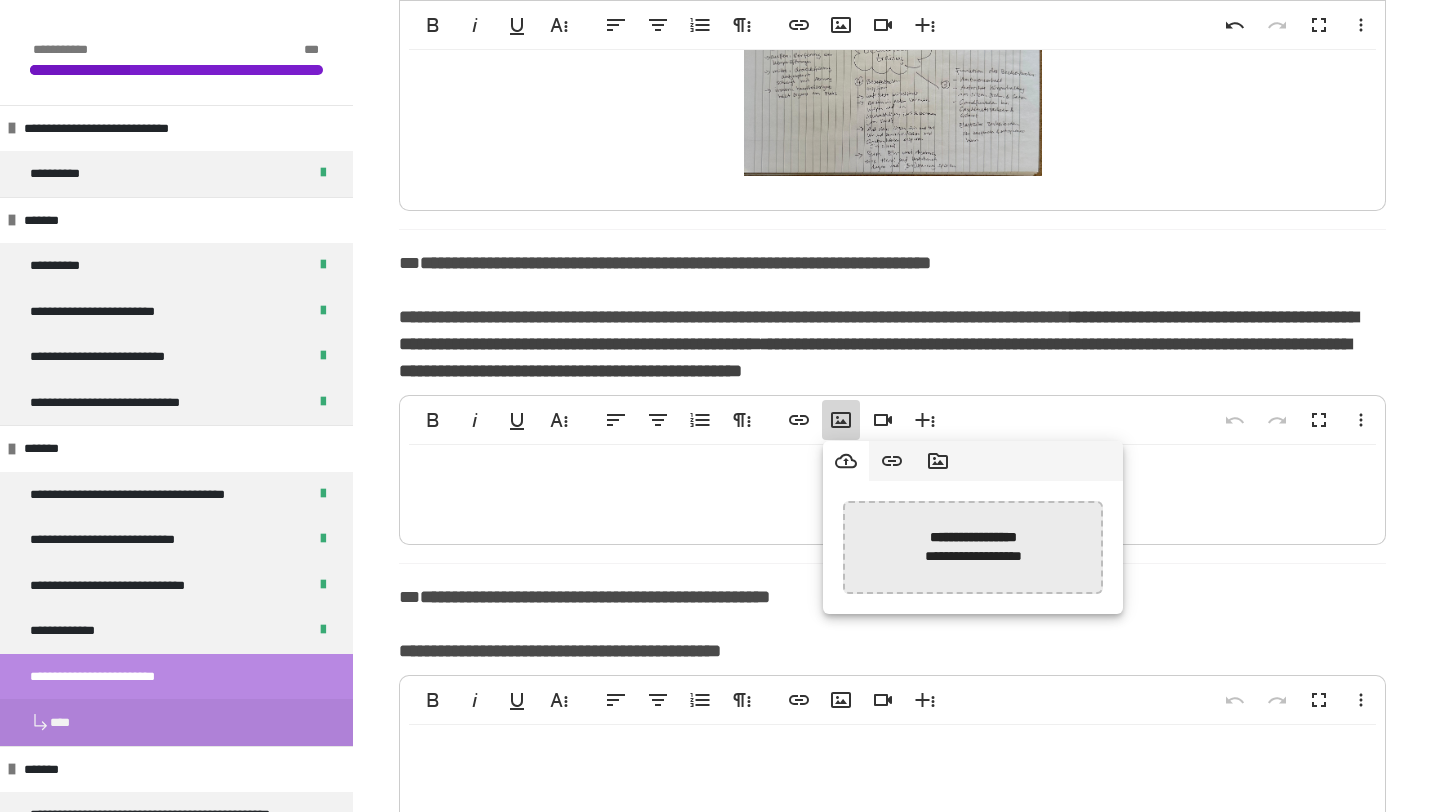 click at bounding box center [461, 547] 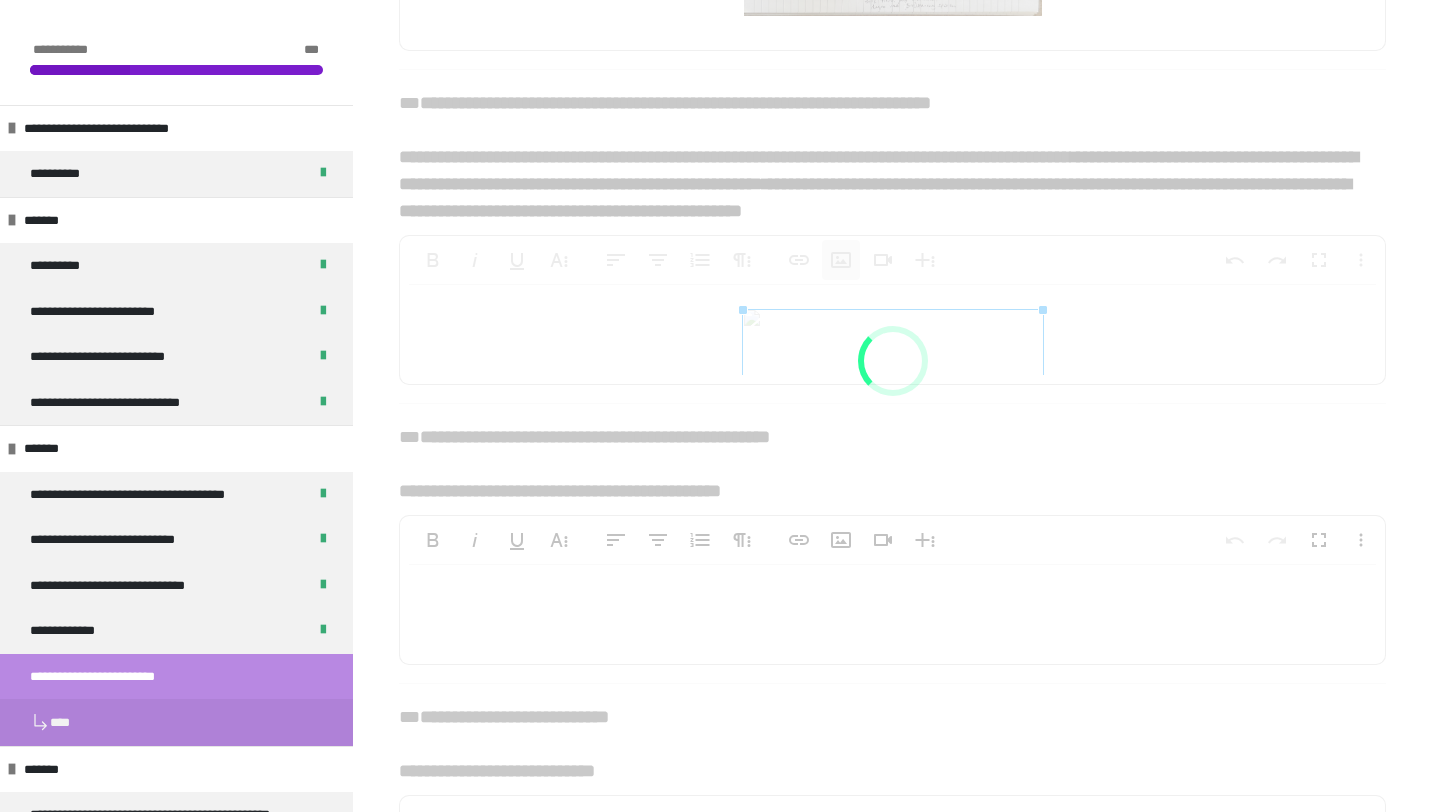 scroll, scrollTop: 1094, scrollLeft: 0, axis: vertical 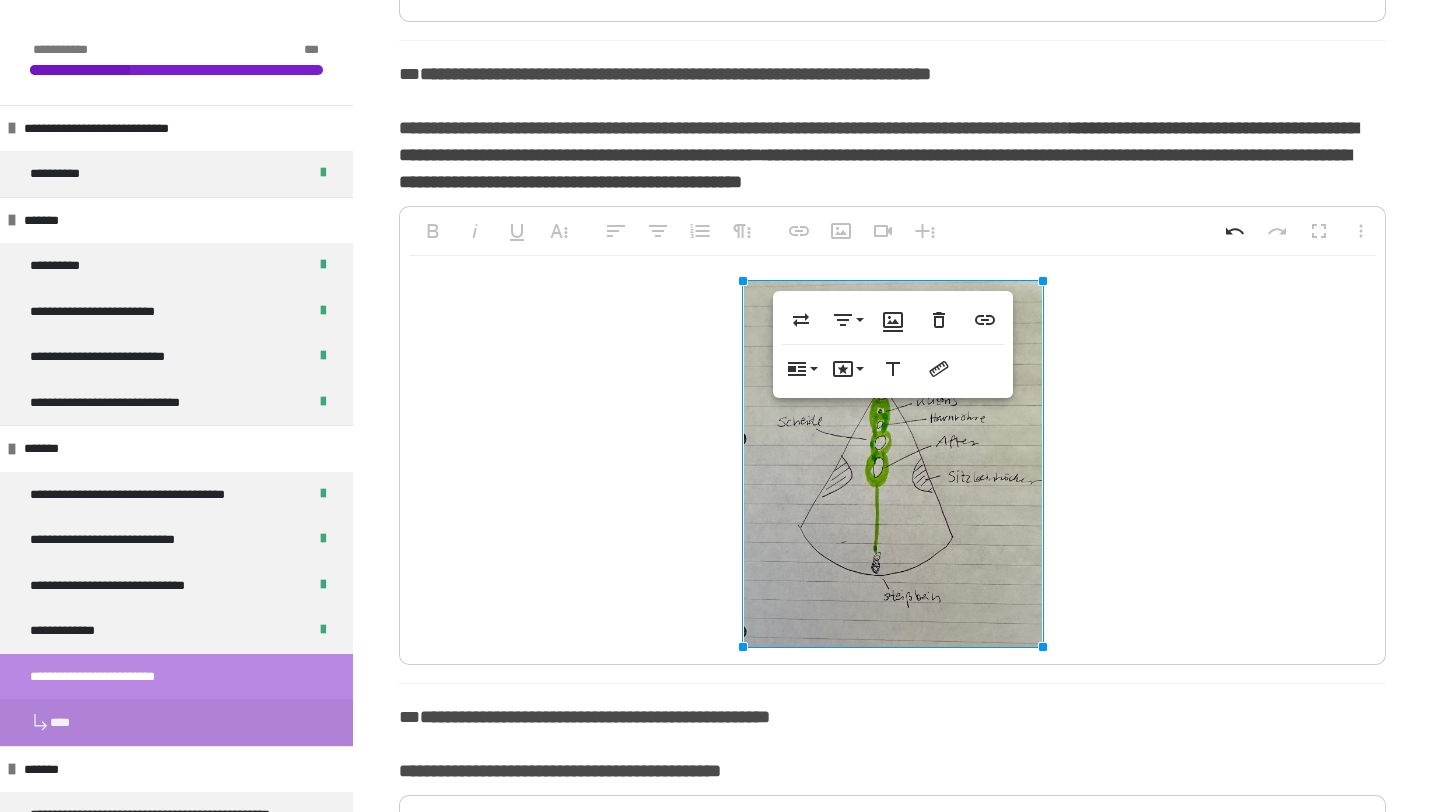 click at bounding box center (892, 464) 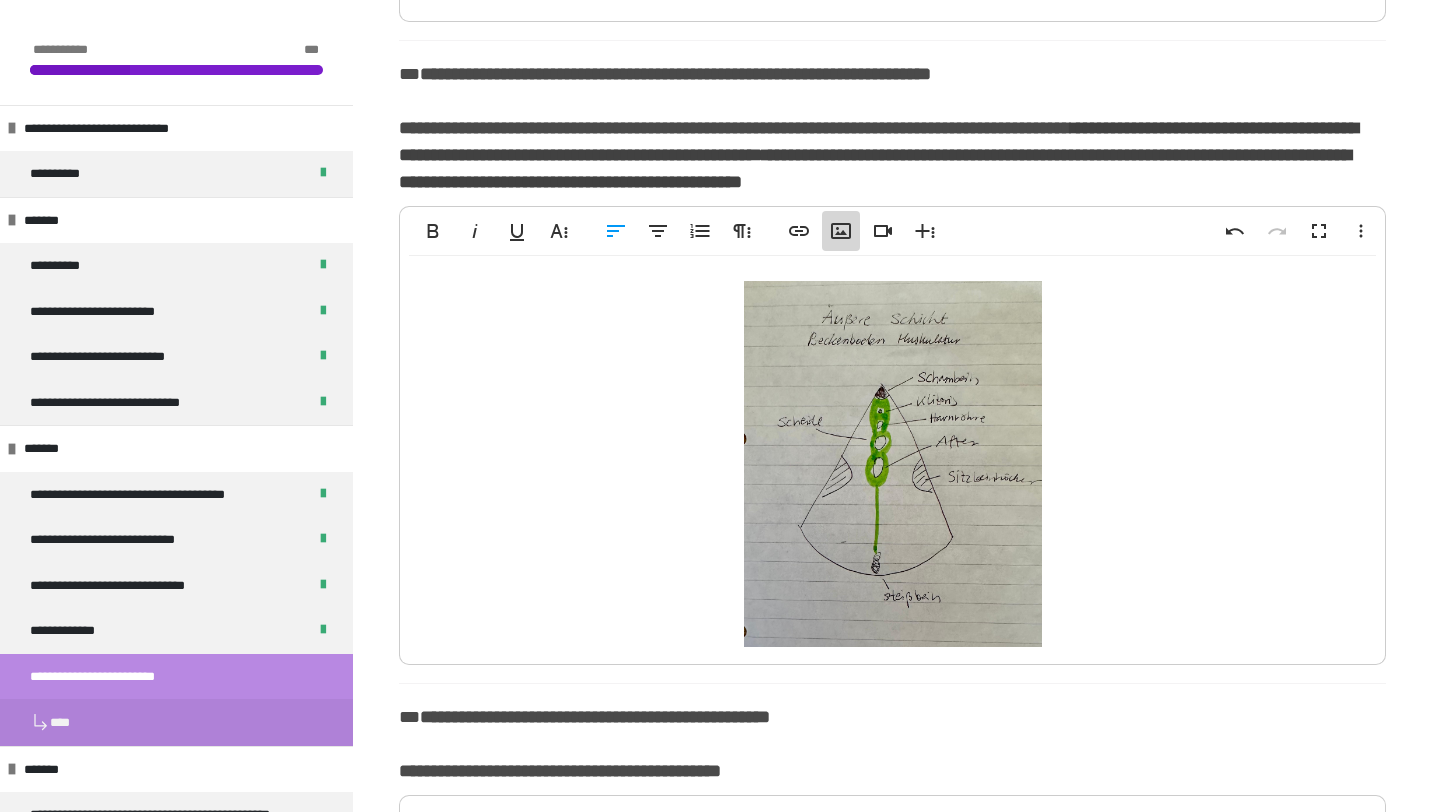 click 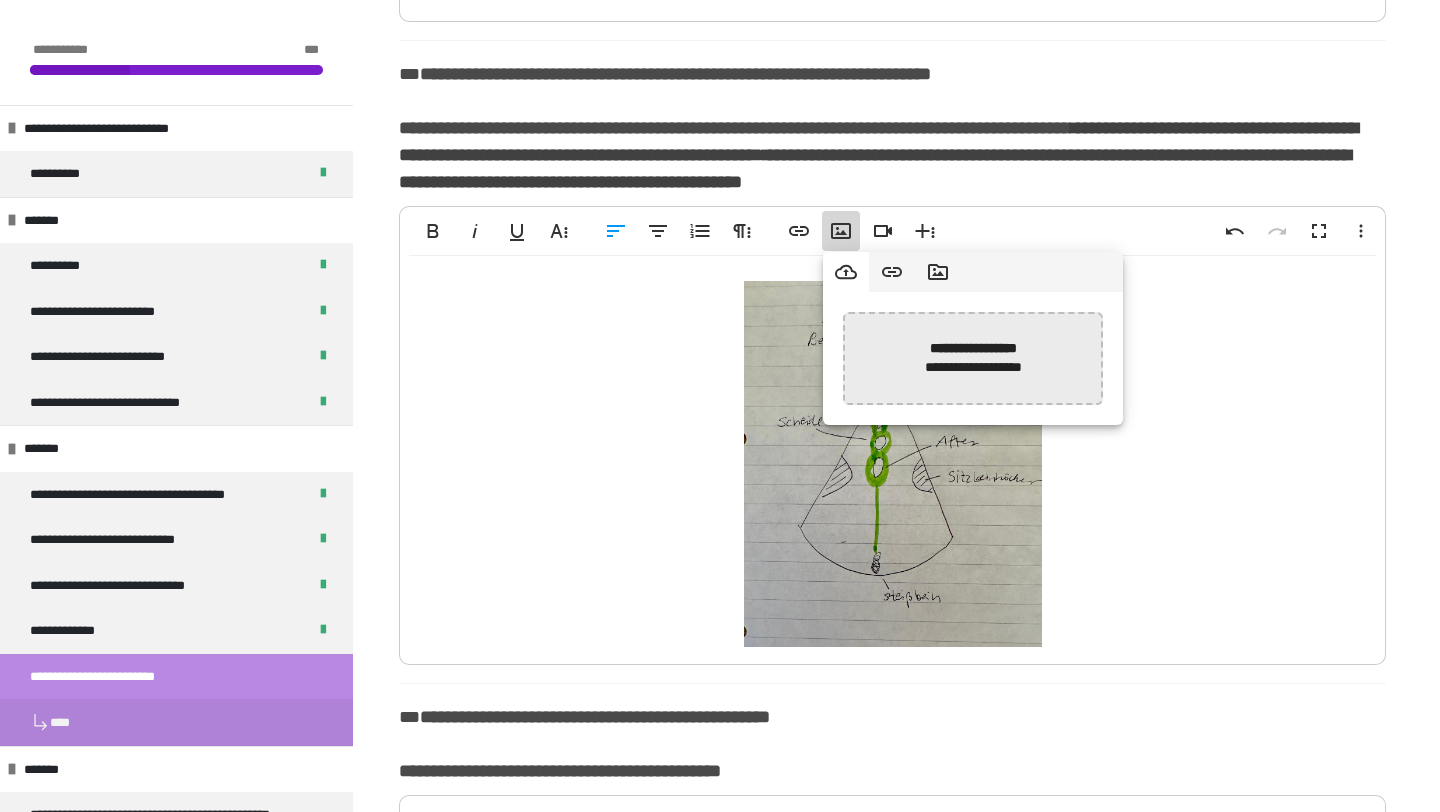 click at bounding box center [461, 358] 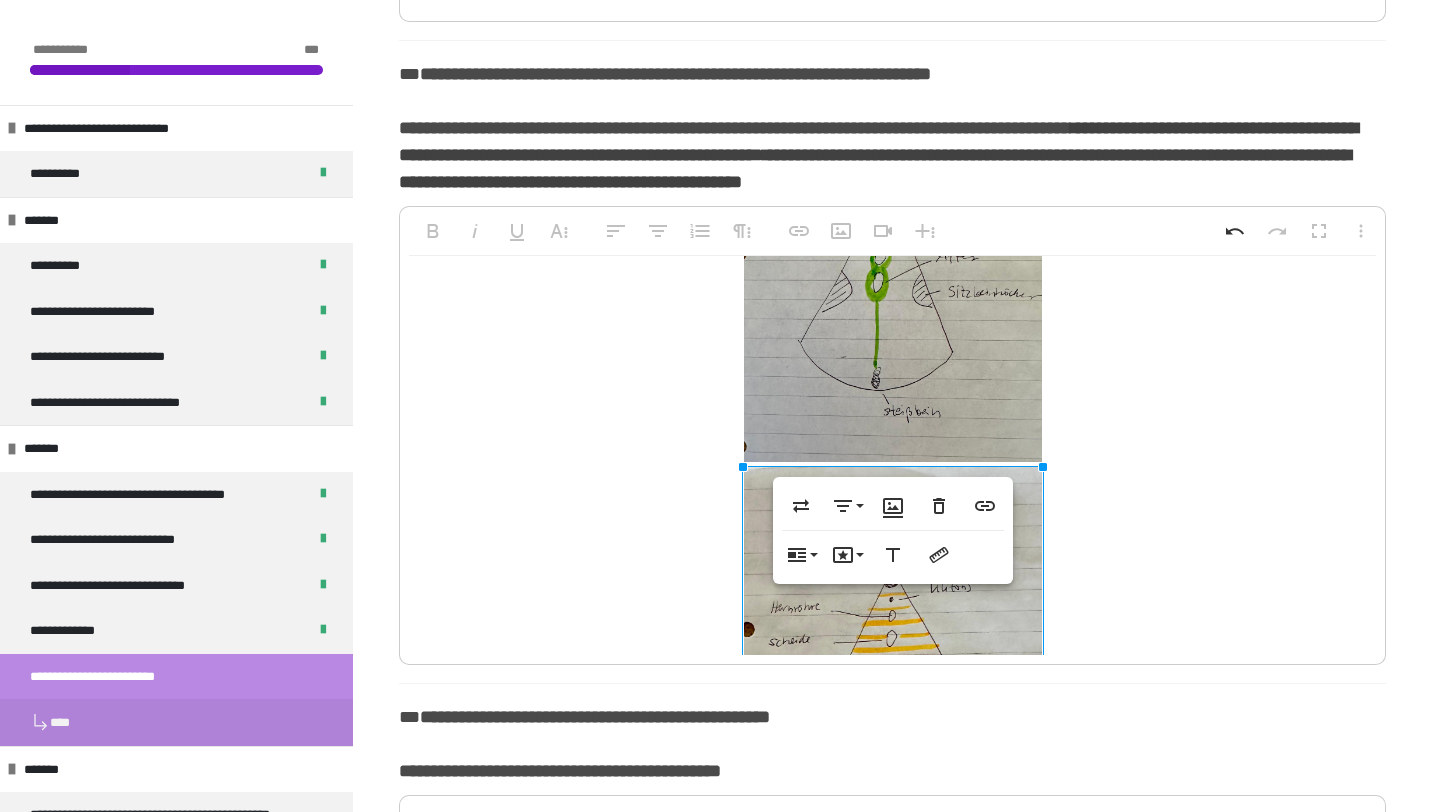 scroll, scrollTop: 419, scrollLeft: 0, axis: vertical 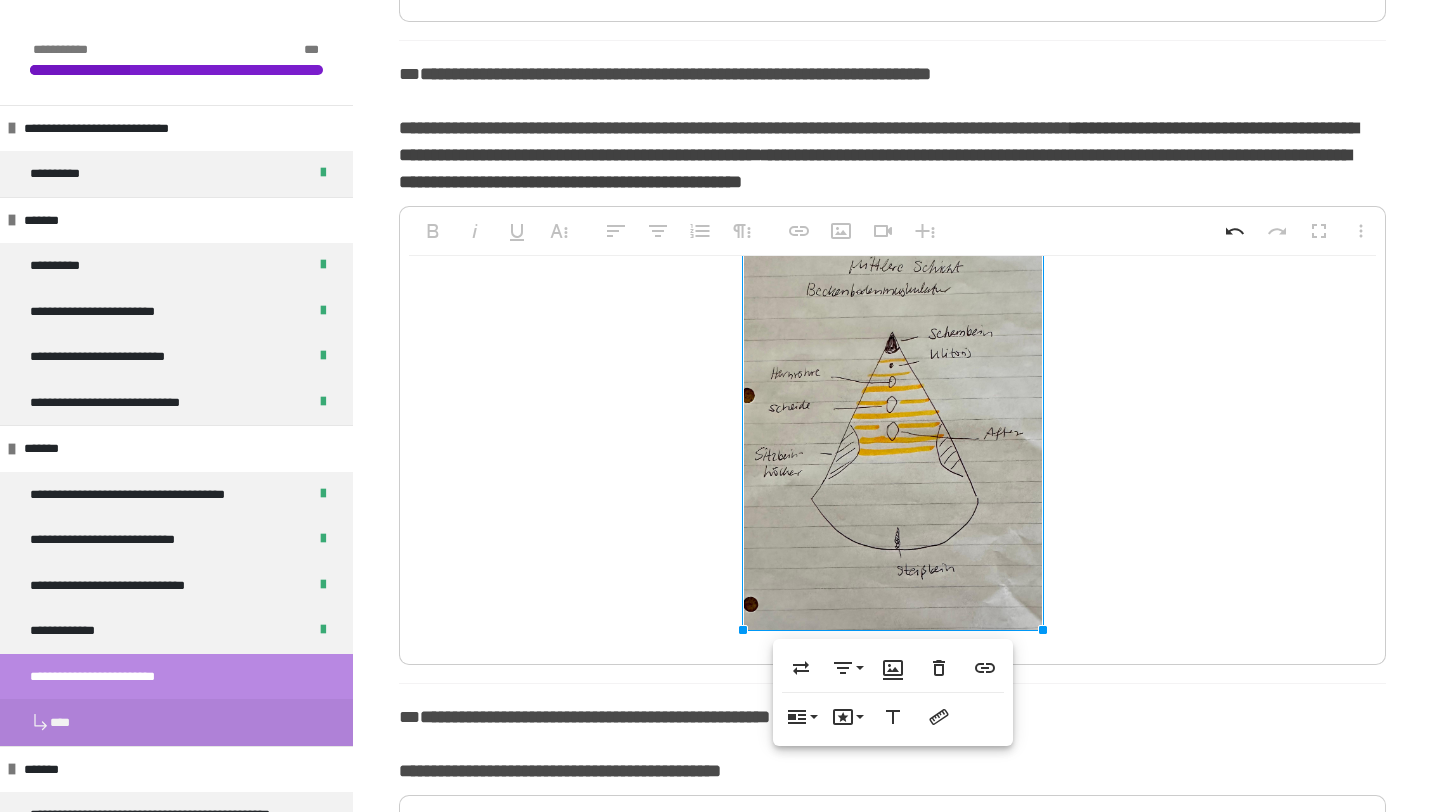 click at bounding box center (892, 246) 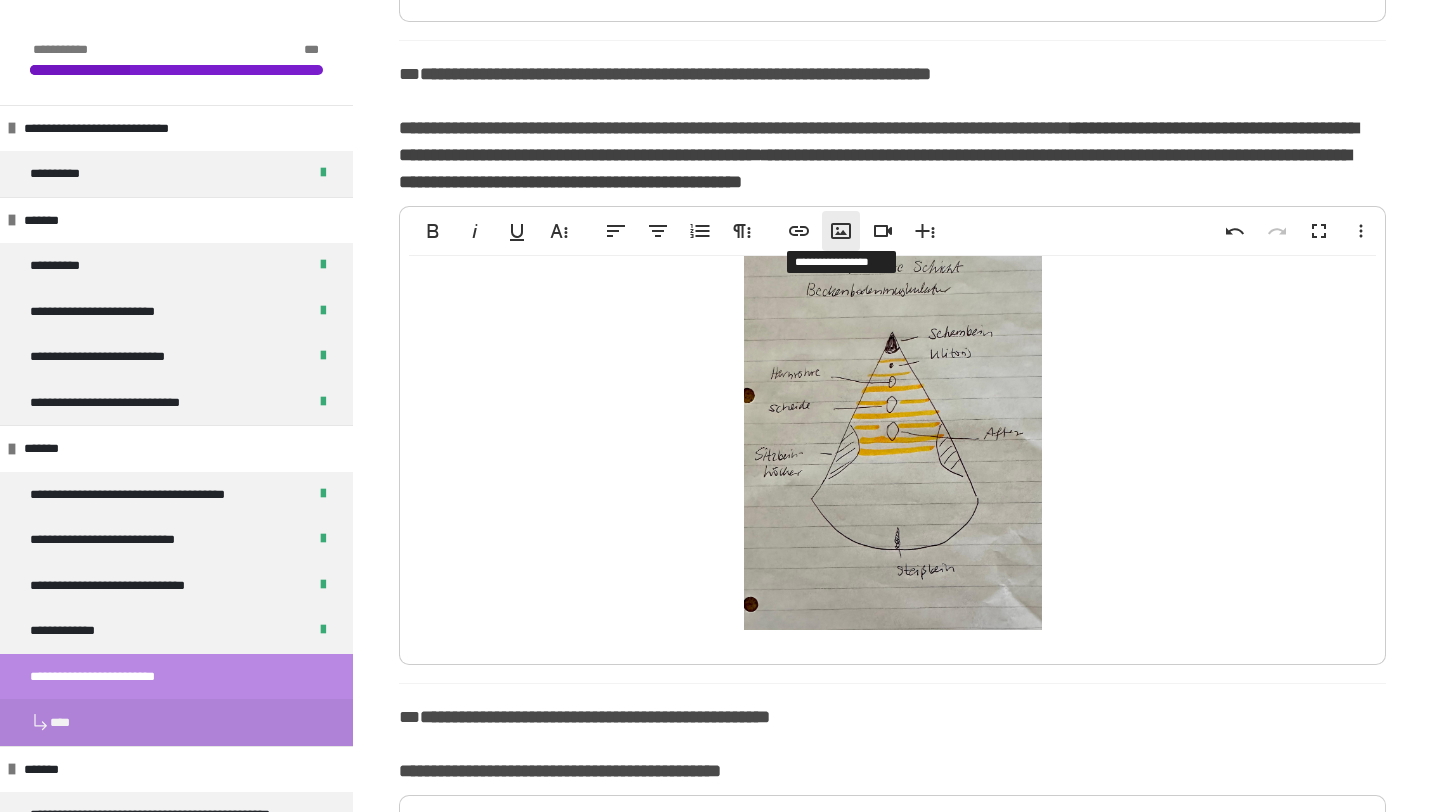 click 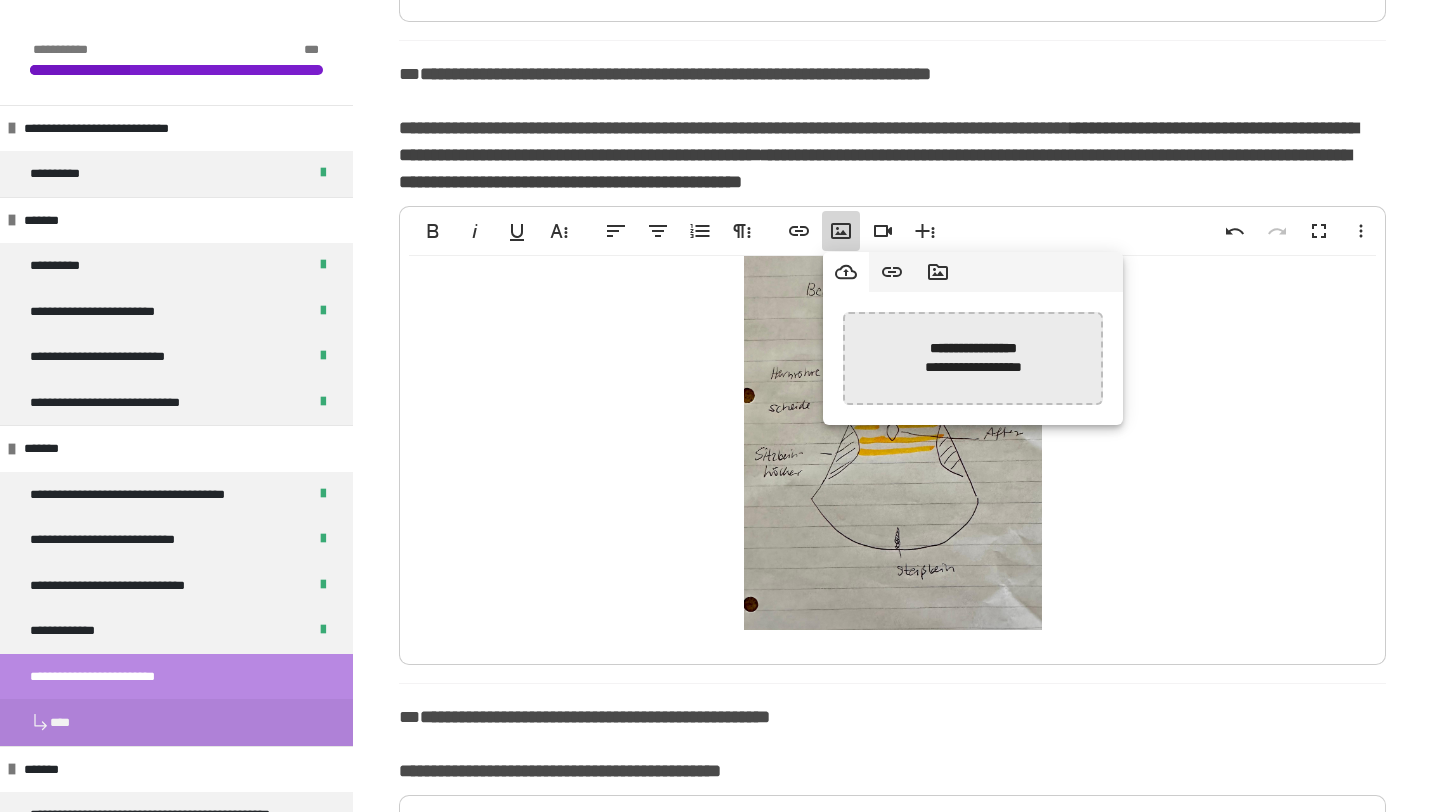 click at bounding box center (461, 358) 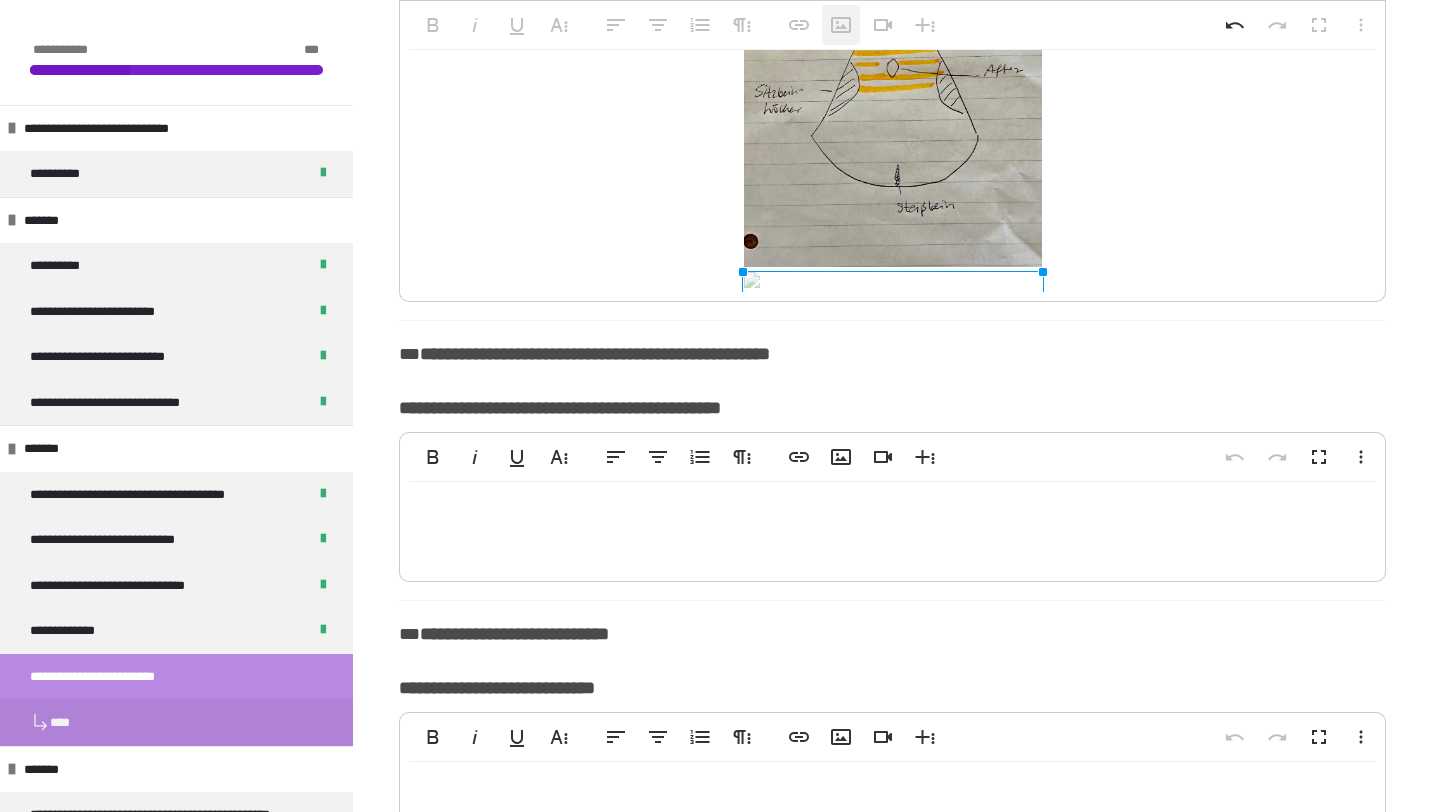 scroll, scrollTop: 1229, scrollLeft: 0, axis: vertical 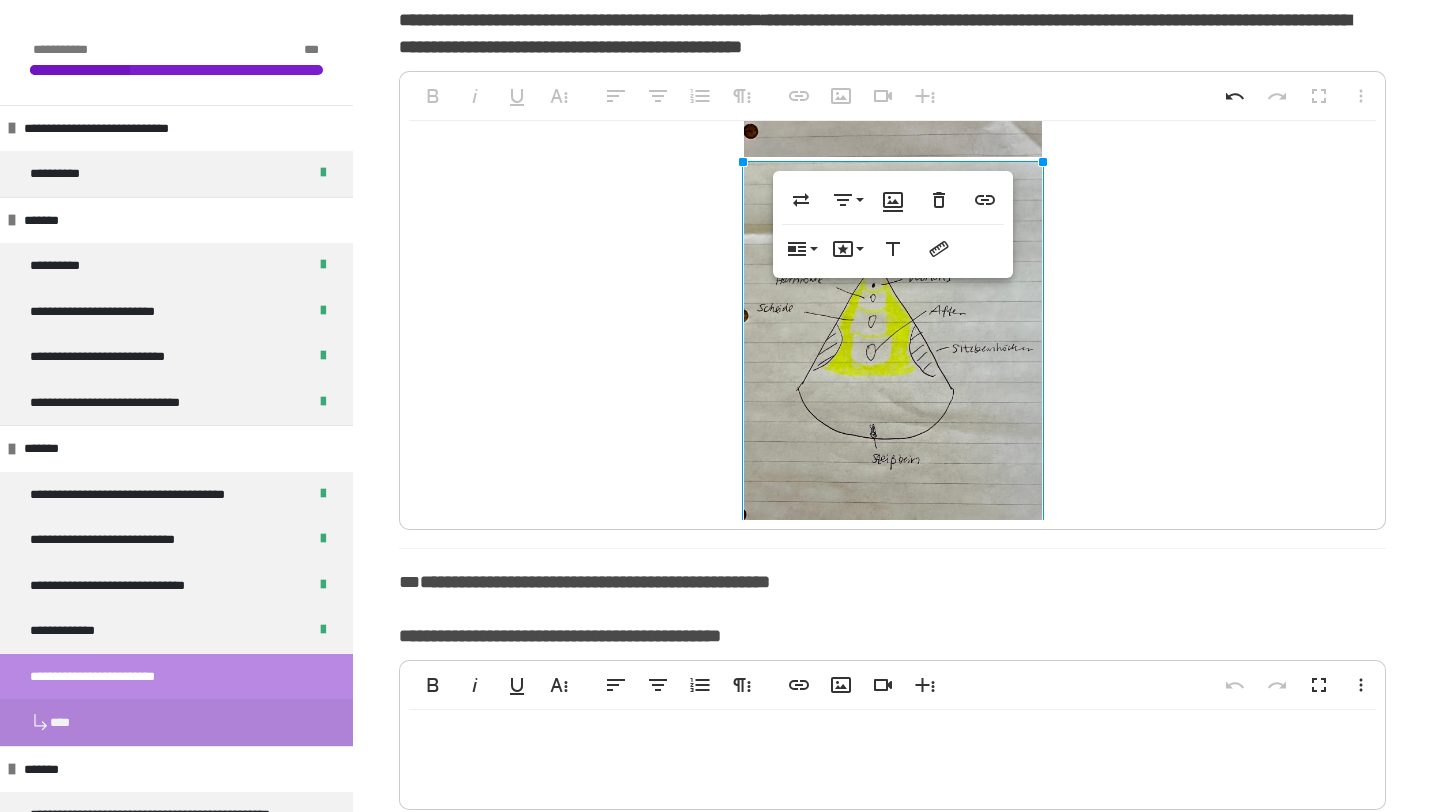 click at bounding box center (892, -25) 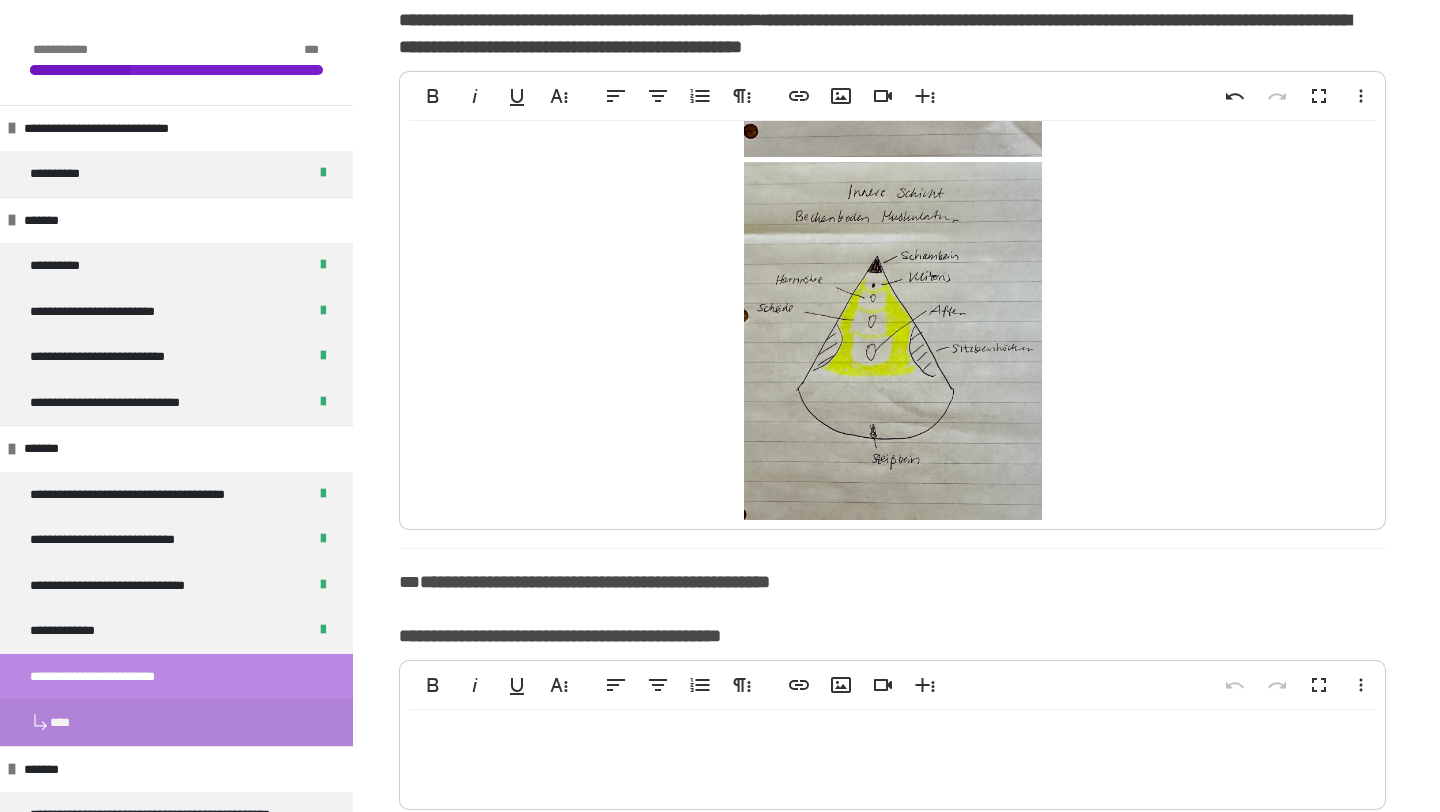 scroll, scrollTop: 846, scrollLeft: 0, axis: vertical 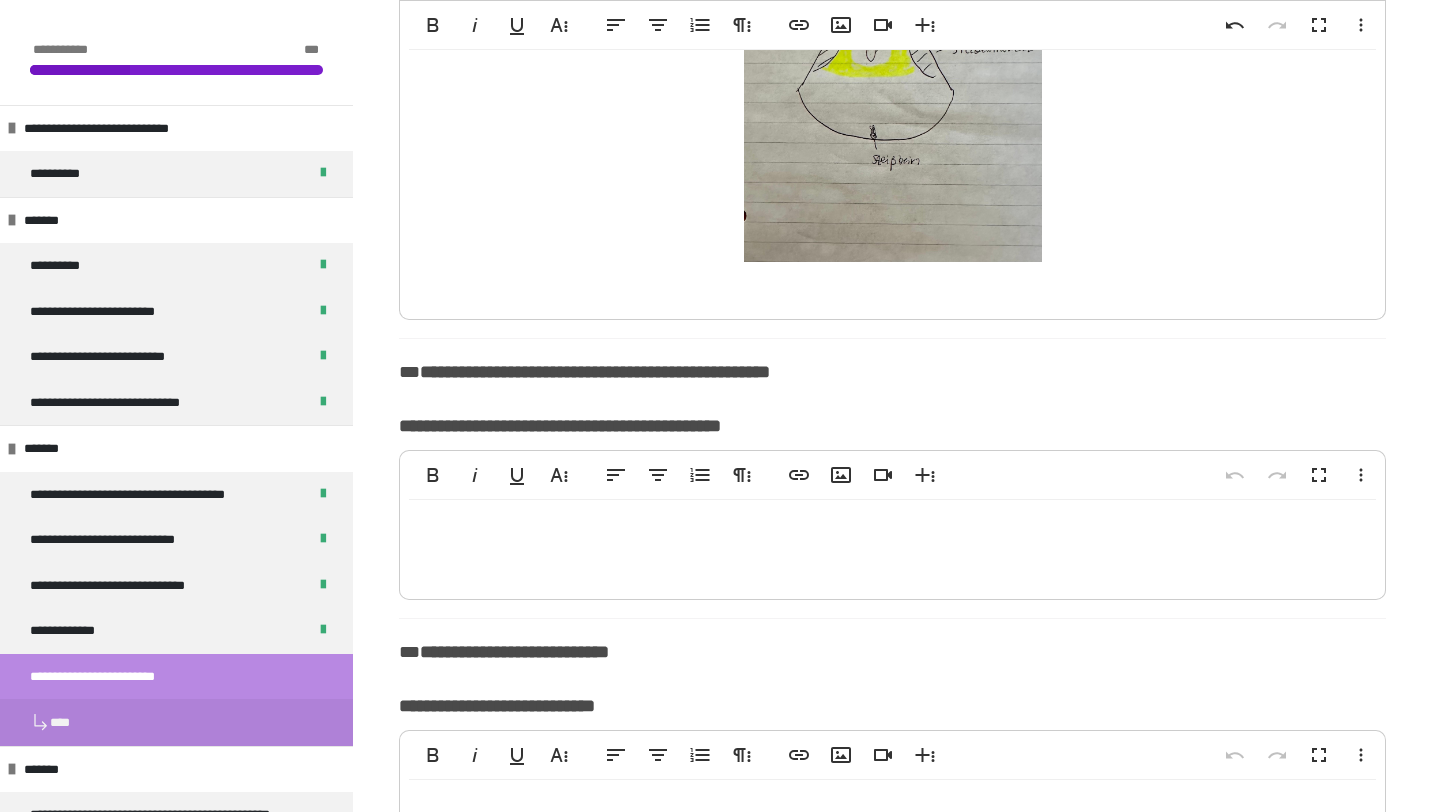 click at bounding box center [892, 545] 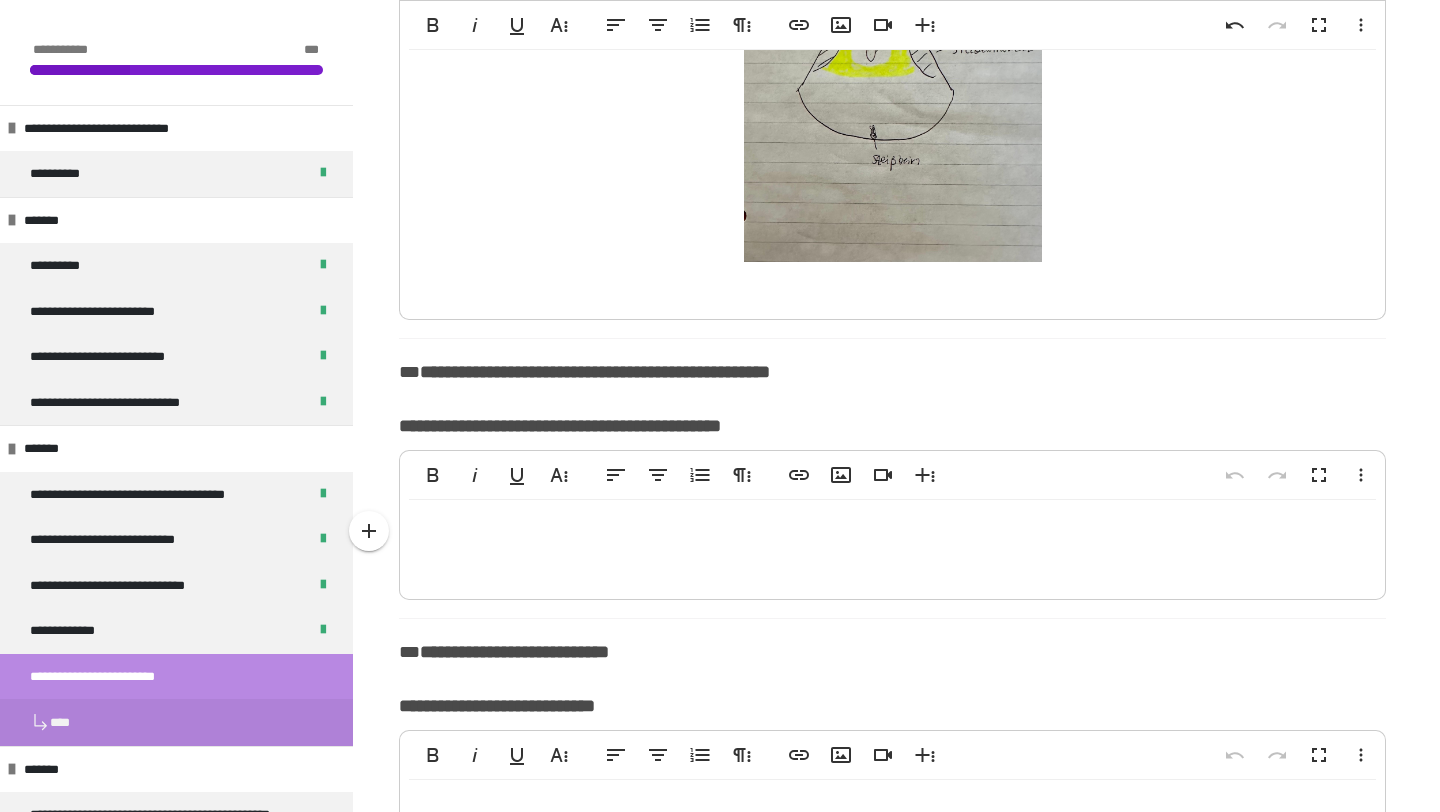 type 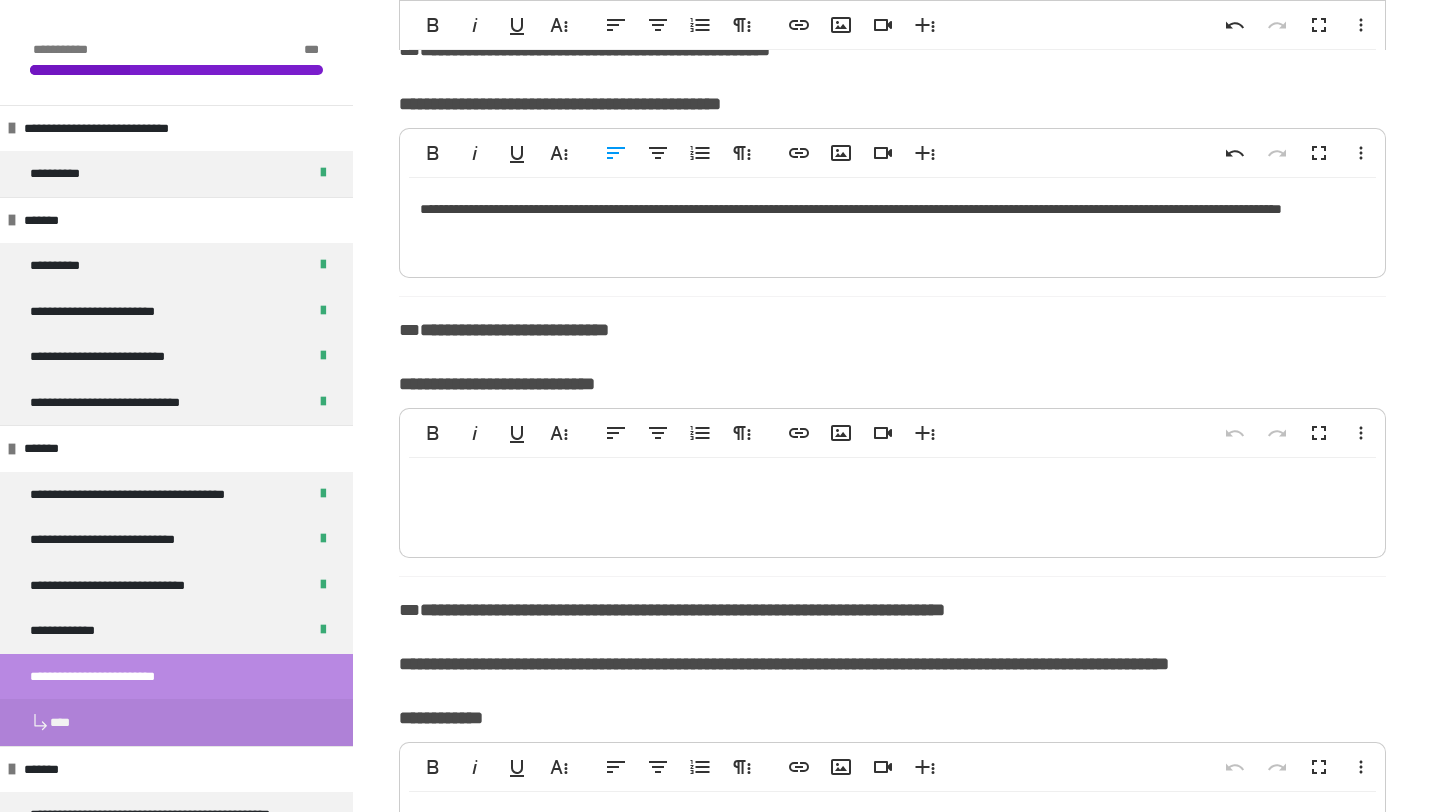 scroll, scrollTop: 1880, scrollLeft: 0, axis: vertical 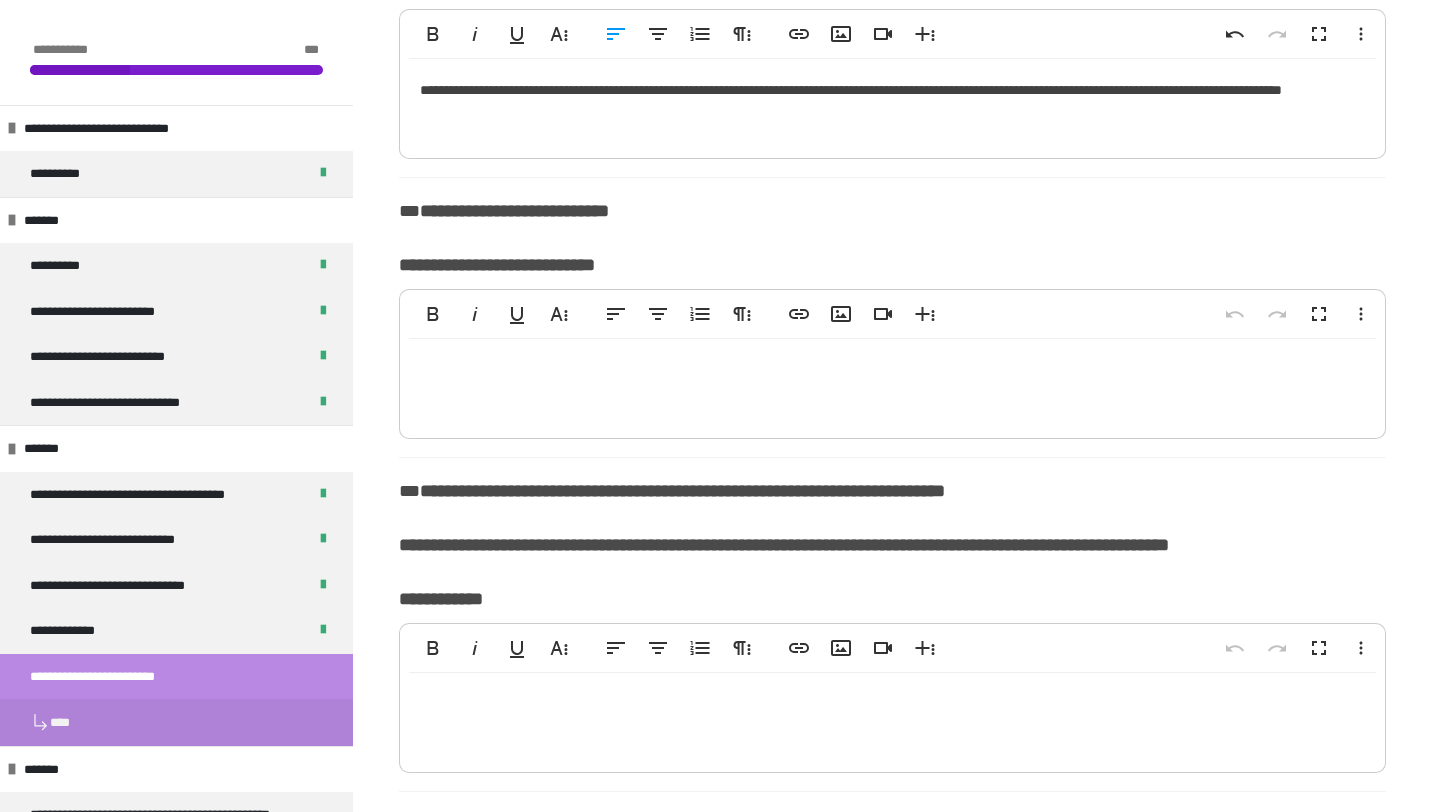 click at bounding box center (892, 384) 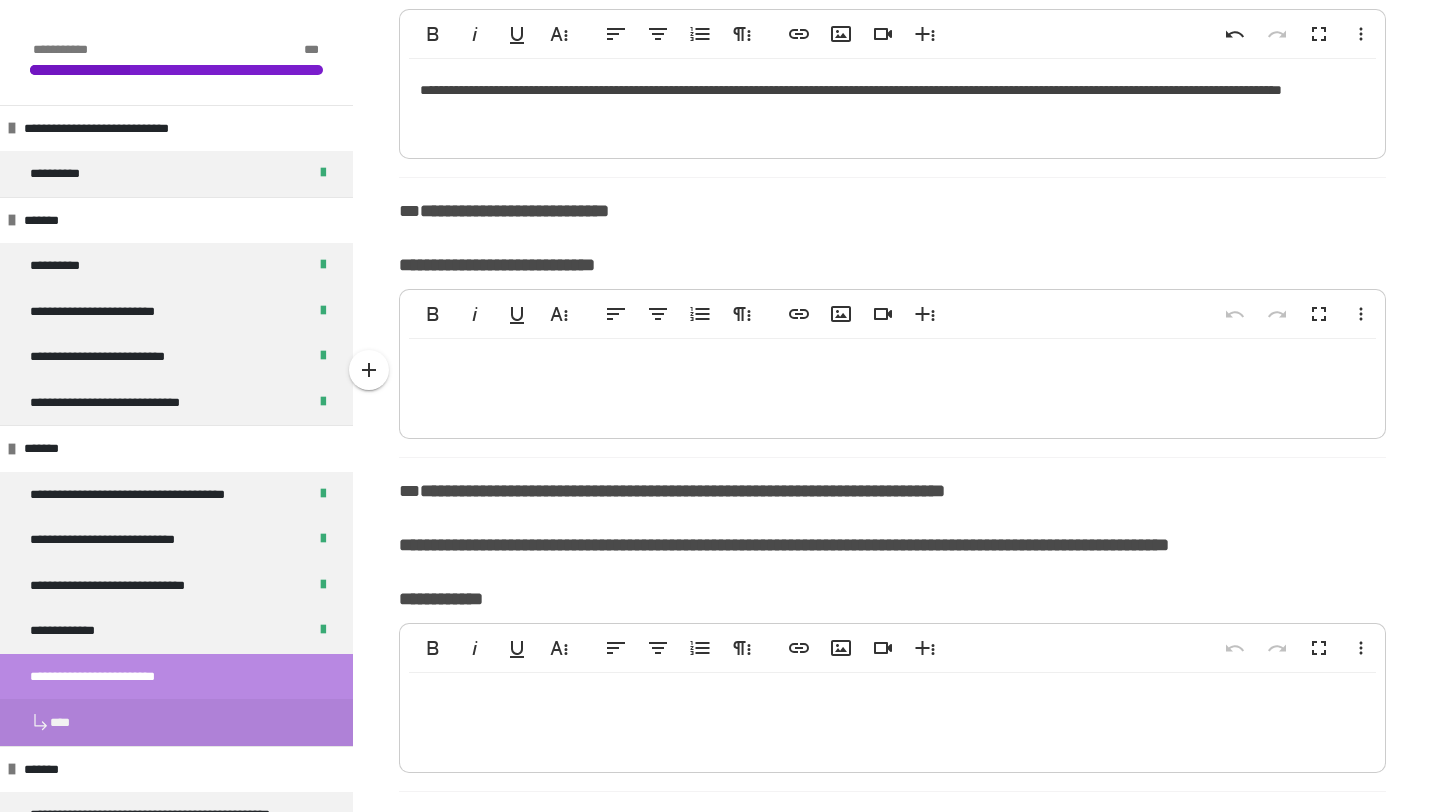 type 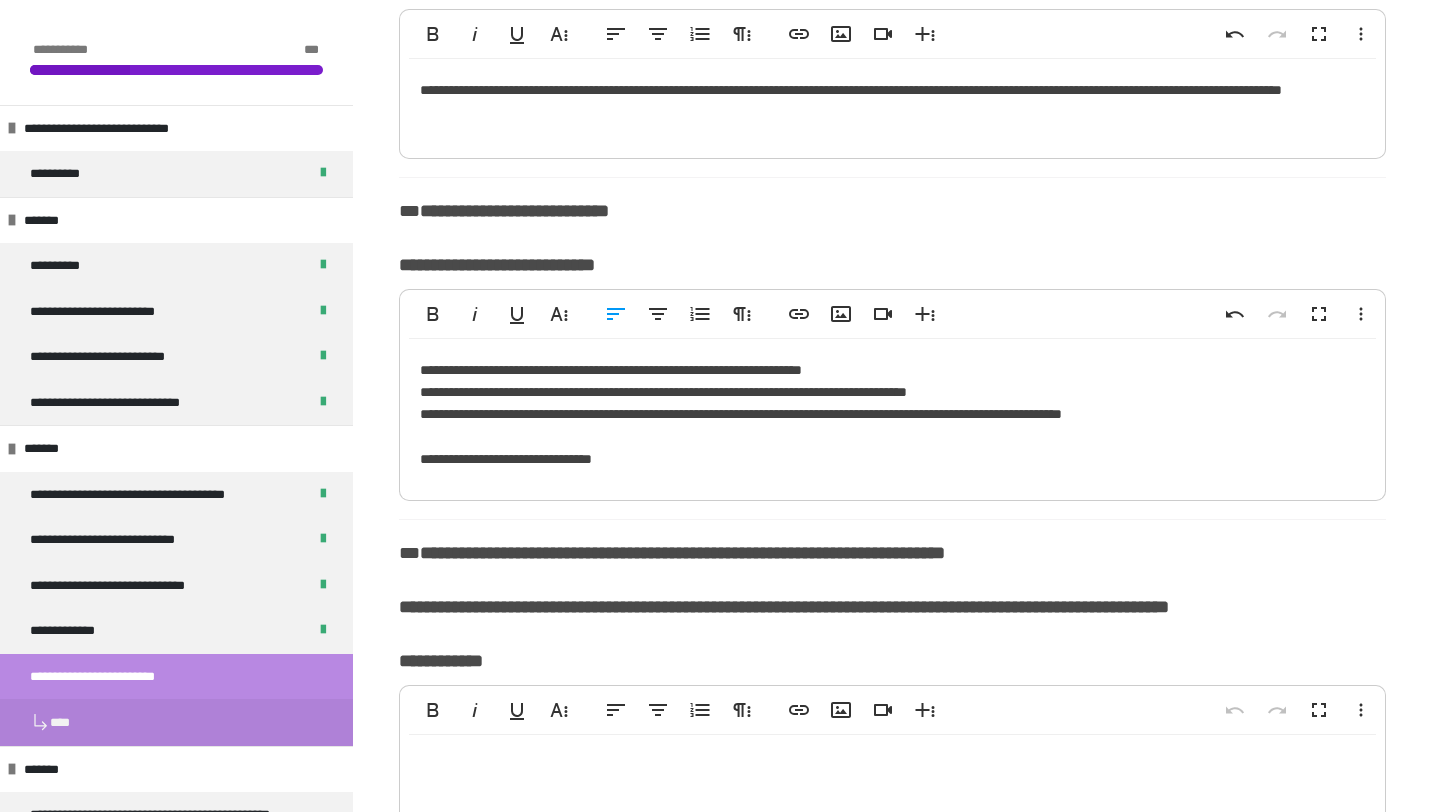 click on "**********" at bounding box center [892, 415] 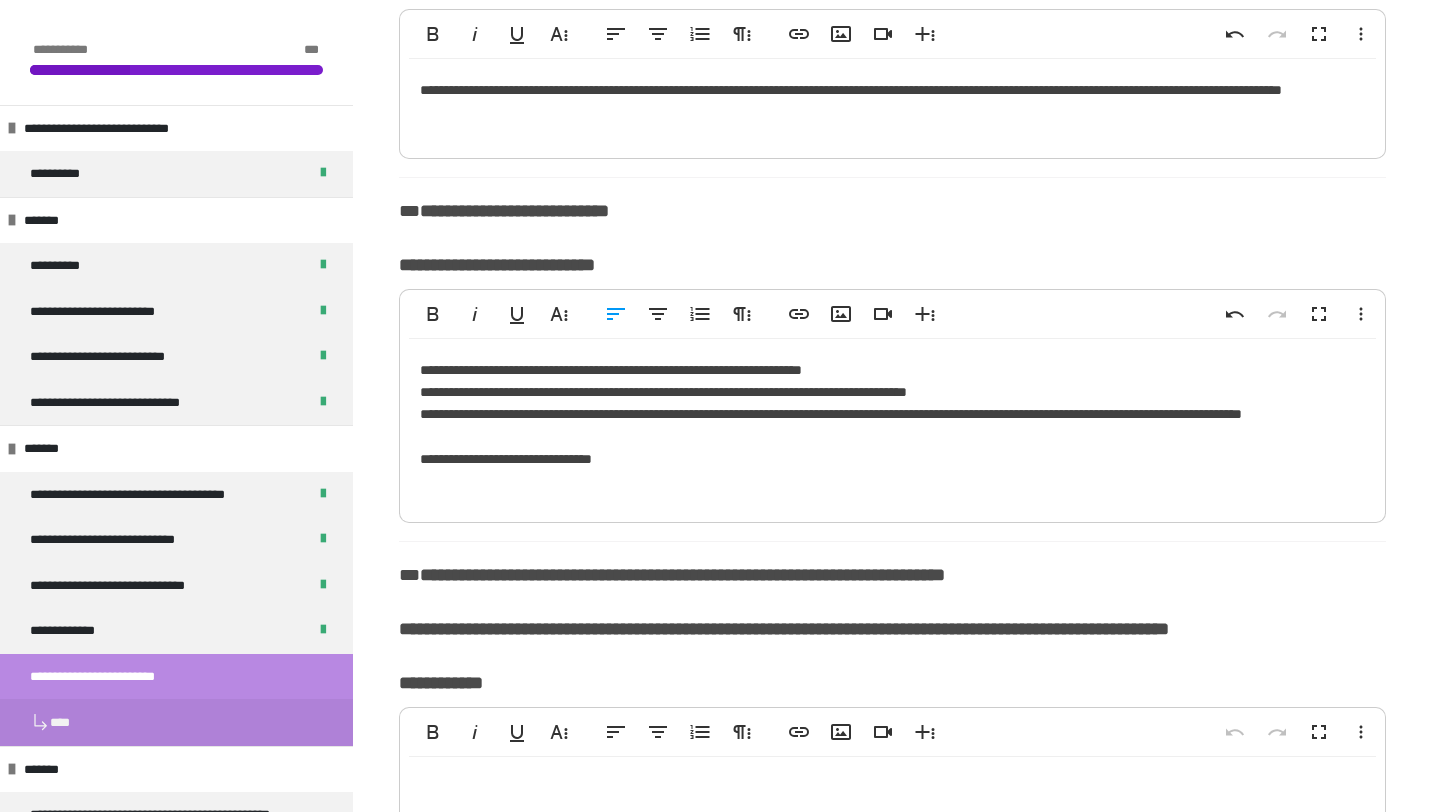 click on "**********" at bounding box center [892, 426] 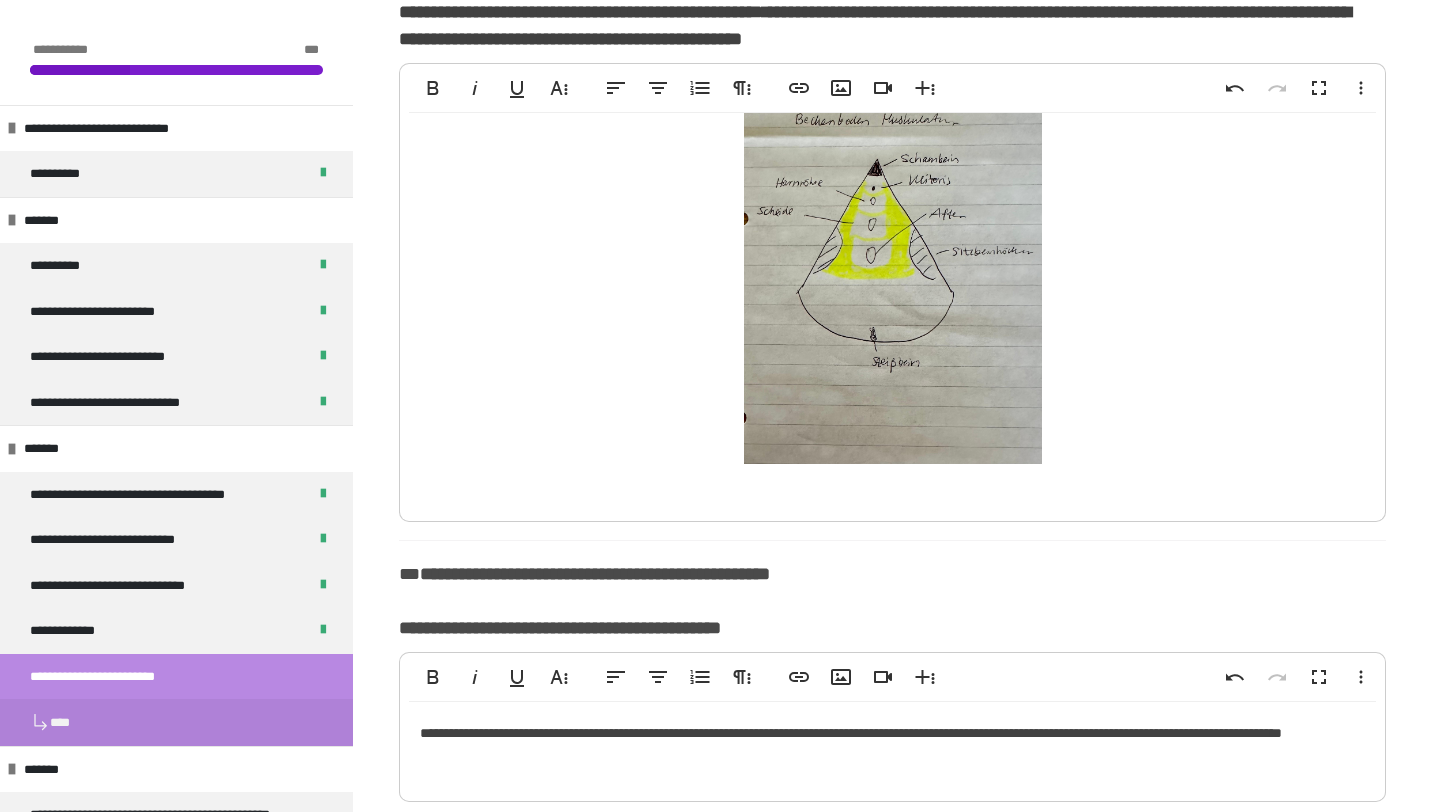scroll, scrollTop: 1185, scrollLeft: 0, axis: vertical 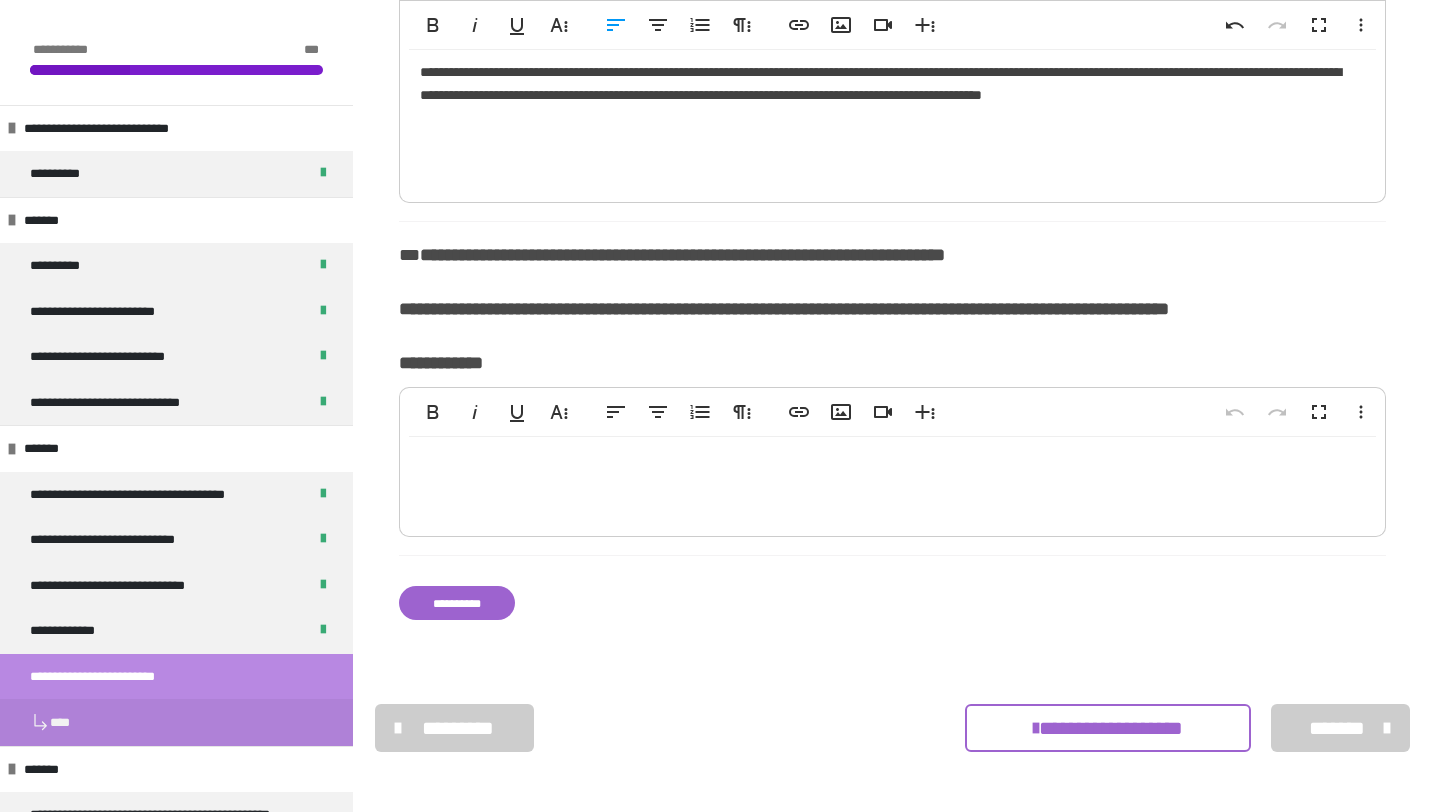 click at bounding box center [892, 482] 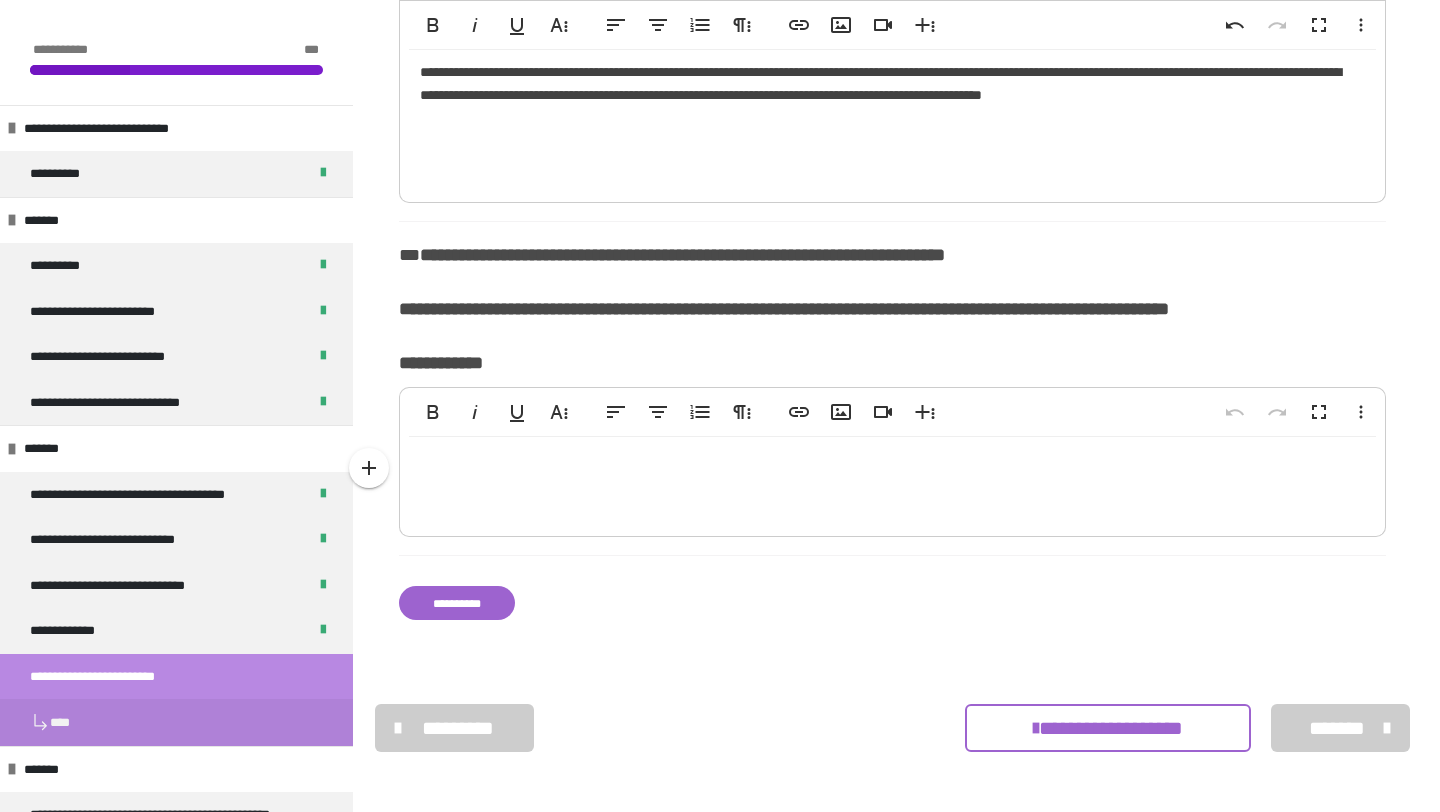 type 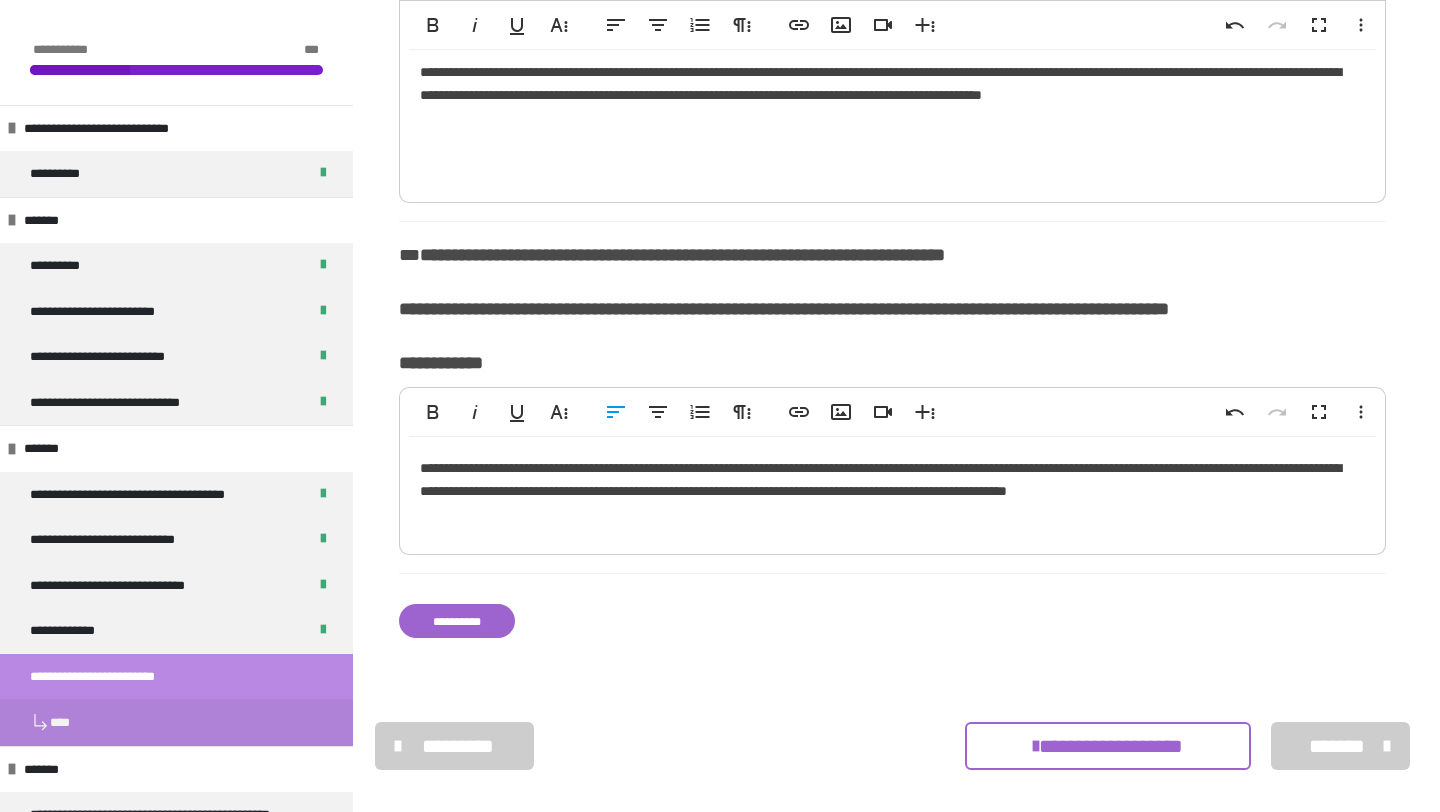 click on "**********" at bounding box center [892, 490] 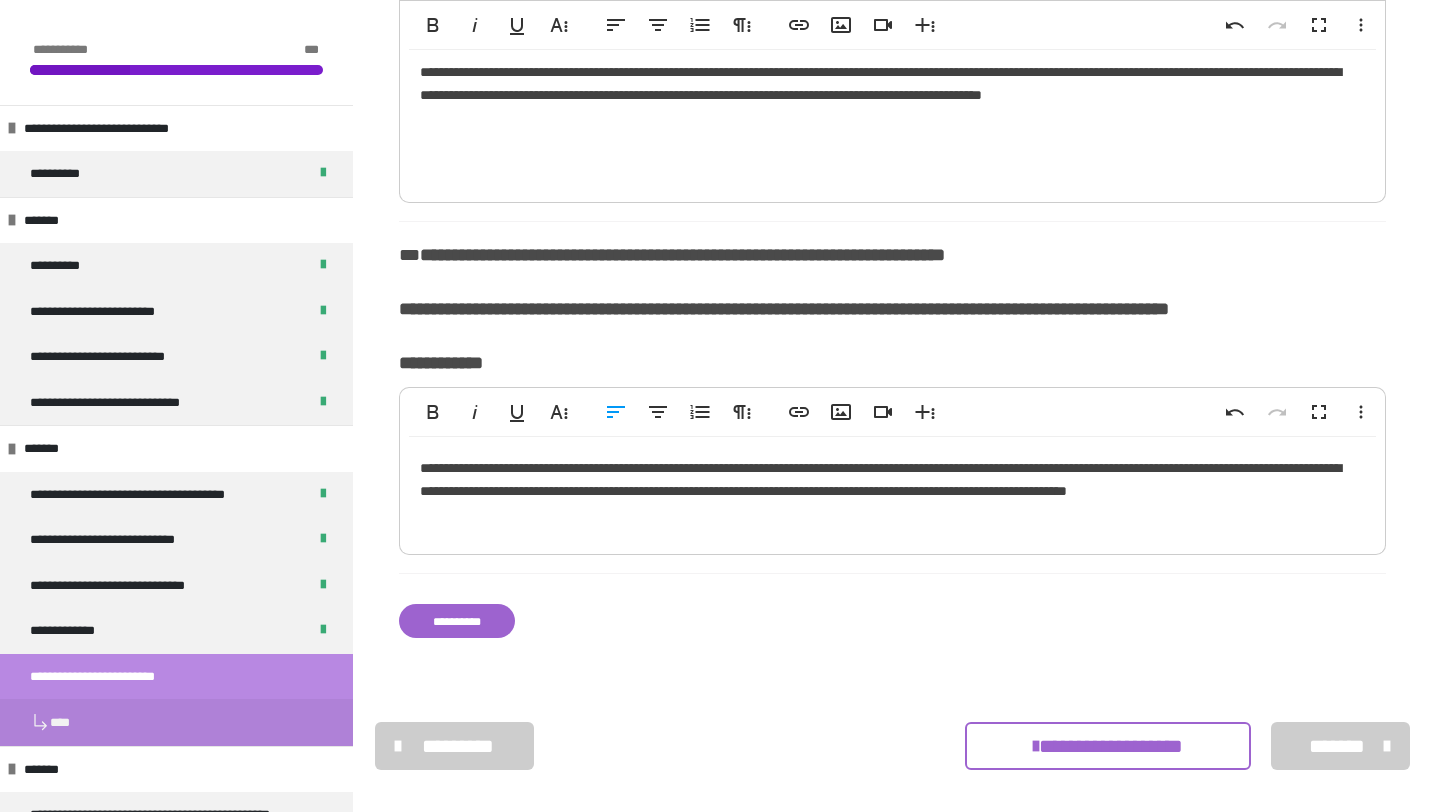 click on "**********" at bounding box center [892, 490] 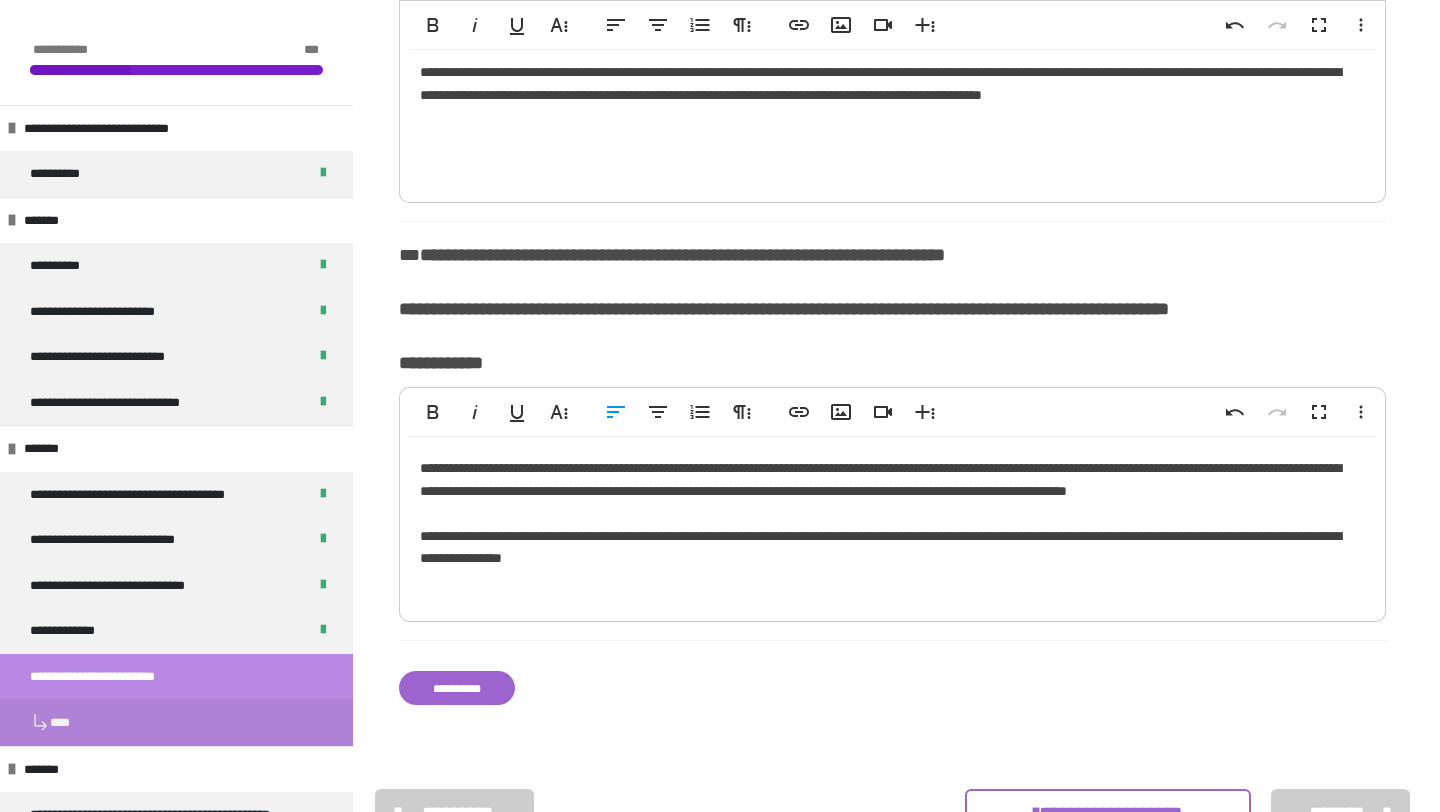 click on "**********" at bounding box center (892, 524) 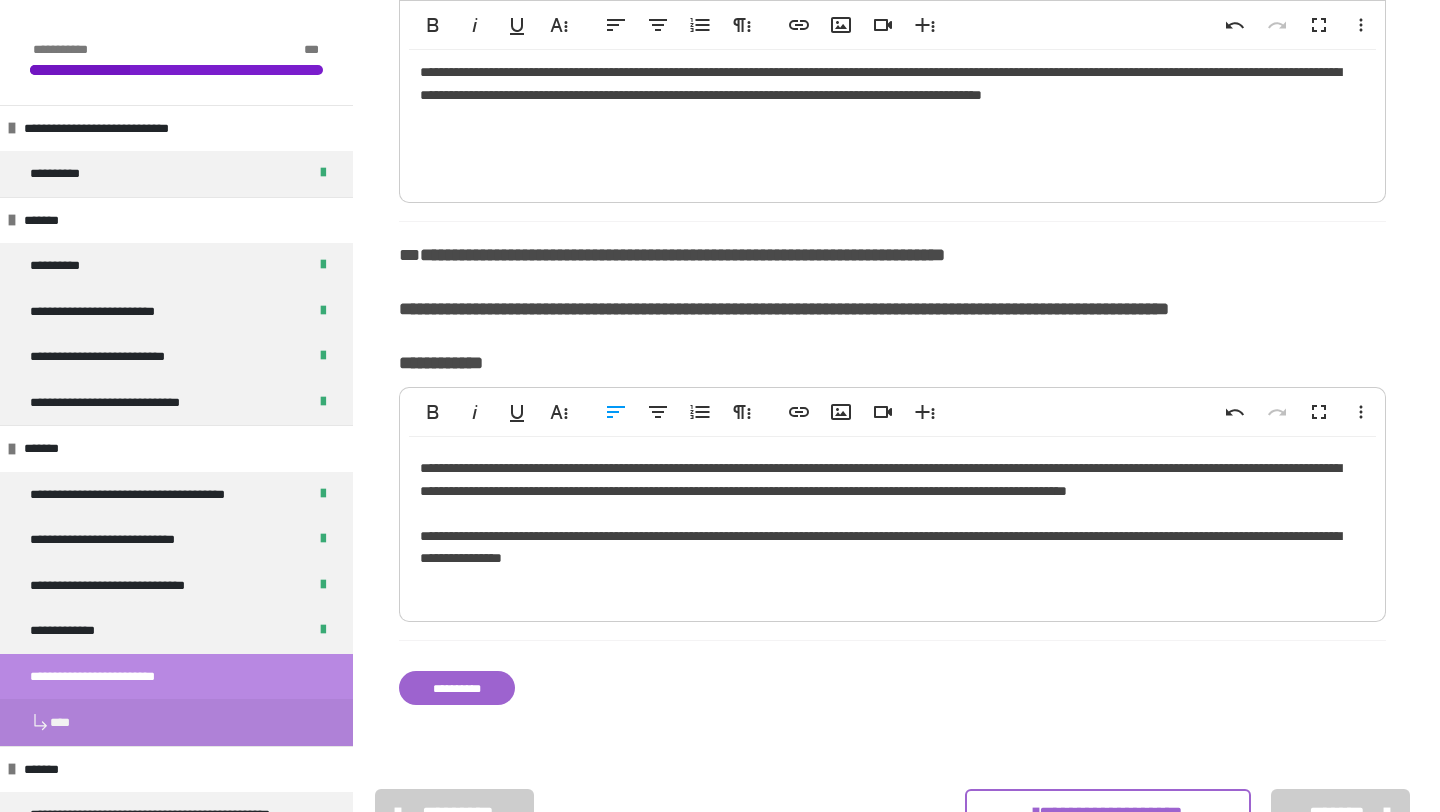 click on "**********" at bounding box center [892, 524] 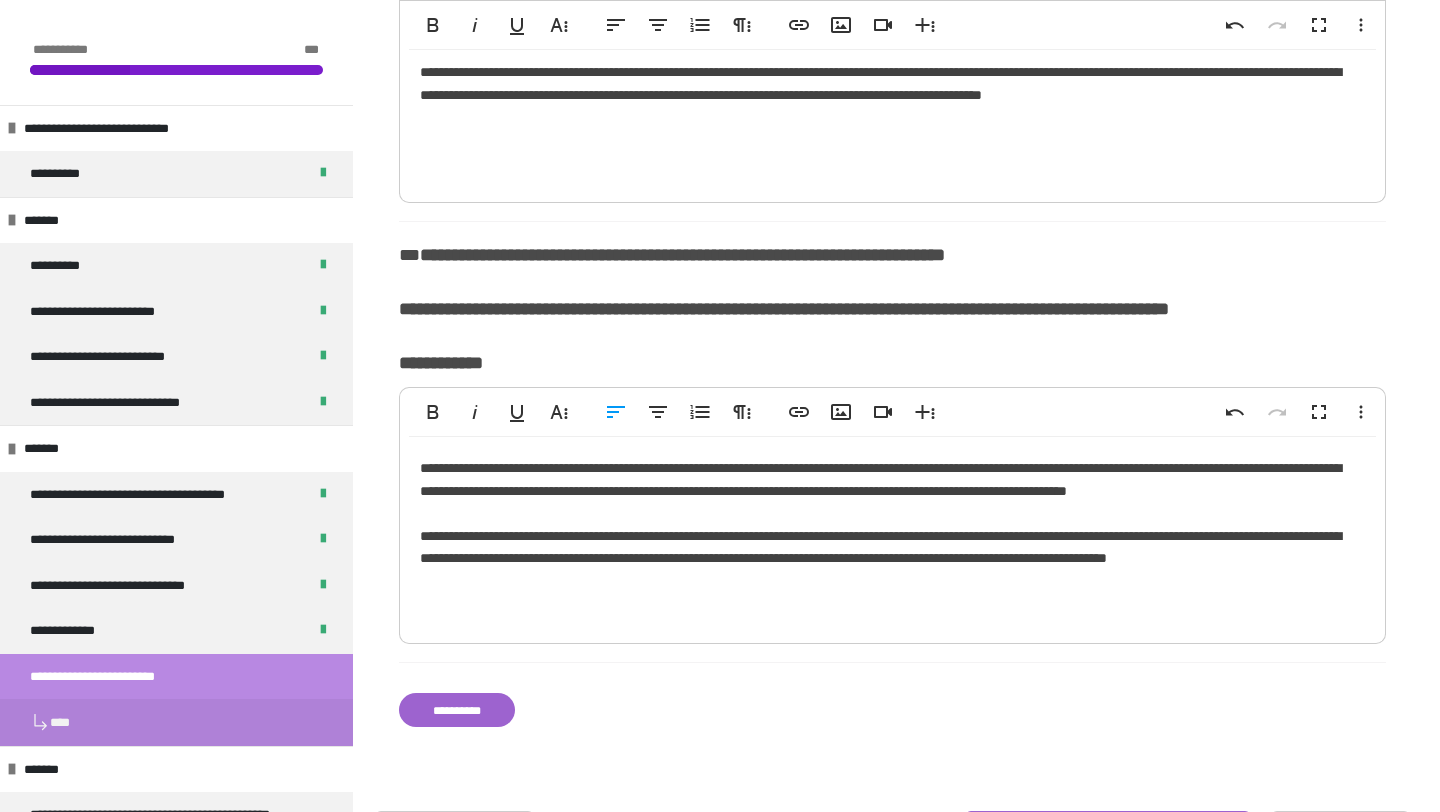 click on "**********" at bounding box center [892, 535] 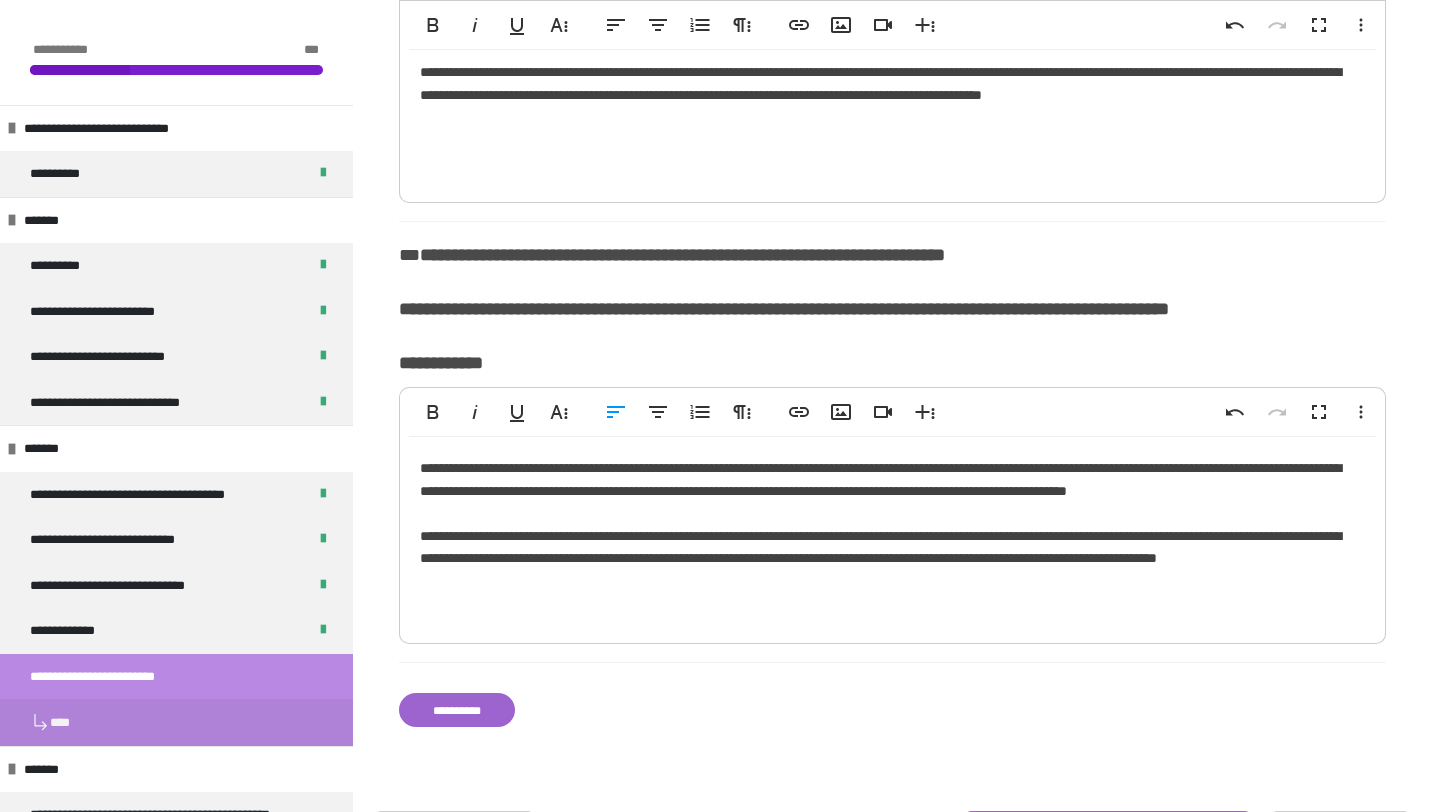click on "**********" at bounding box center (892, 535) 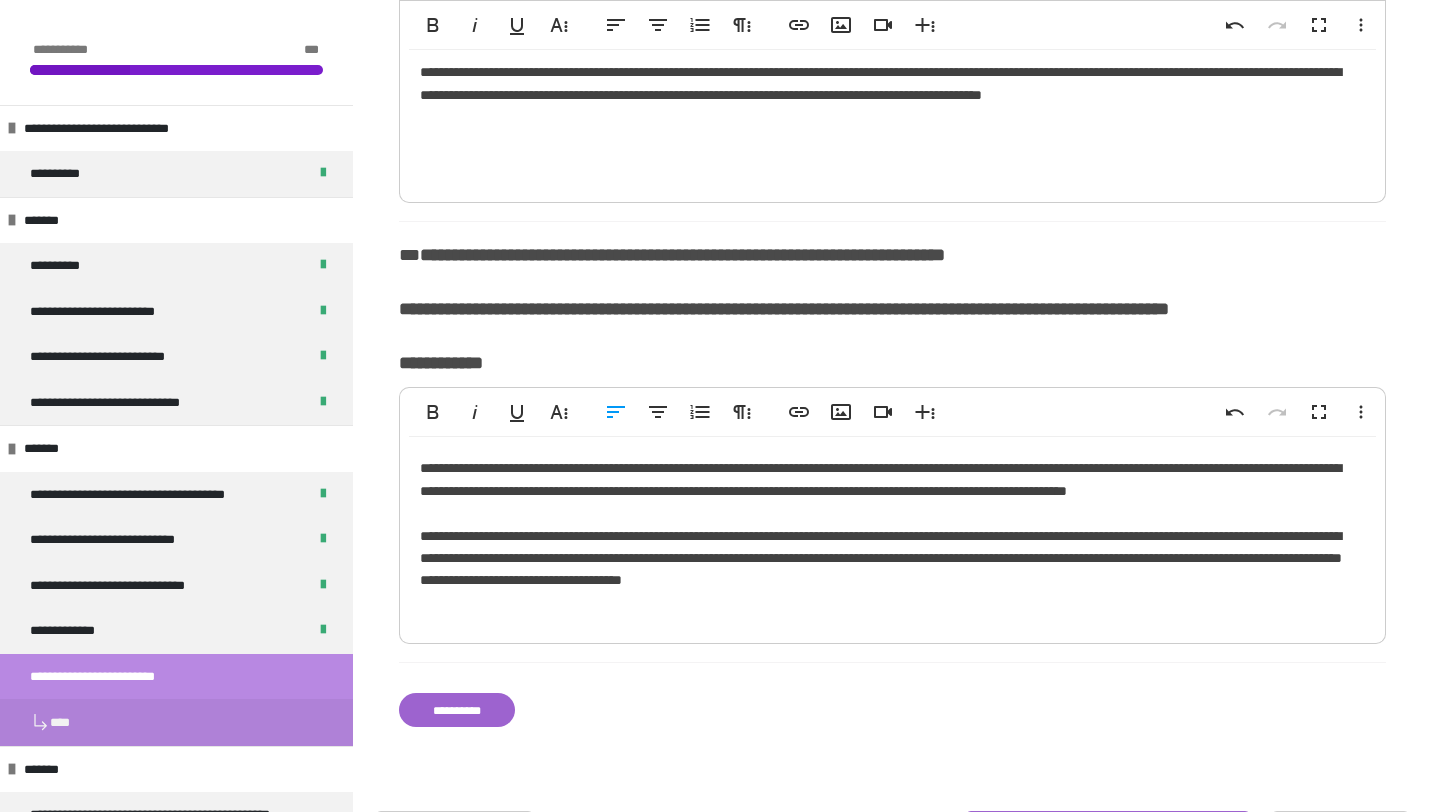 click on "**********" at bounding box center (892, 535) 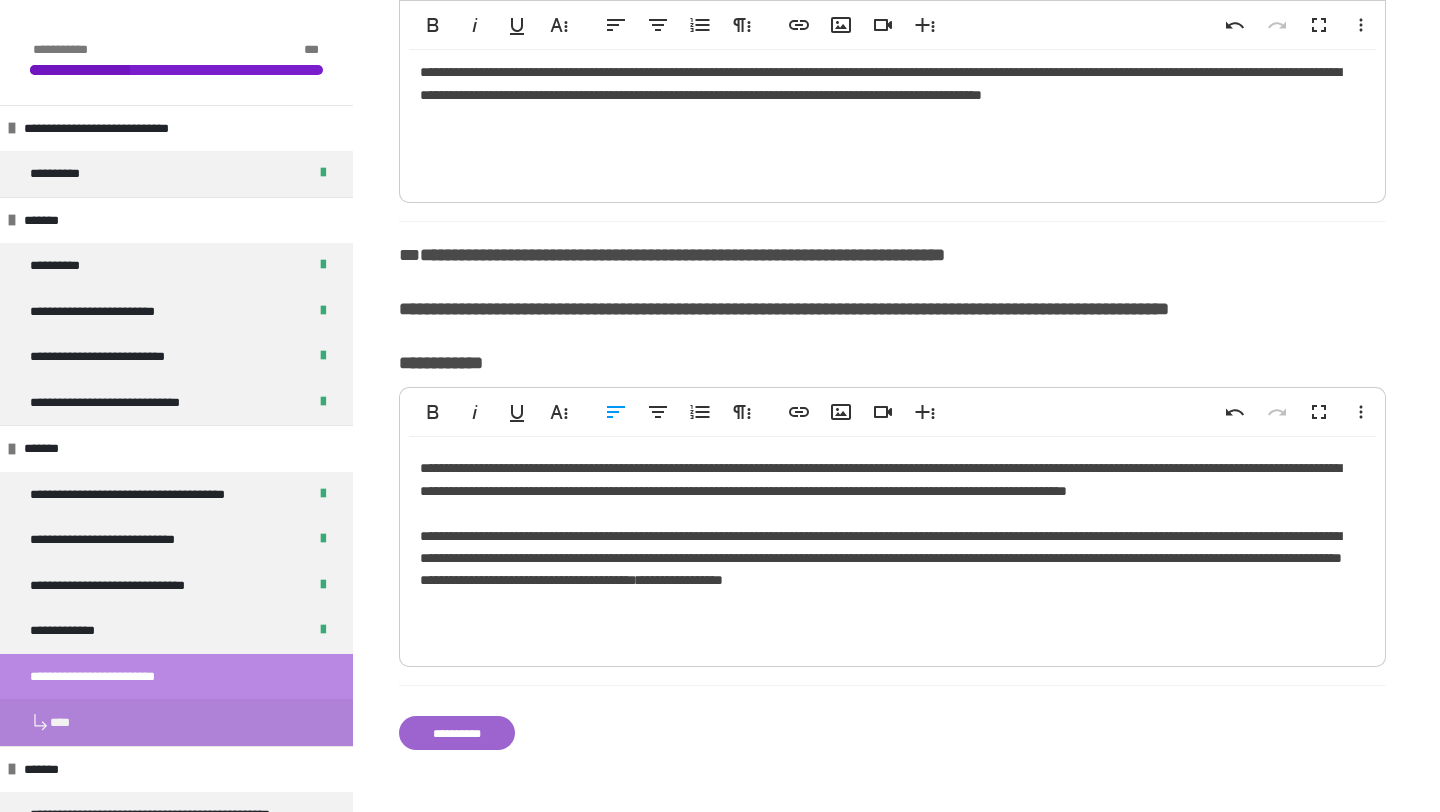 click on "**********" at bounding box center (892, 546) 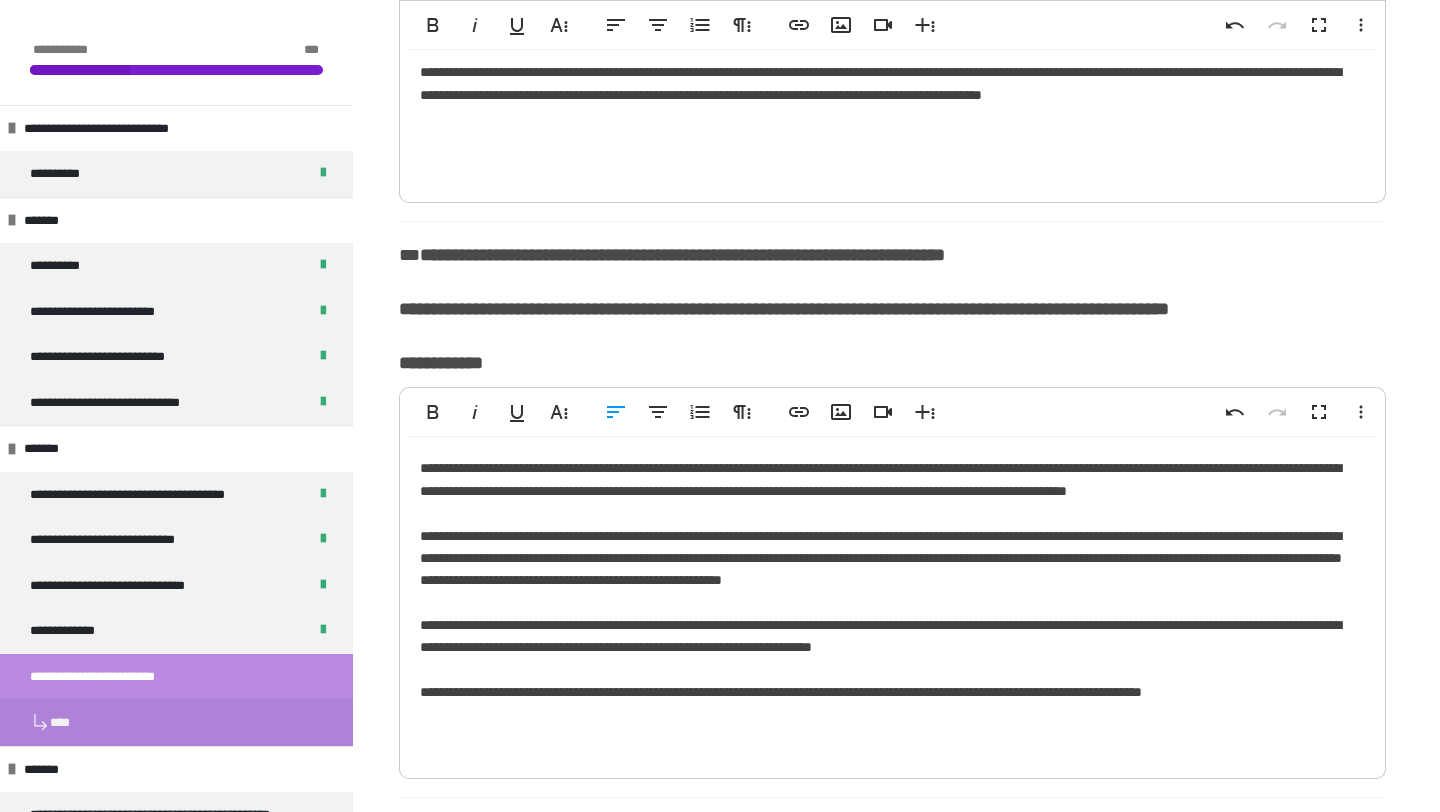 click on "**********" at bounding box center [892, 602] 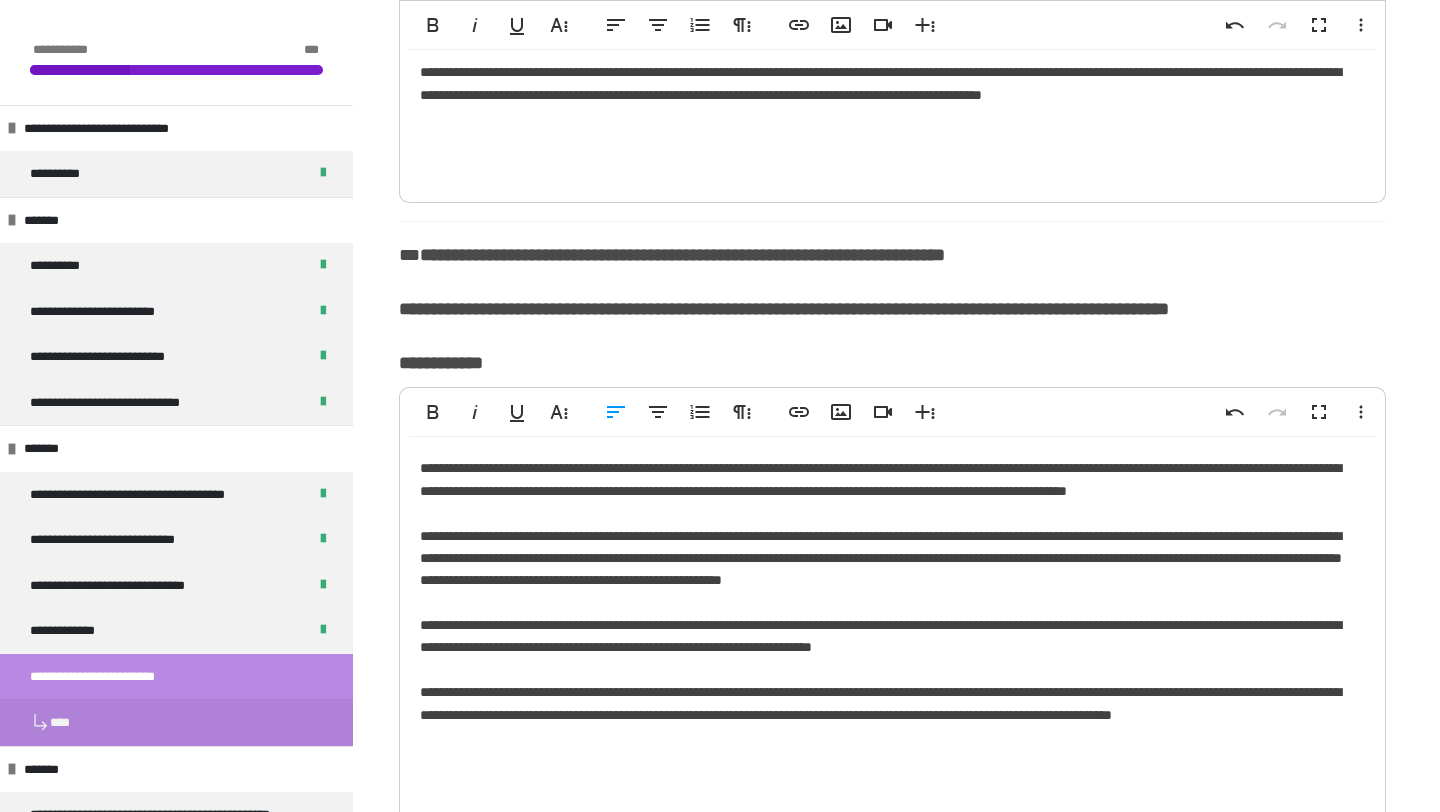 scroll, scrollTop: 2525, scrollLeft: 0, axis: vertical 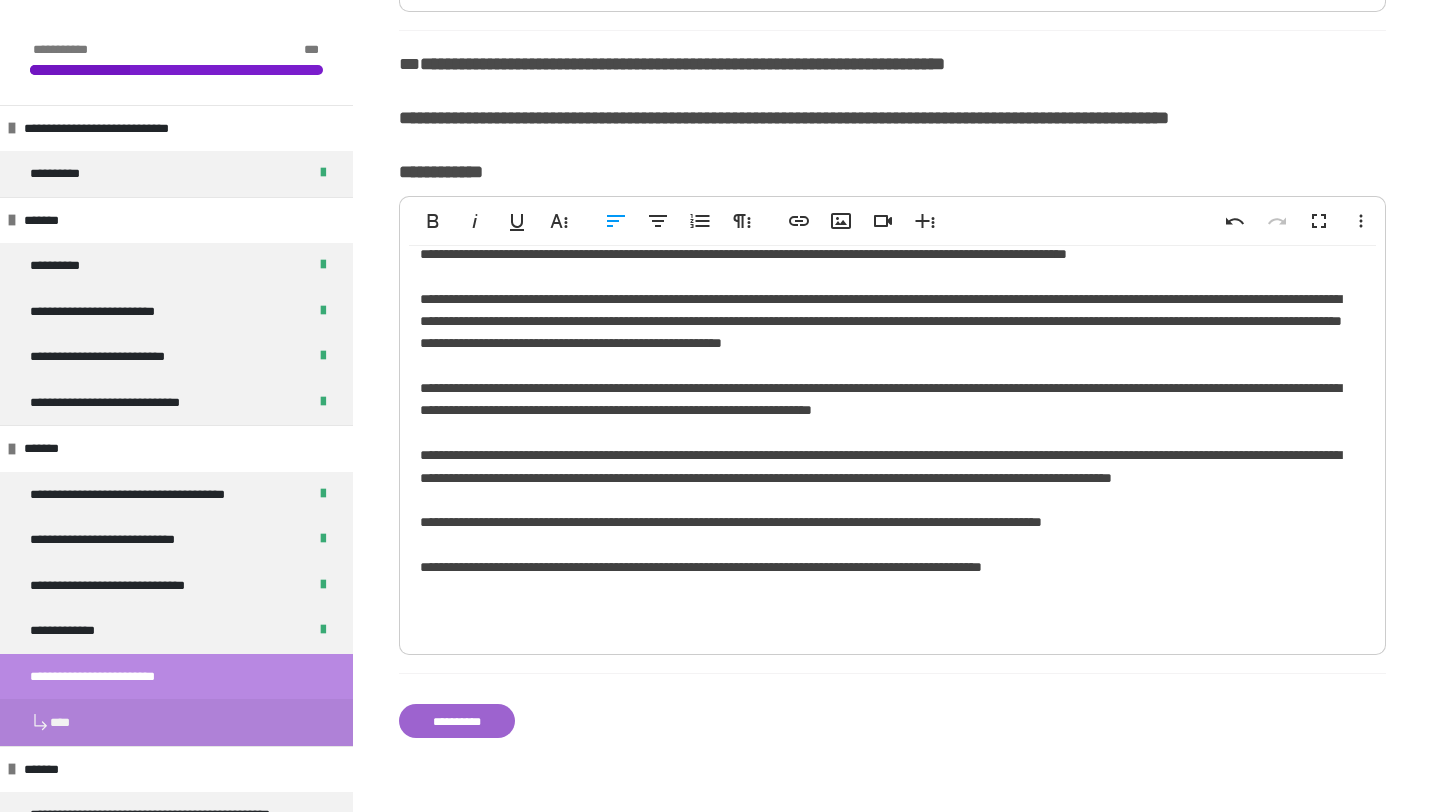 click on "**********" at bounding box center [892, 433] 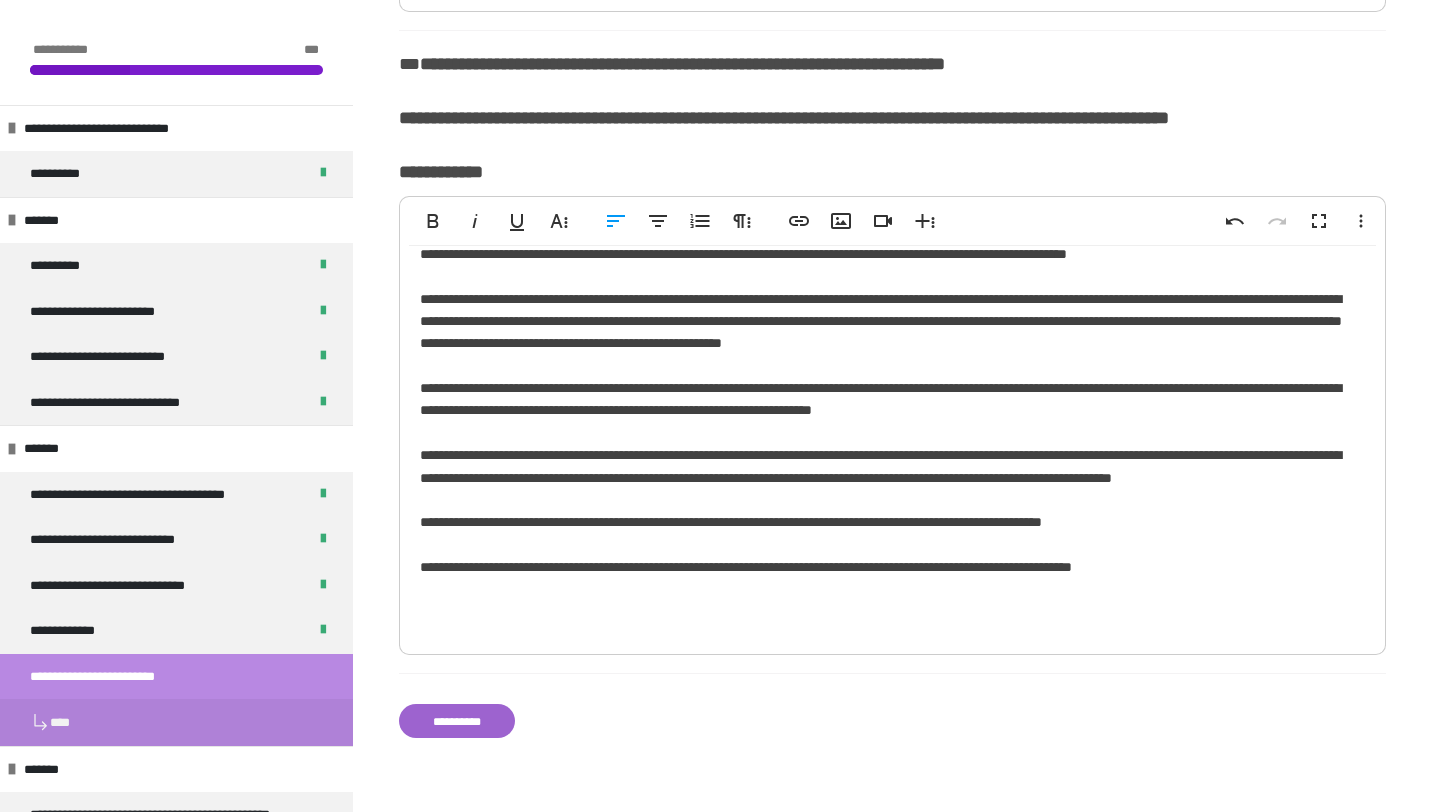 click on "**********" at bounding box center (892, 433) 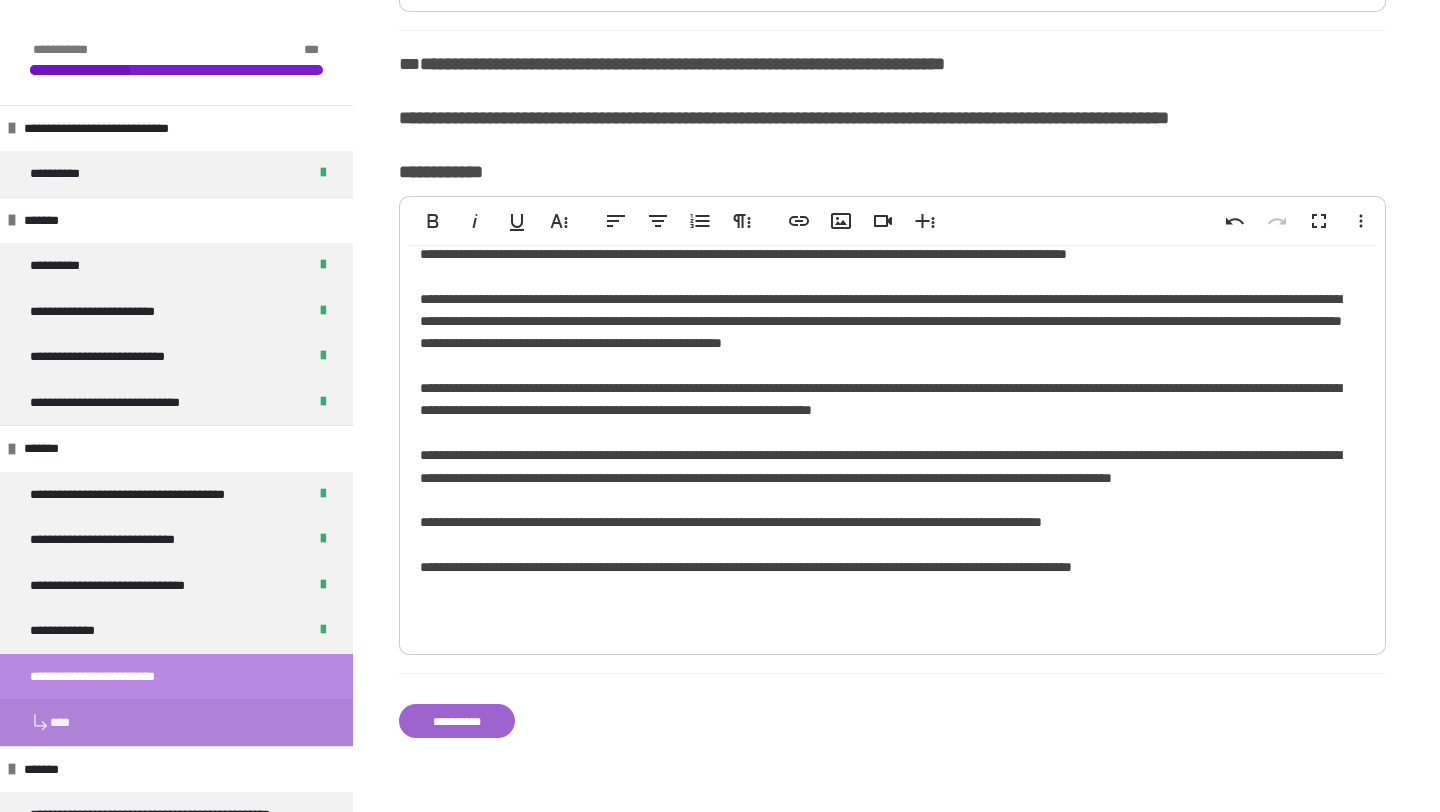 scroll, scrollTop: 111, scrollLeft: 0, axis: vertical 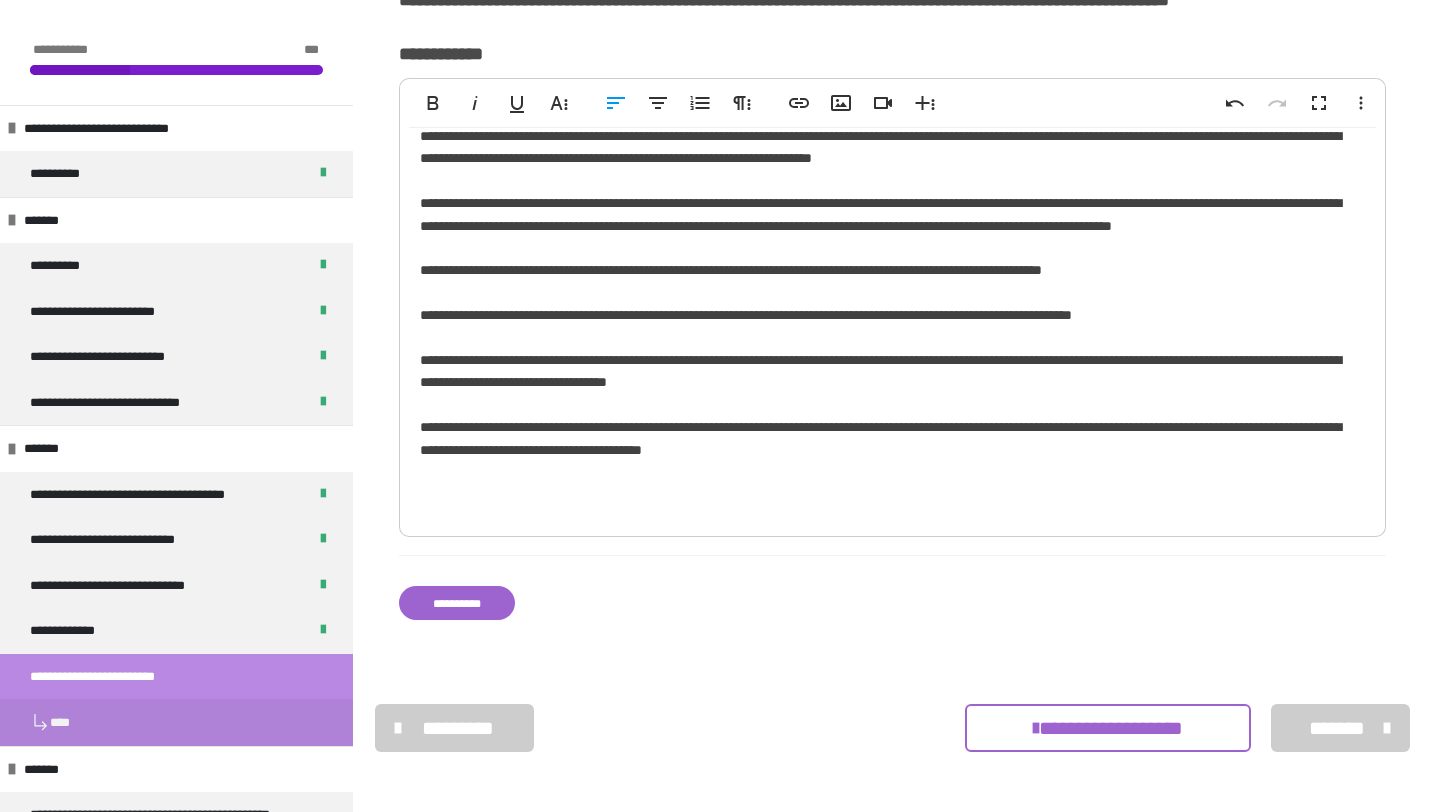 click on "**********" at bounding box center (892, 248) 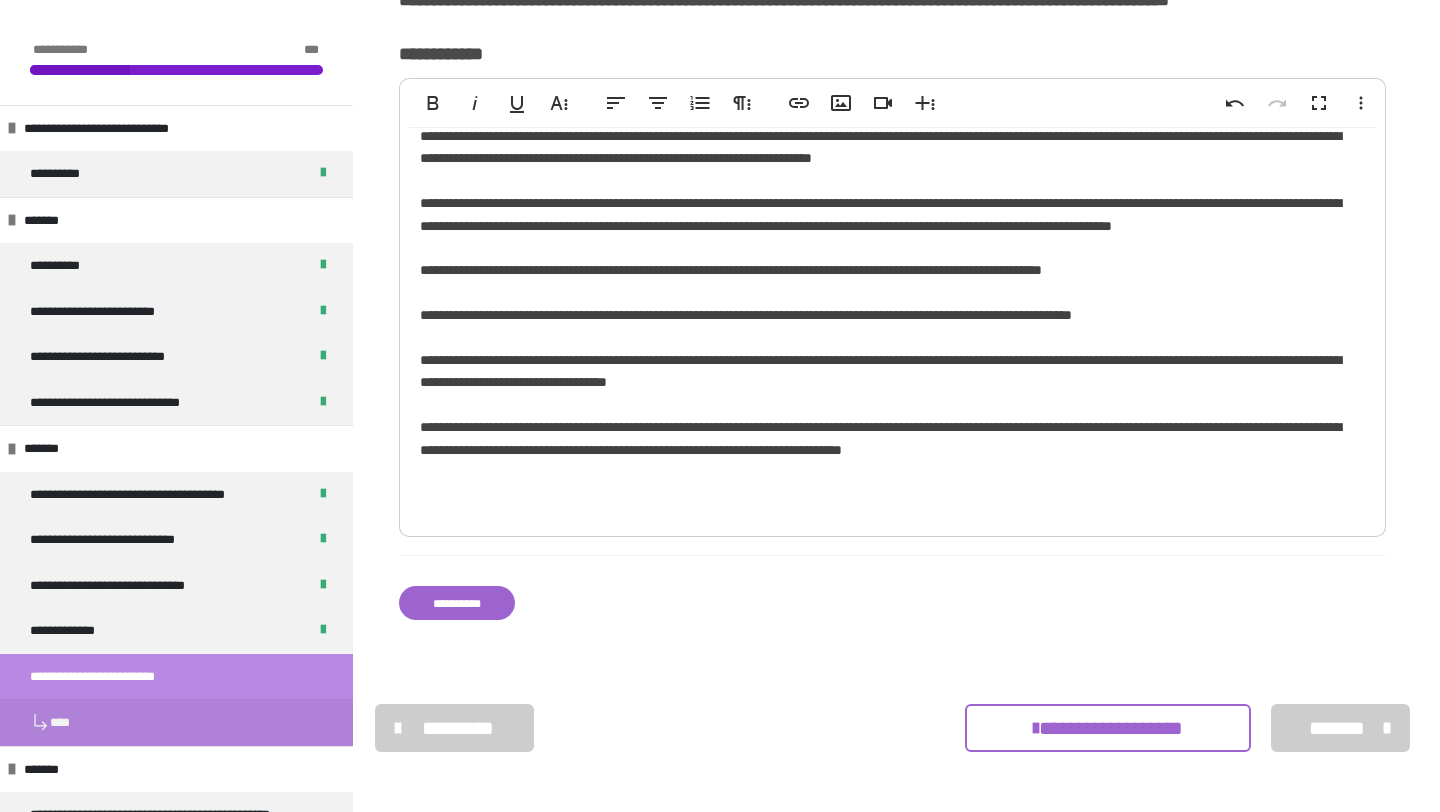 scroll, scrollTop: 245, scrollLeft: 0, axis: vertical 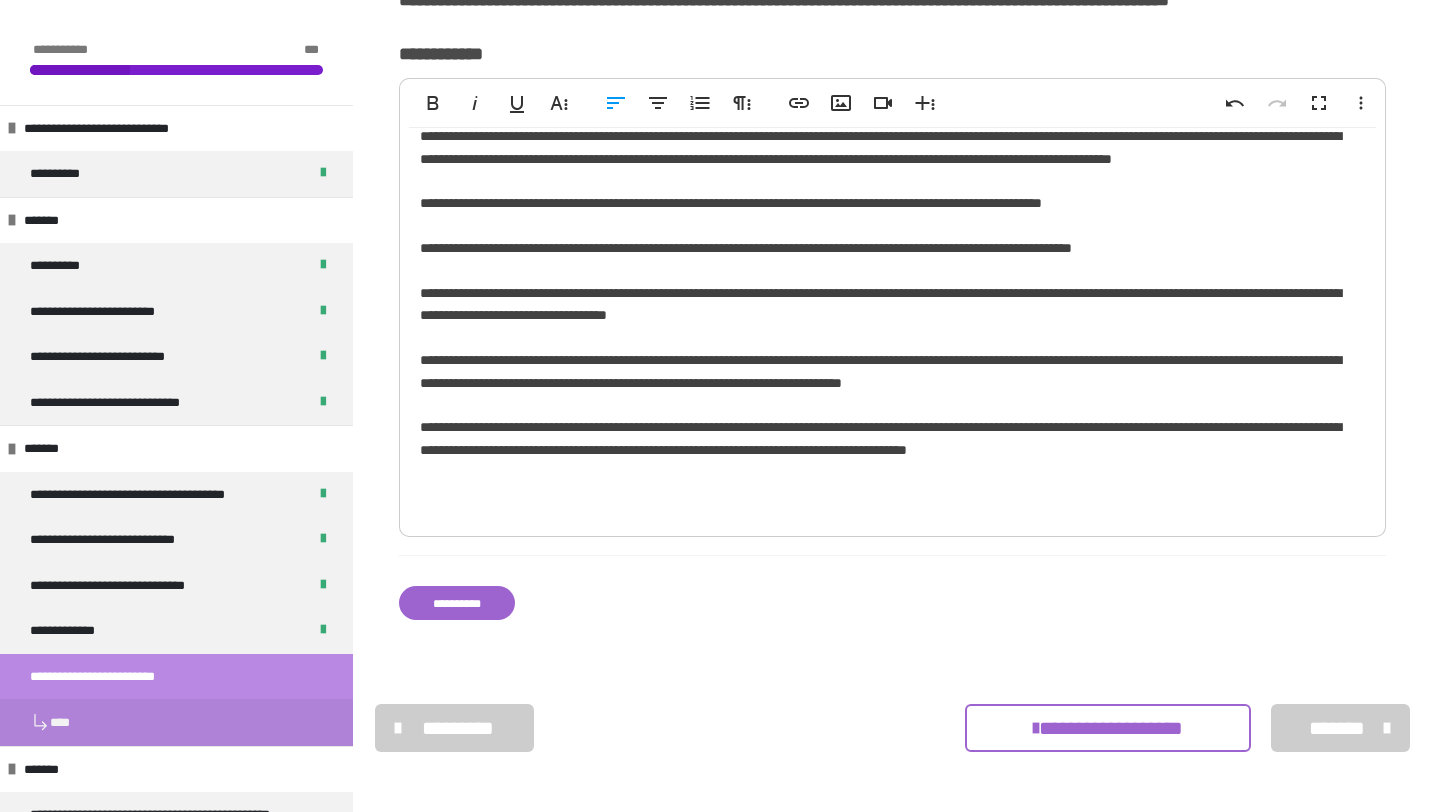 click on "**********" at bounding box center (892, 214) 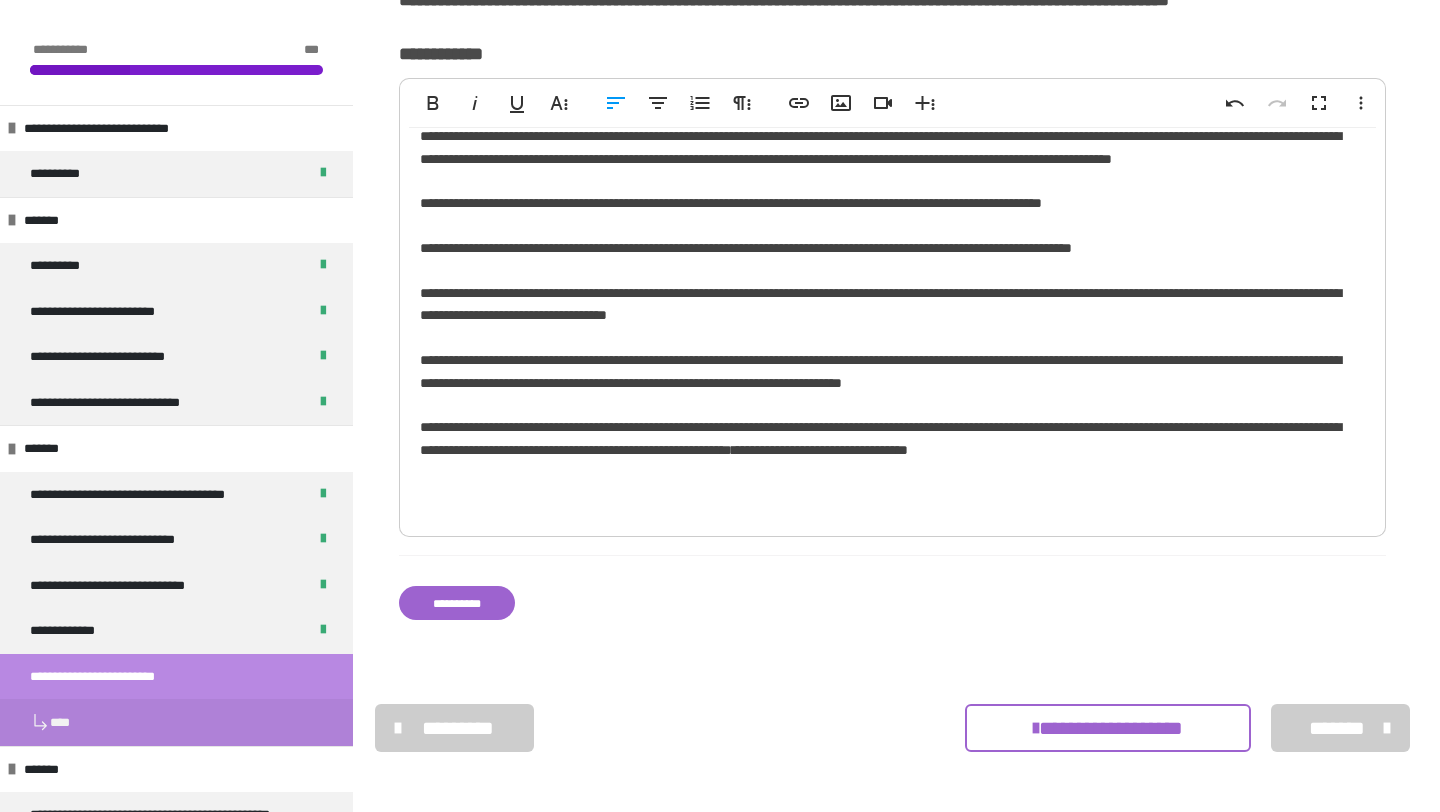 click on "**********" at bounding box center [892, 214] 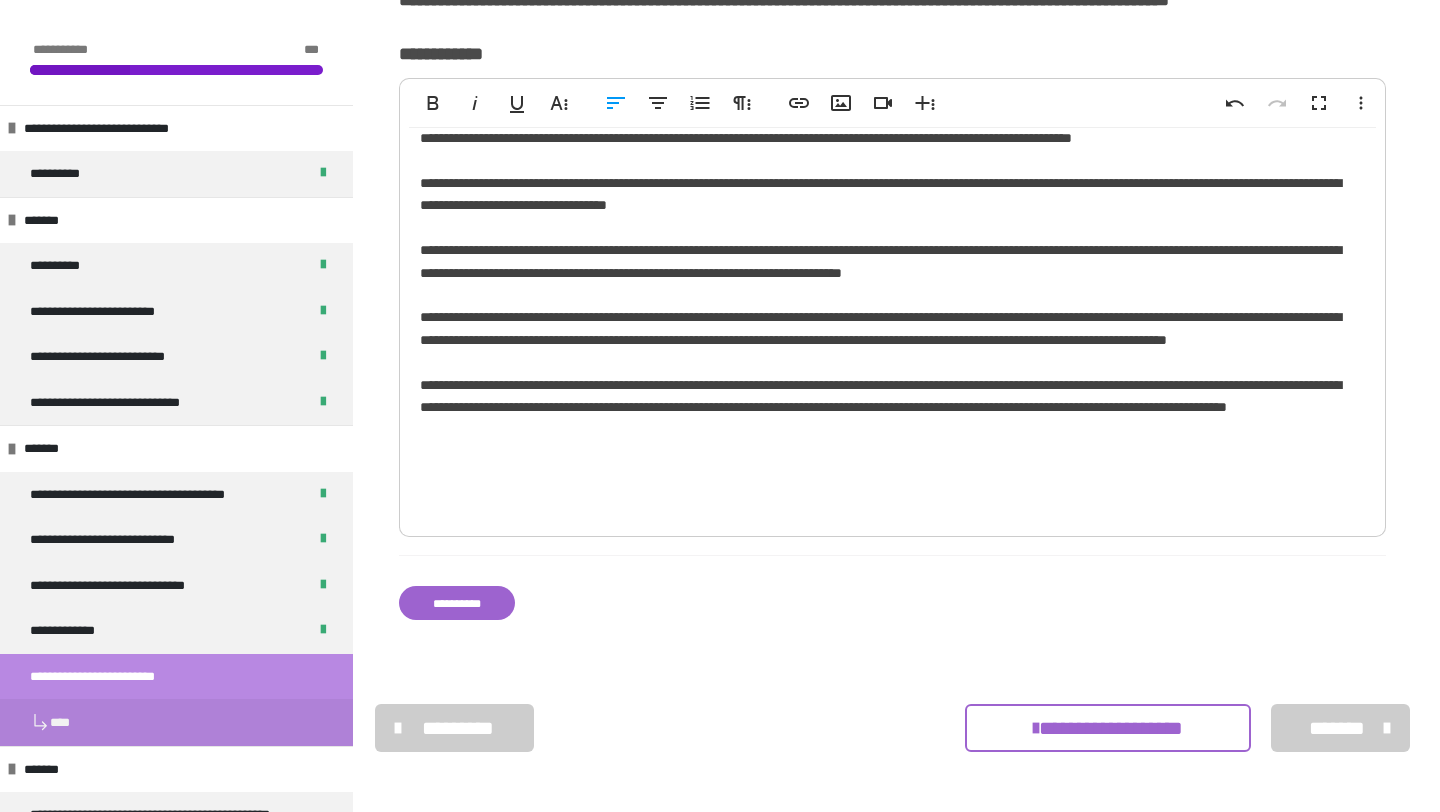 scroll, scrollTop: 359, scrollLeft: 0, axis: vertical 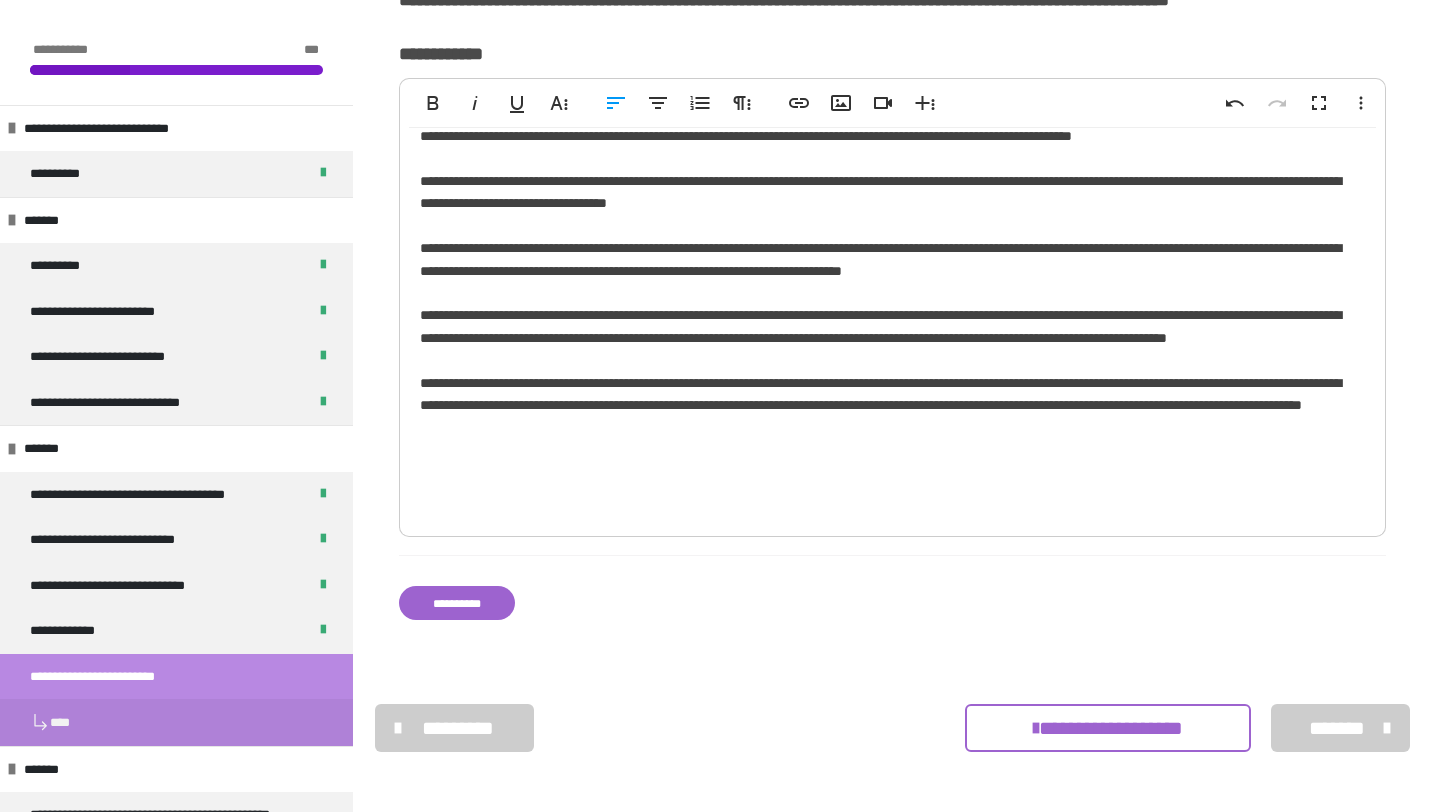 click on "**********" at bounding box center [892, 158] 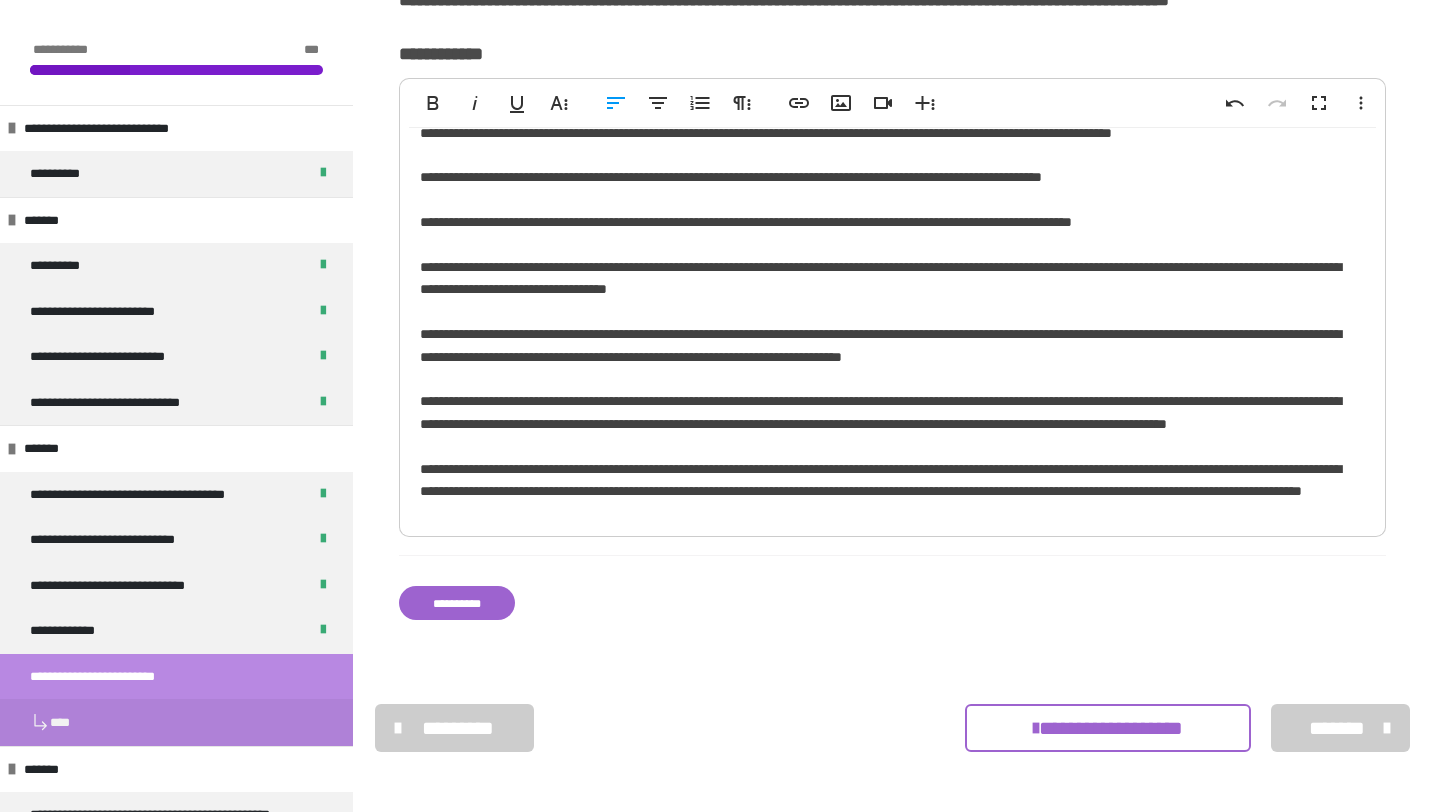 scroll, scrollTop: 355, scrollLeft: 0, axis: vertical 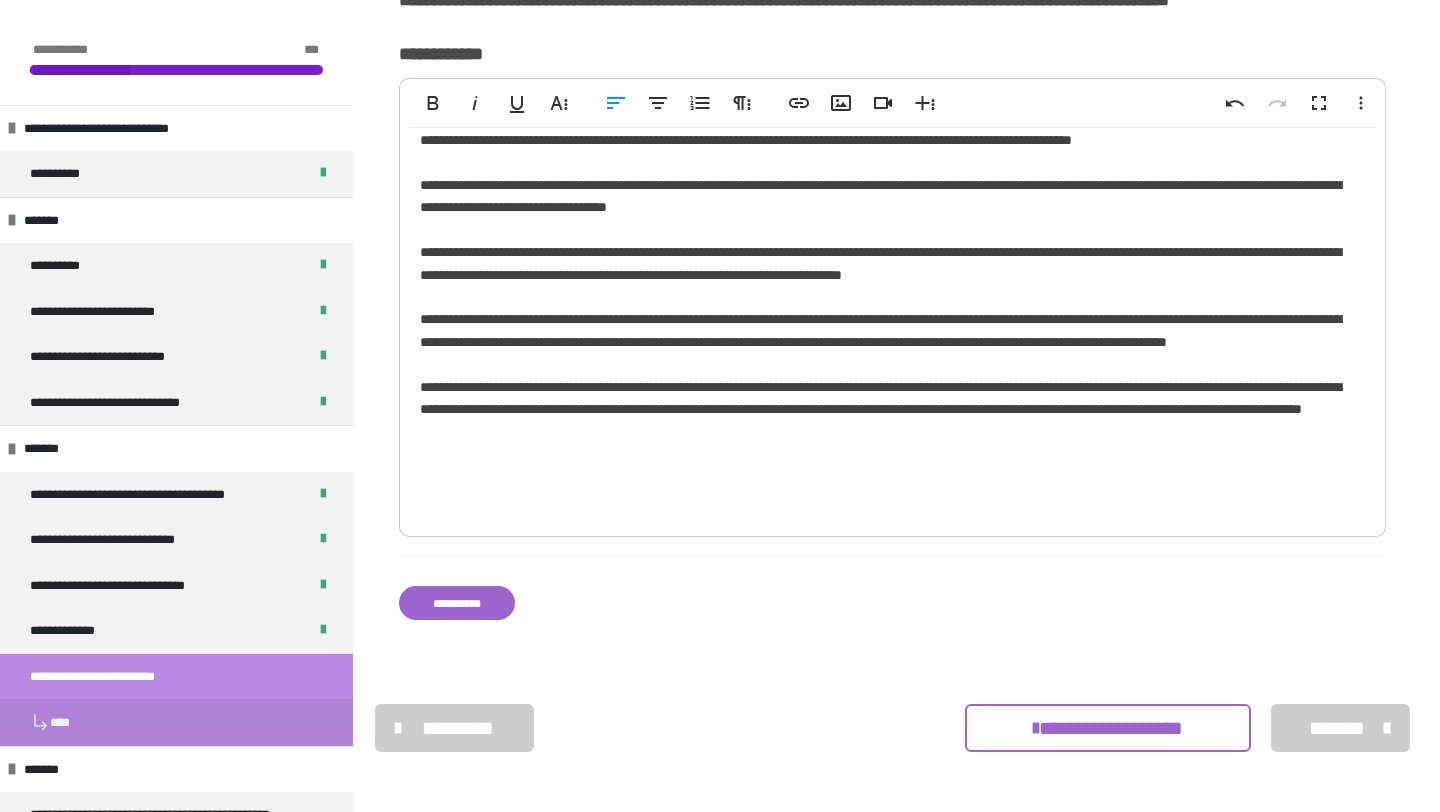 click on "**********" at bounding box center [457, 603] 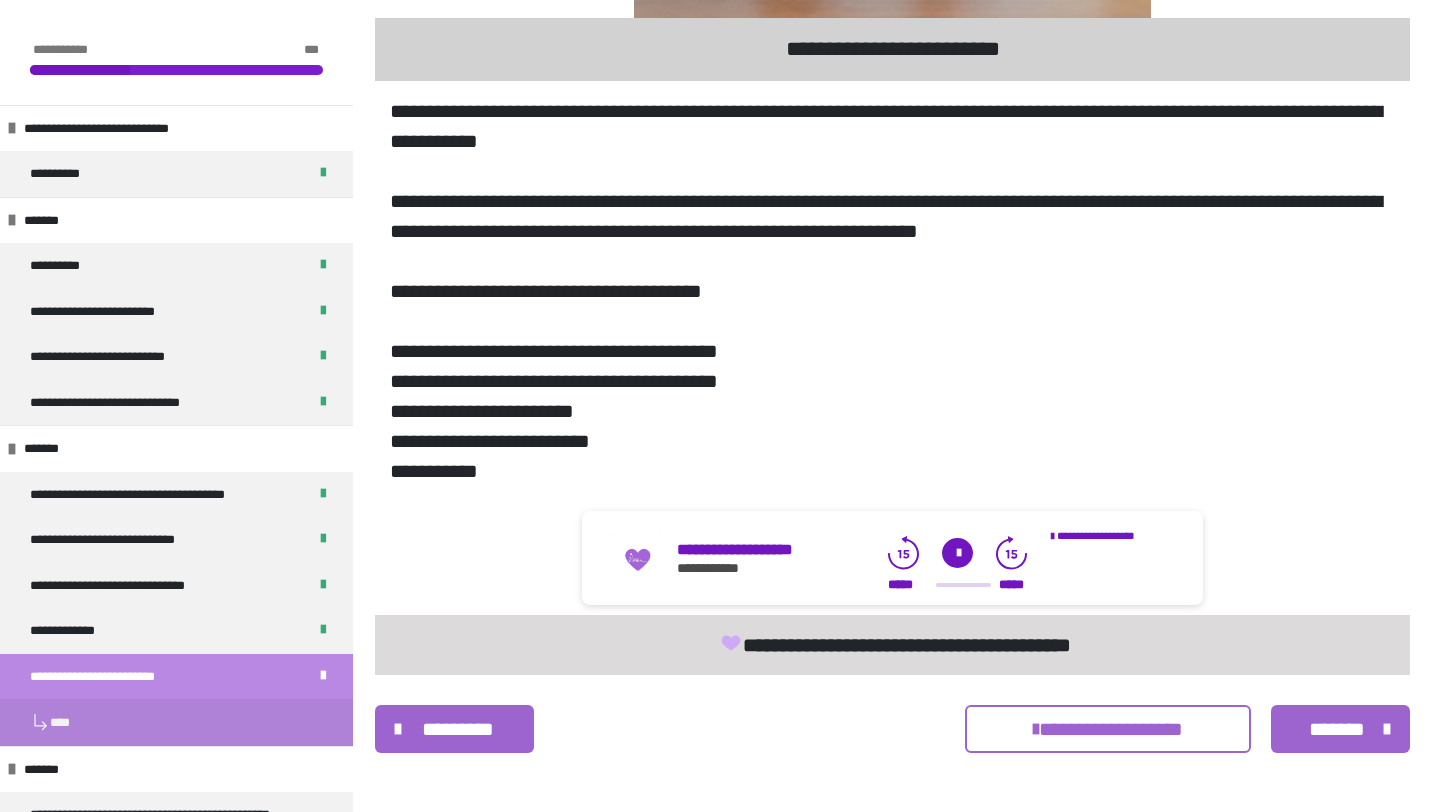 scroll, scrollTop: 1221, scrollLeft: 0, axis: vertical 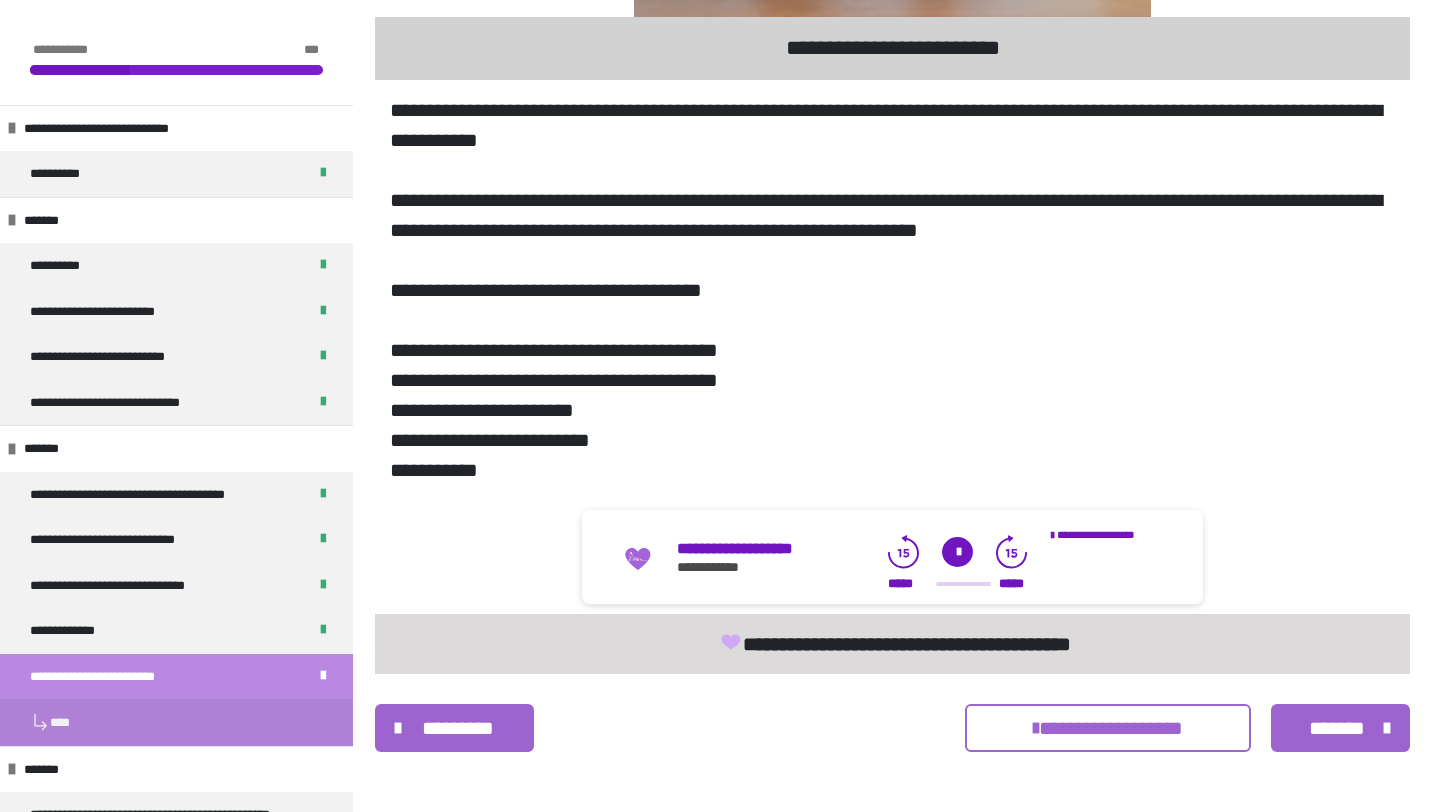 click at bounding box center [957, 552] 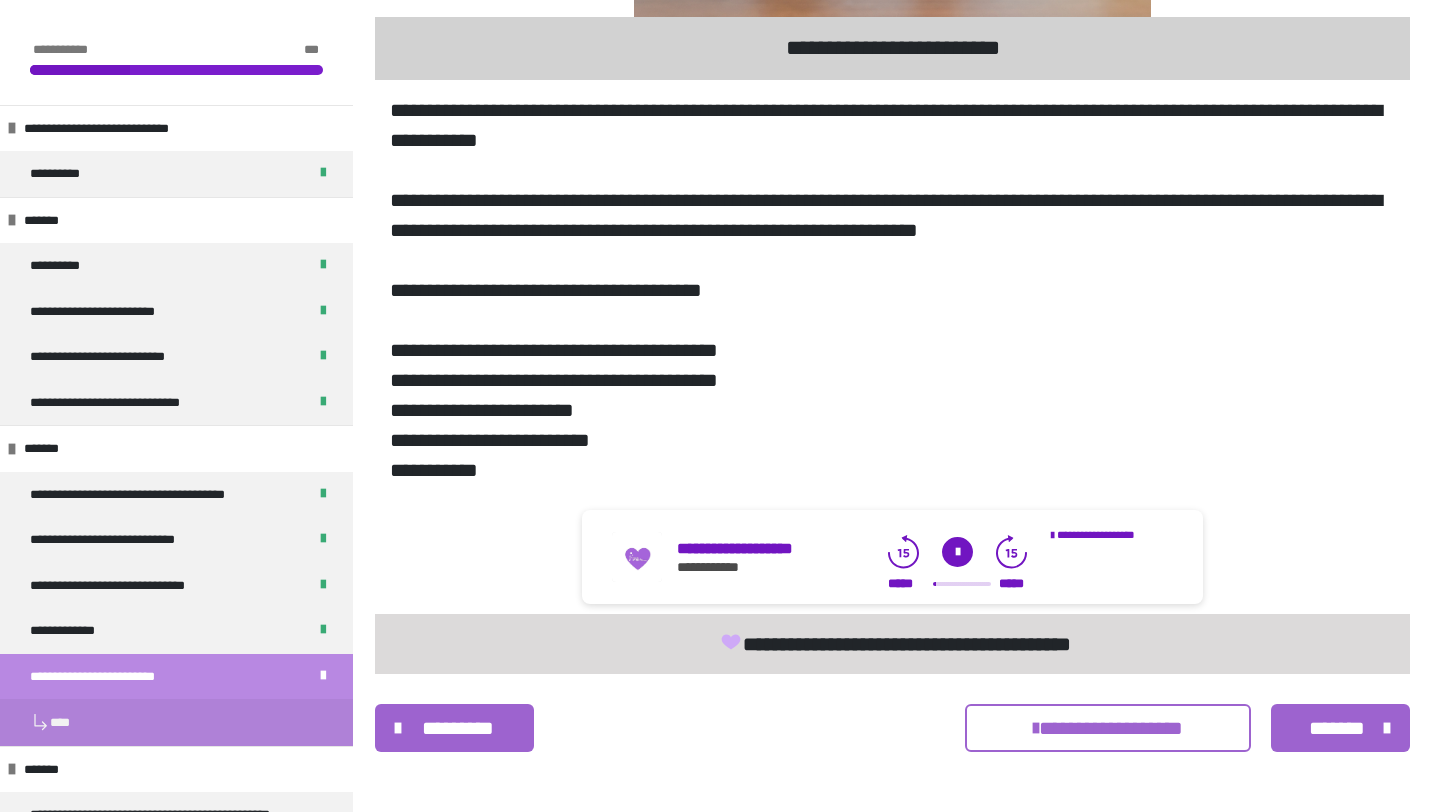 click on "*******" at bounding box center (1337, 728) 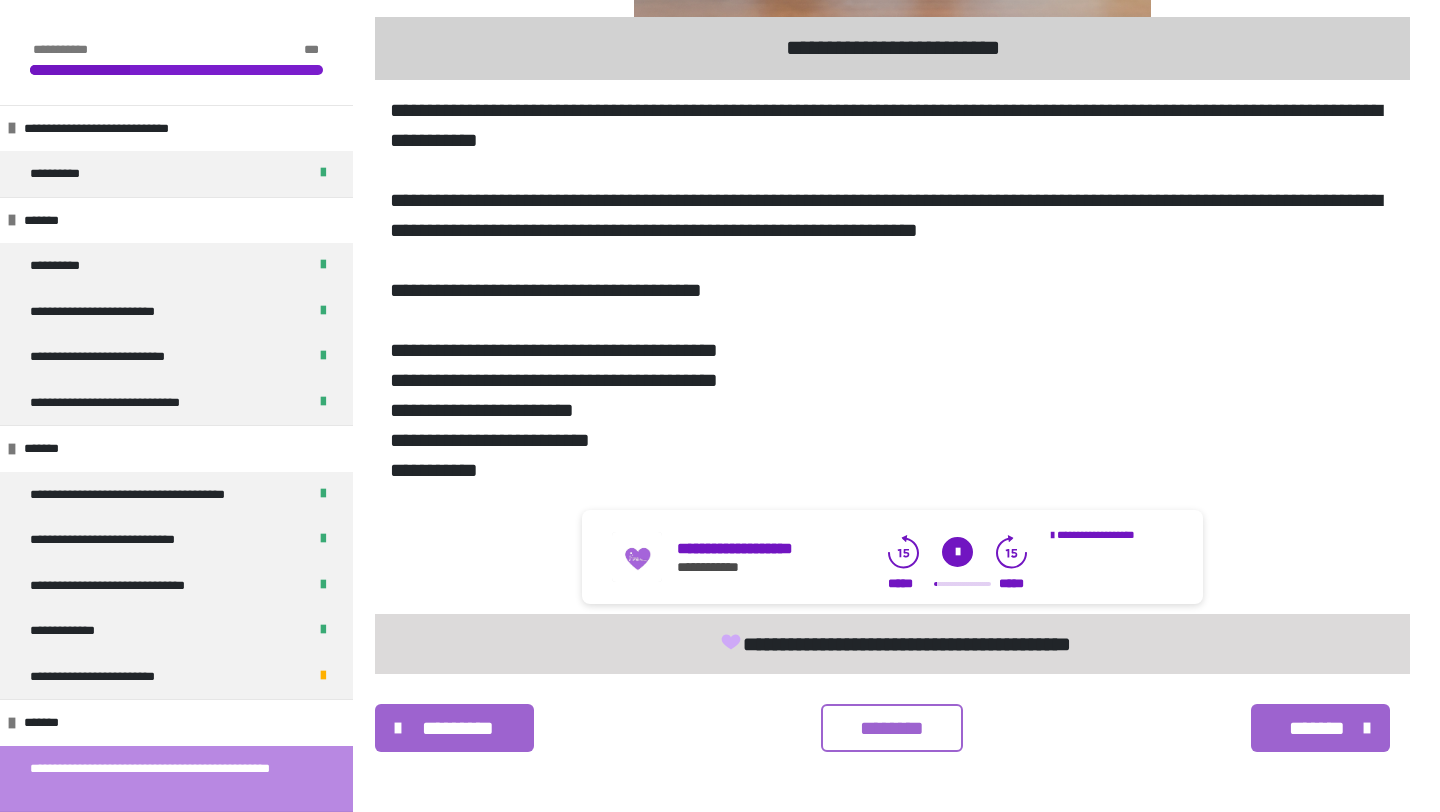 scroll, scrollTop: 1113, scrollLeft: 0, axis: vertical 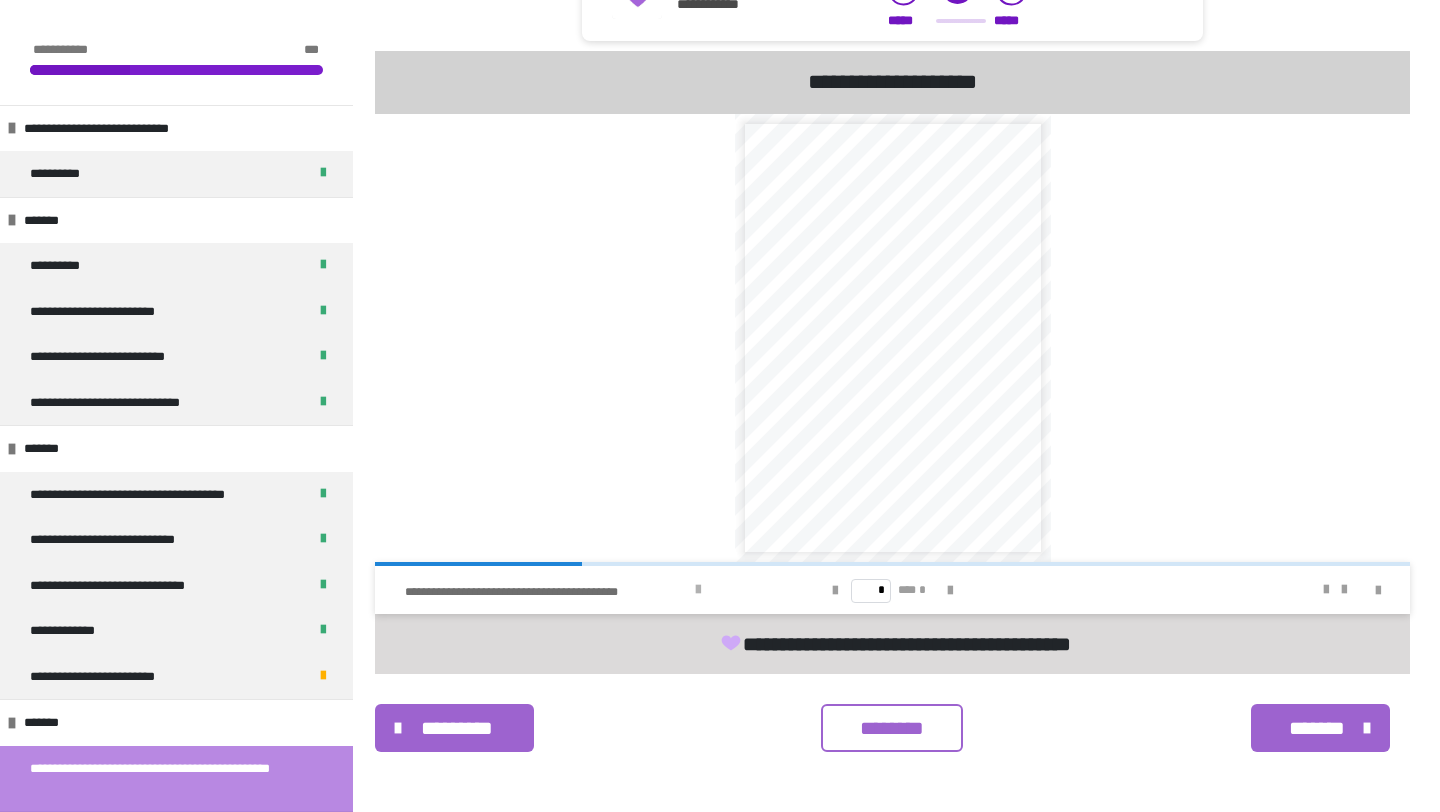 click at bounding box center (698, 590) 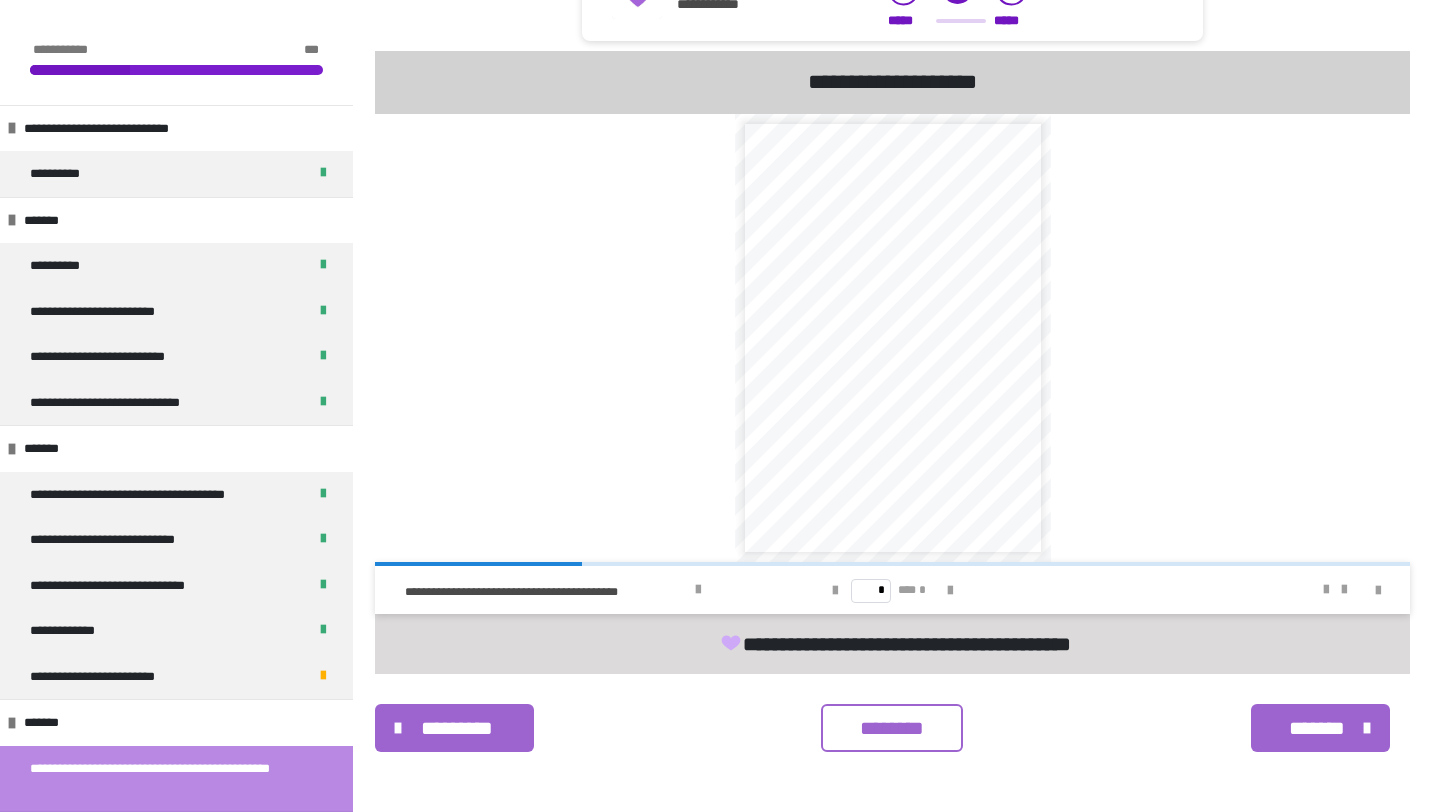 click on "********" at bounding box center [892, 728] 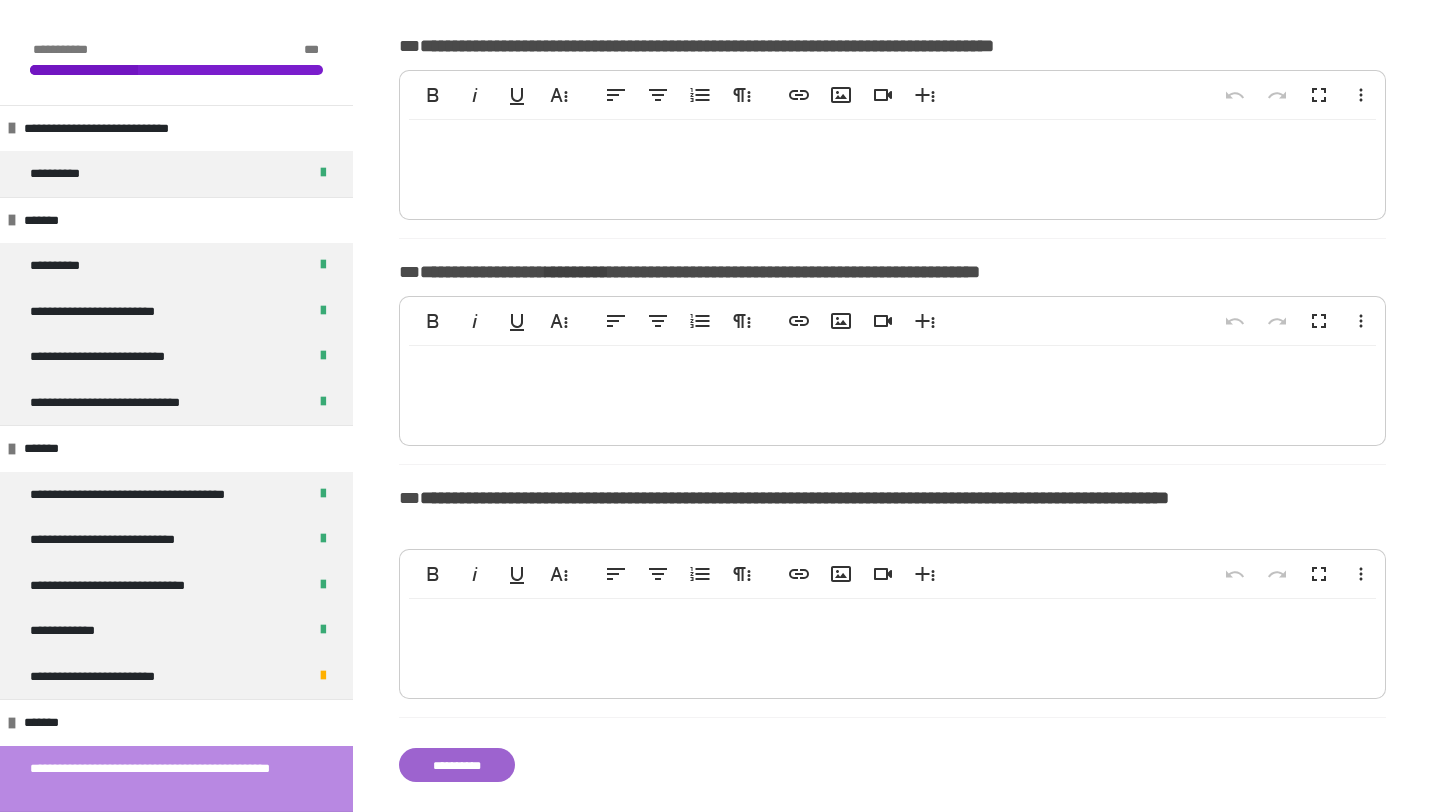 scroll, scrollTop: 458, scrollLeft: 0, axis: vertical 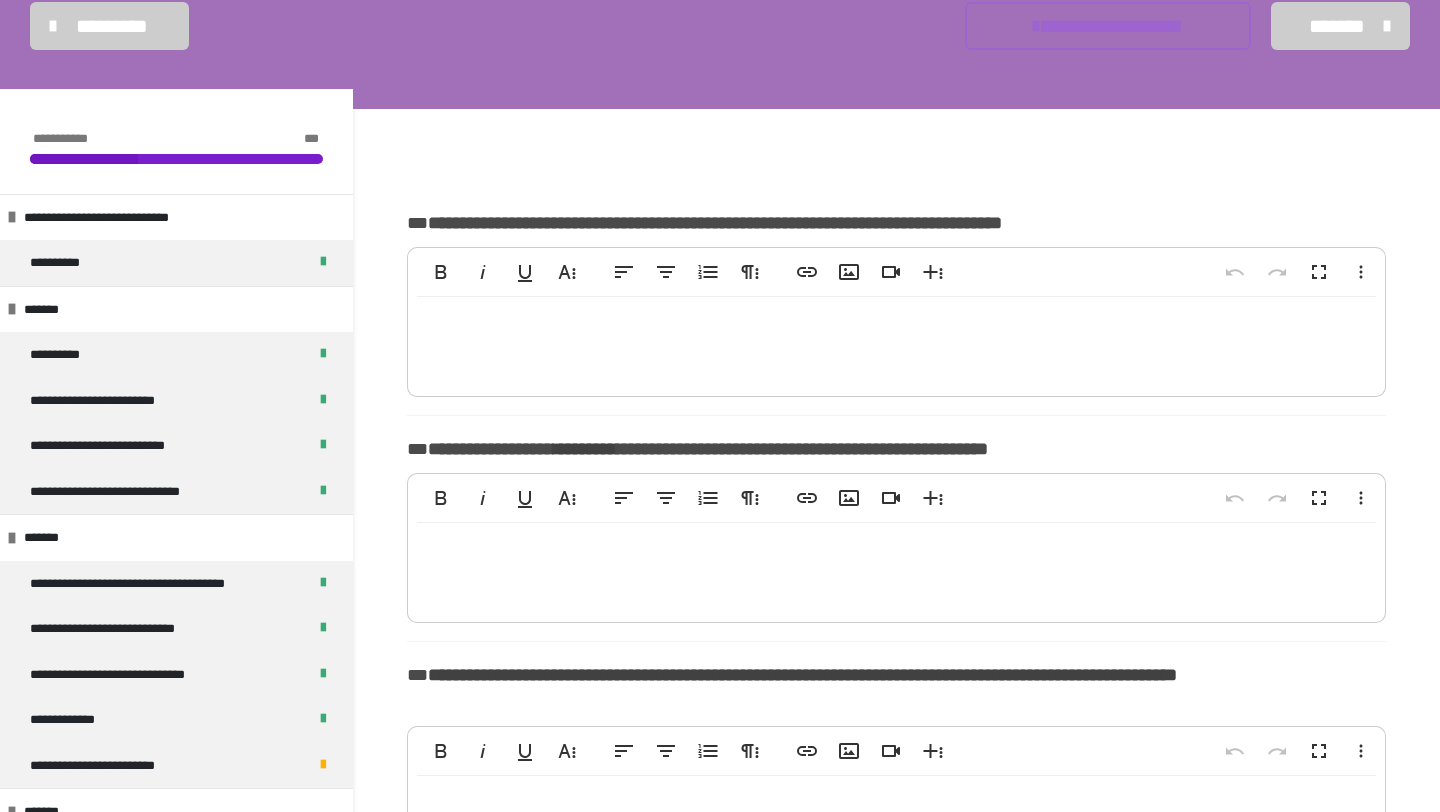 click at bounding box center (896, 342) 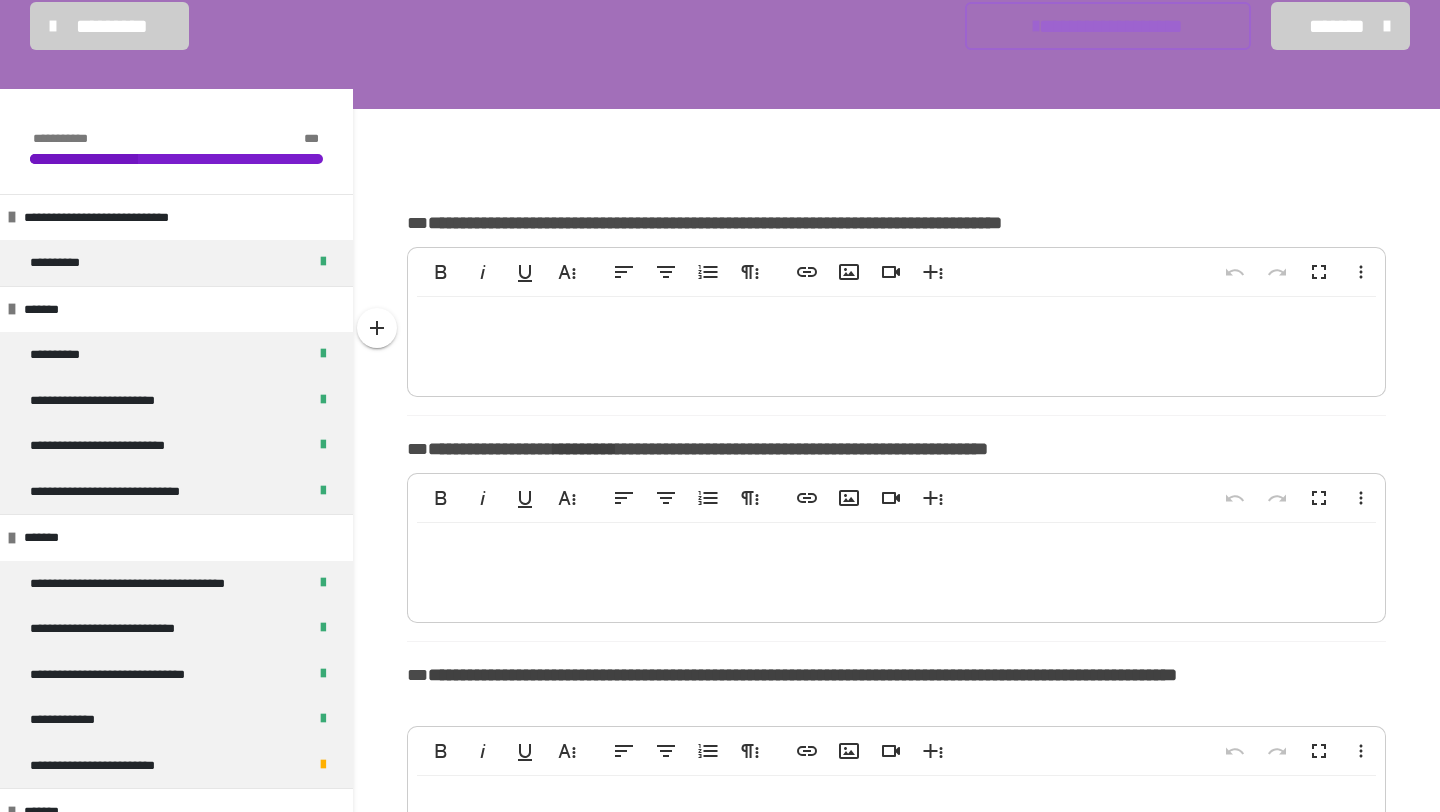 type 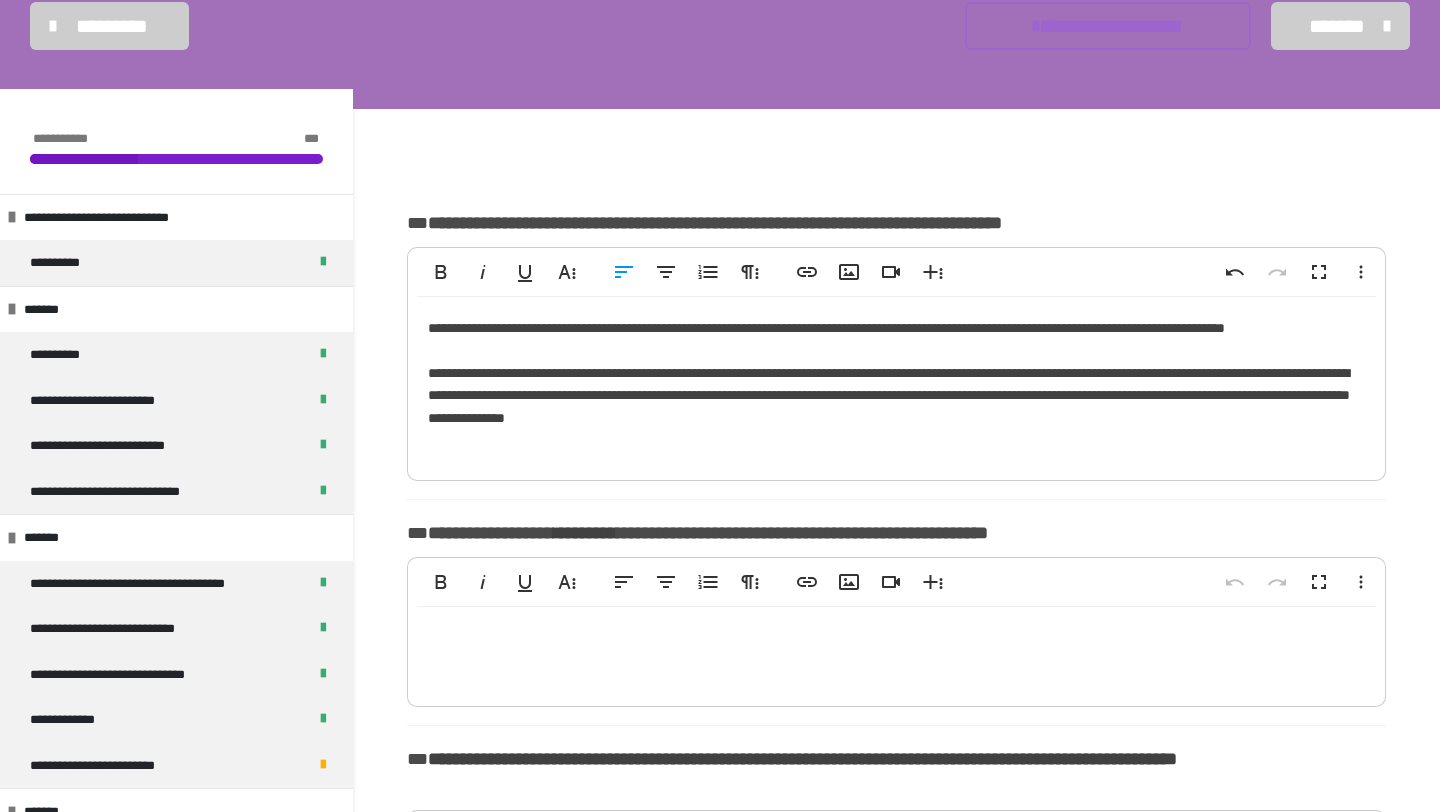 click on "**********" at bounding box center [896, 384] 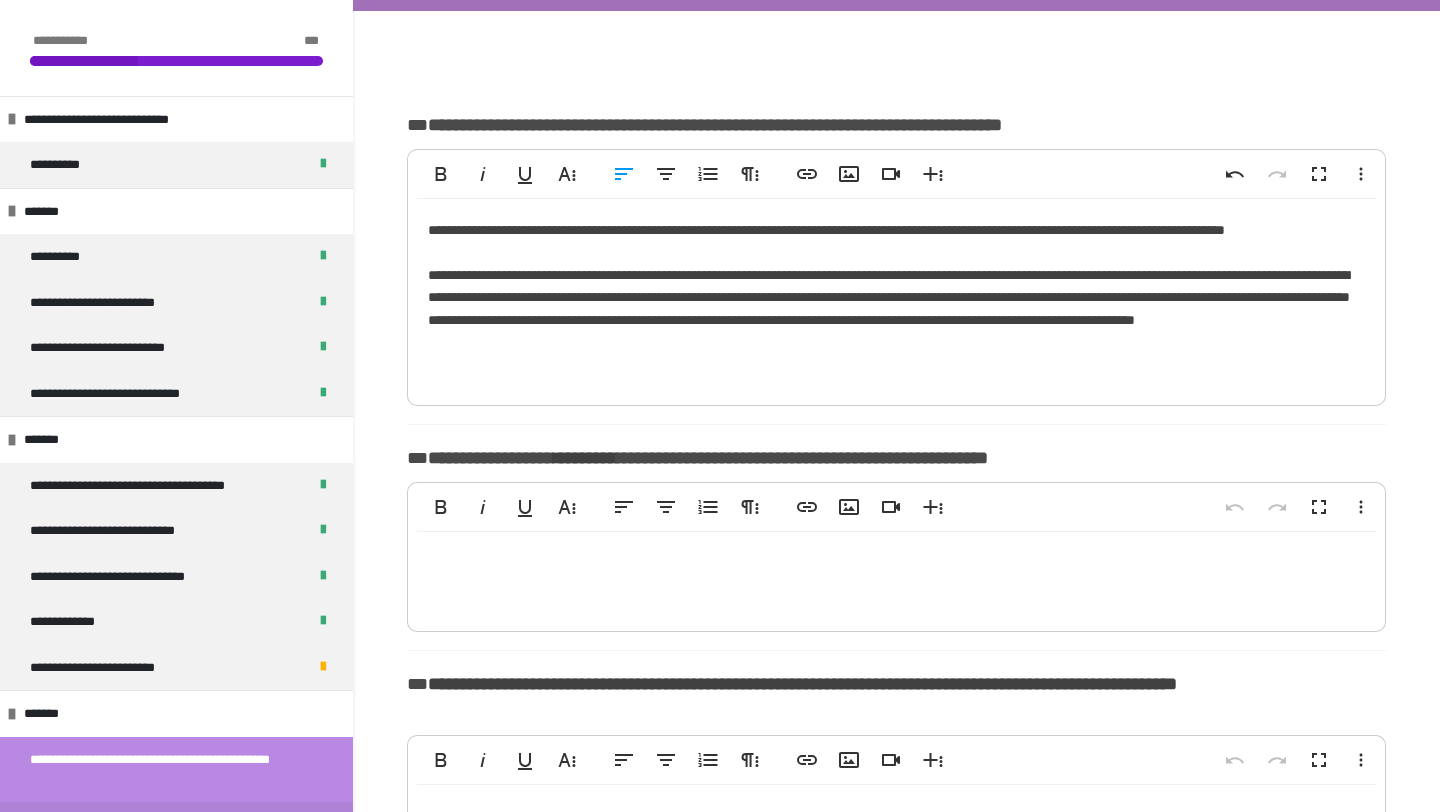 scroll, scrollTop: 364, scrollLeft: 0, axis: vertical 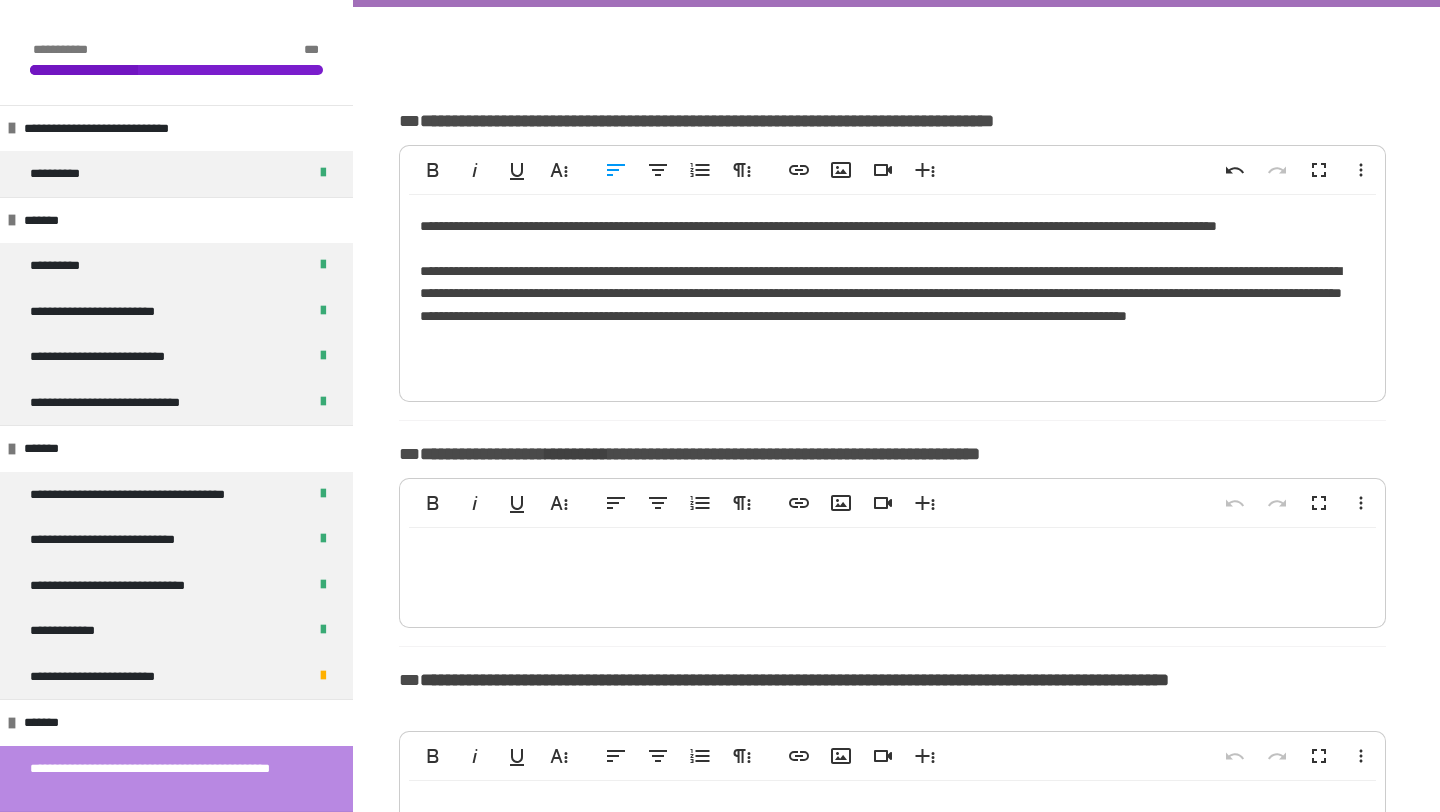 click at bounding box center (892, 573) 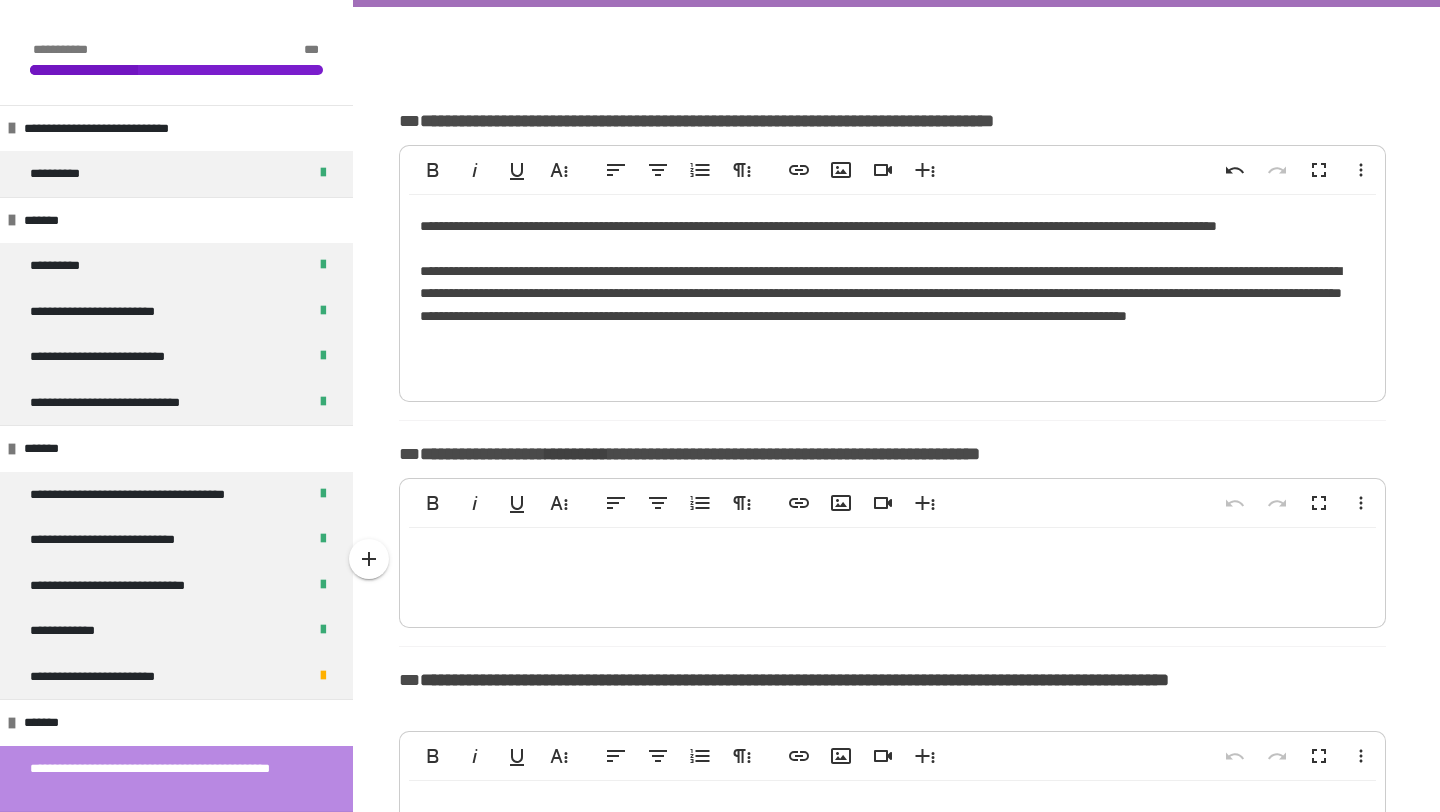 type 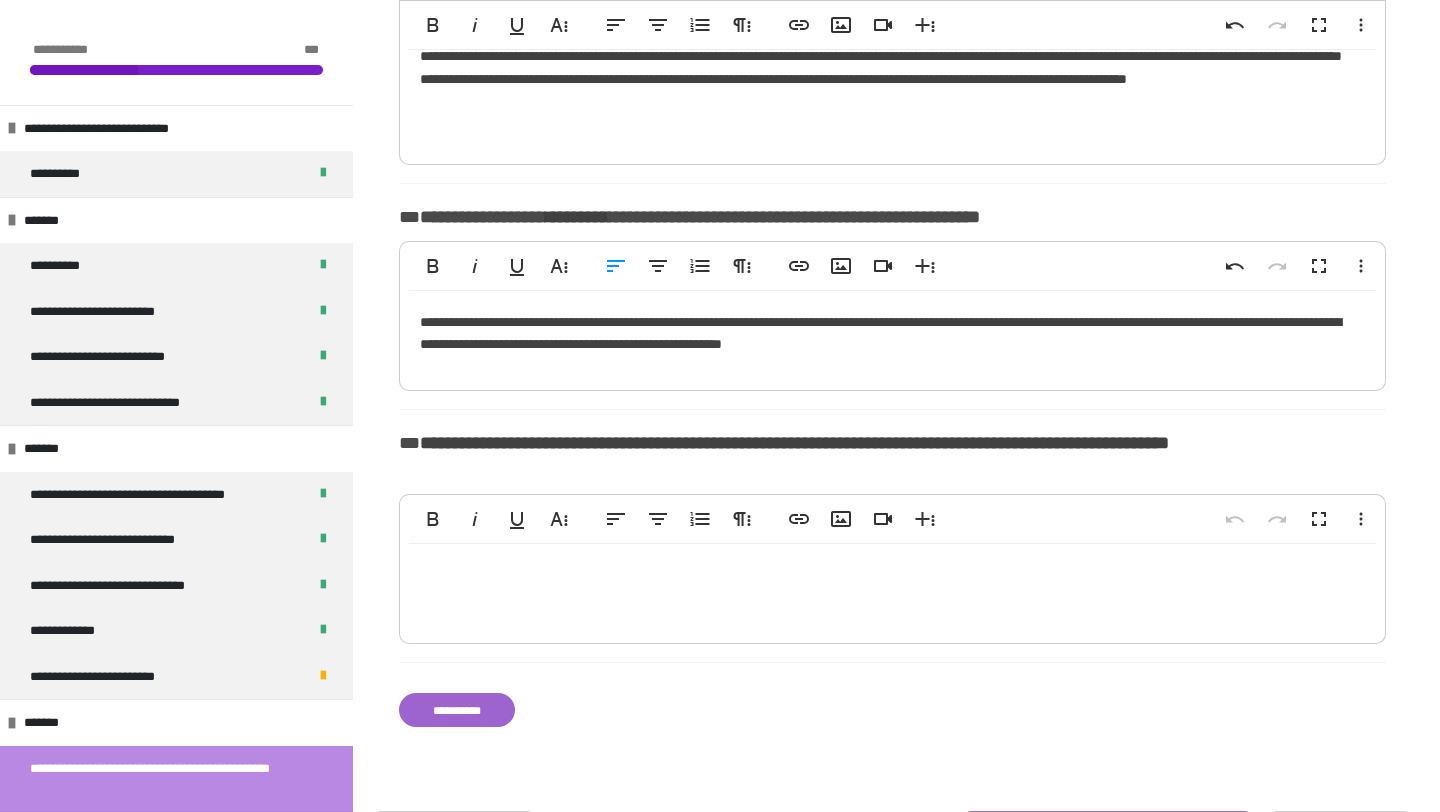 scroll, scrollTop: 639, scrollLeft: 0, axis: vertical 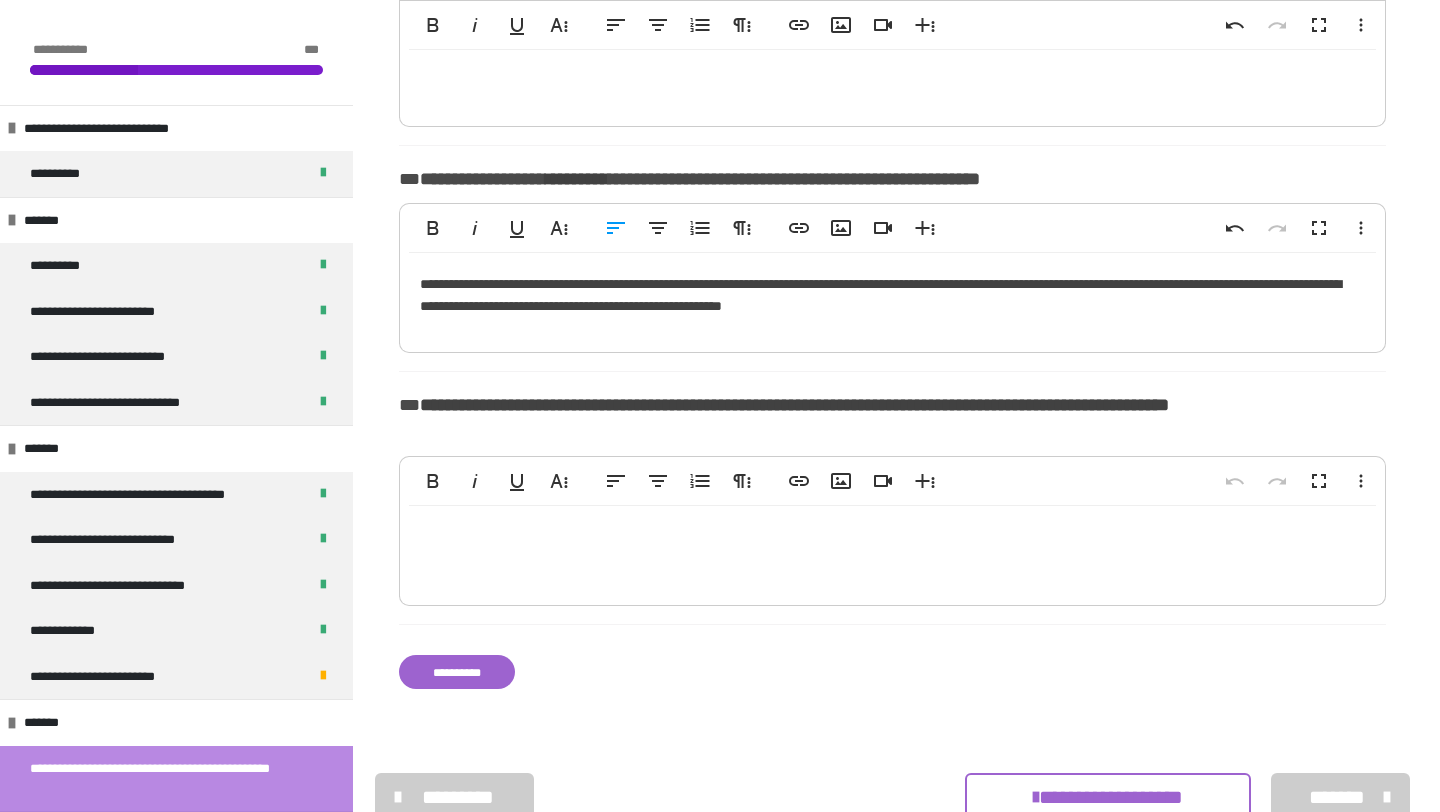 click at bounding box center (892, 551) 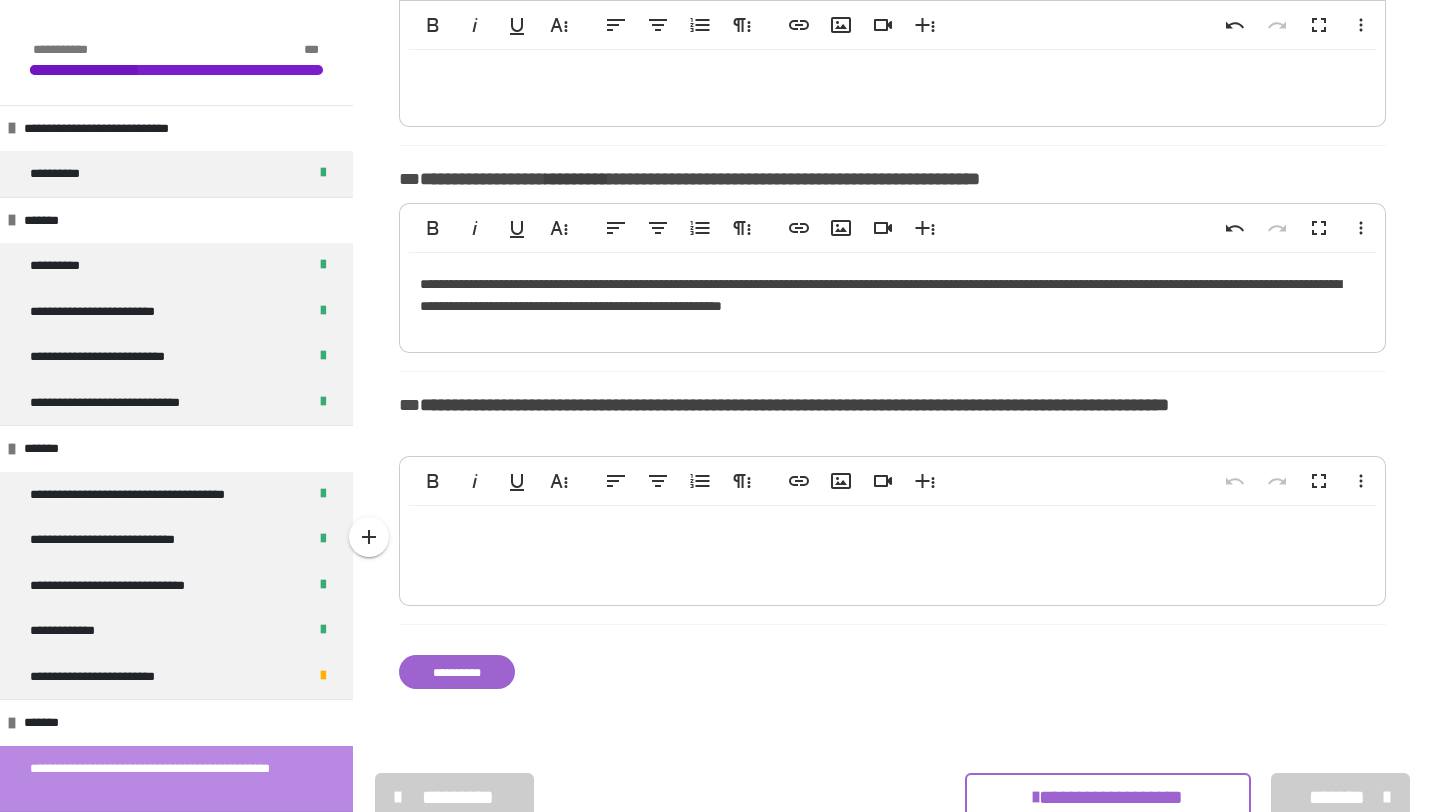 type 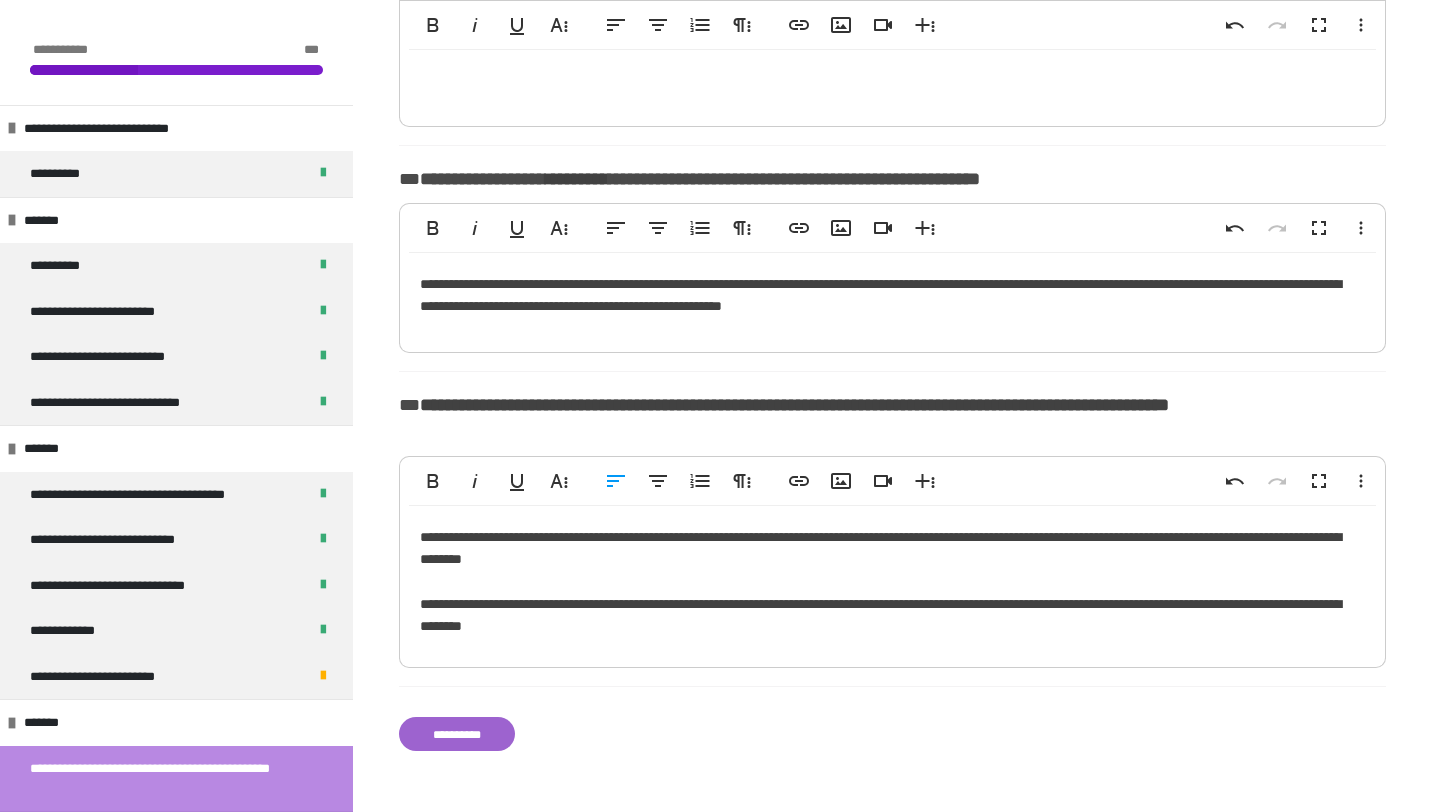 click on "**********" at bounding box center (892, 582) 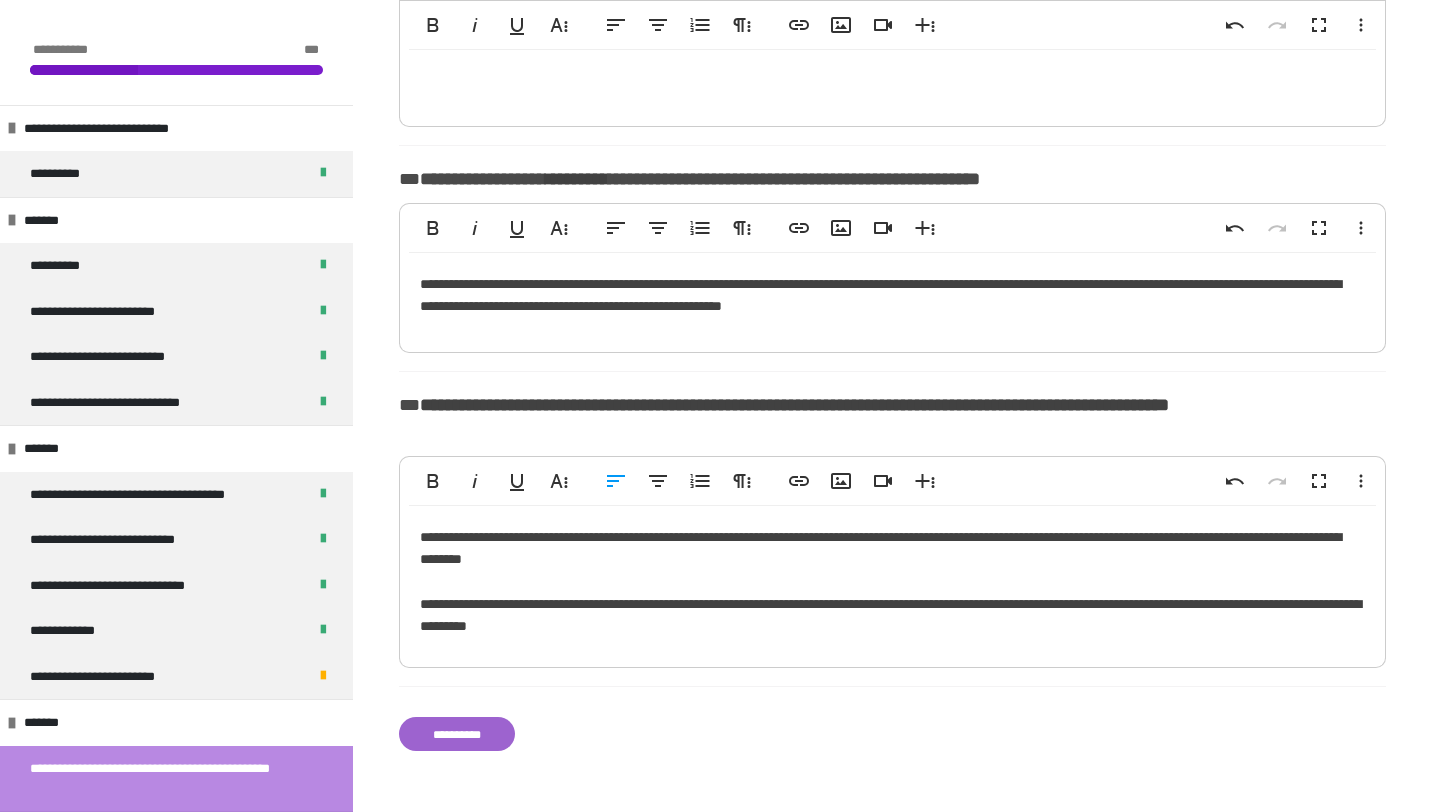 click on "**********" at bounding box center (892, 582) 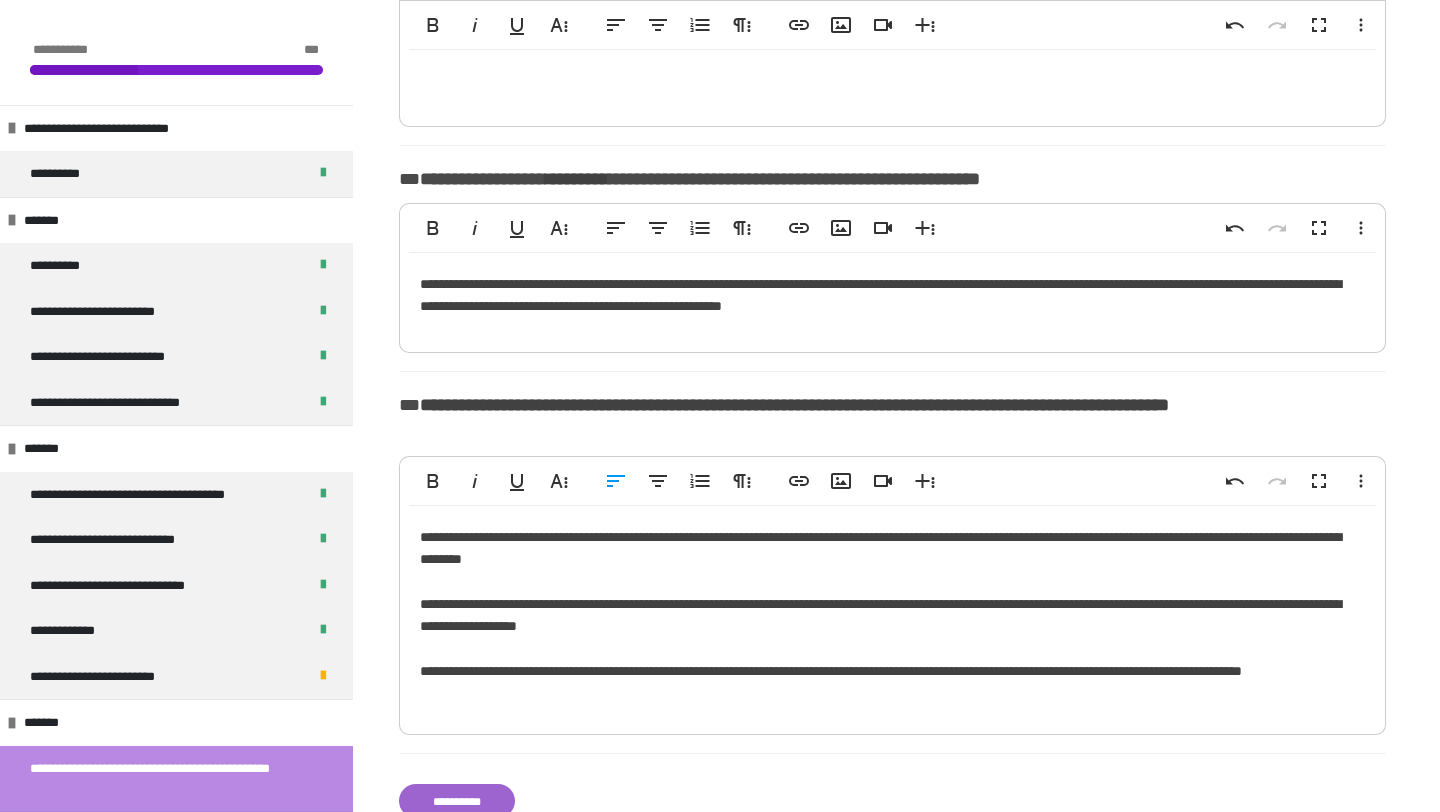 click on "**********" at bounding box center (892, 615) 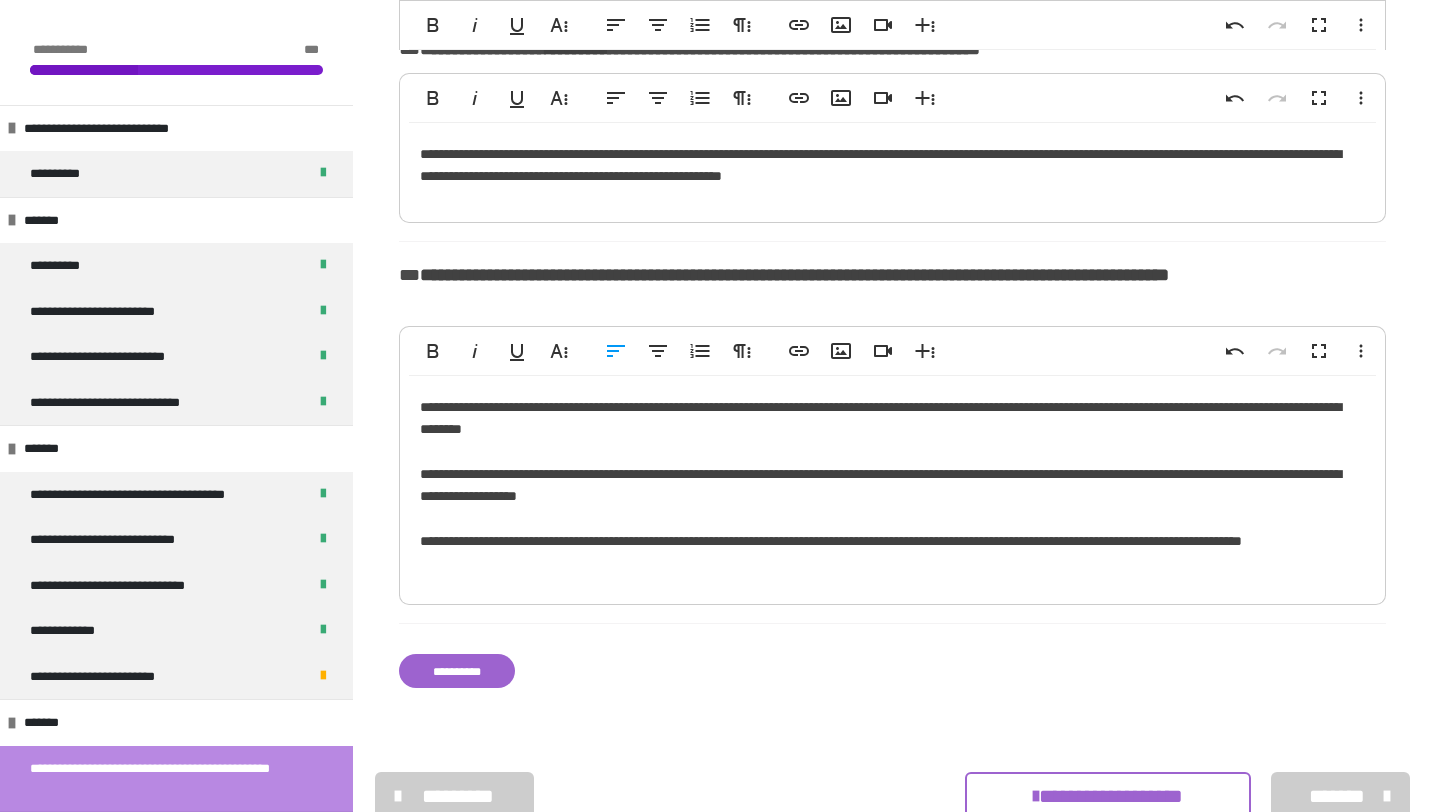 scroll, scrollTop: 837, scrollLeft: 0, axis: vertical 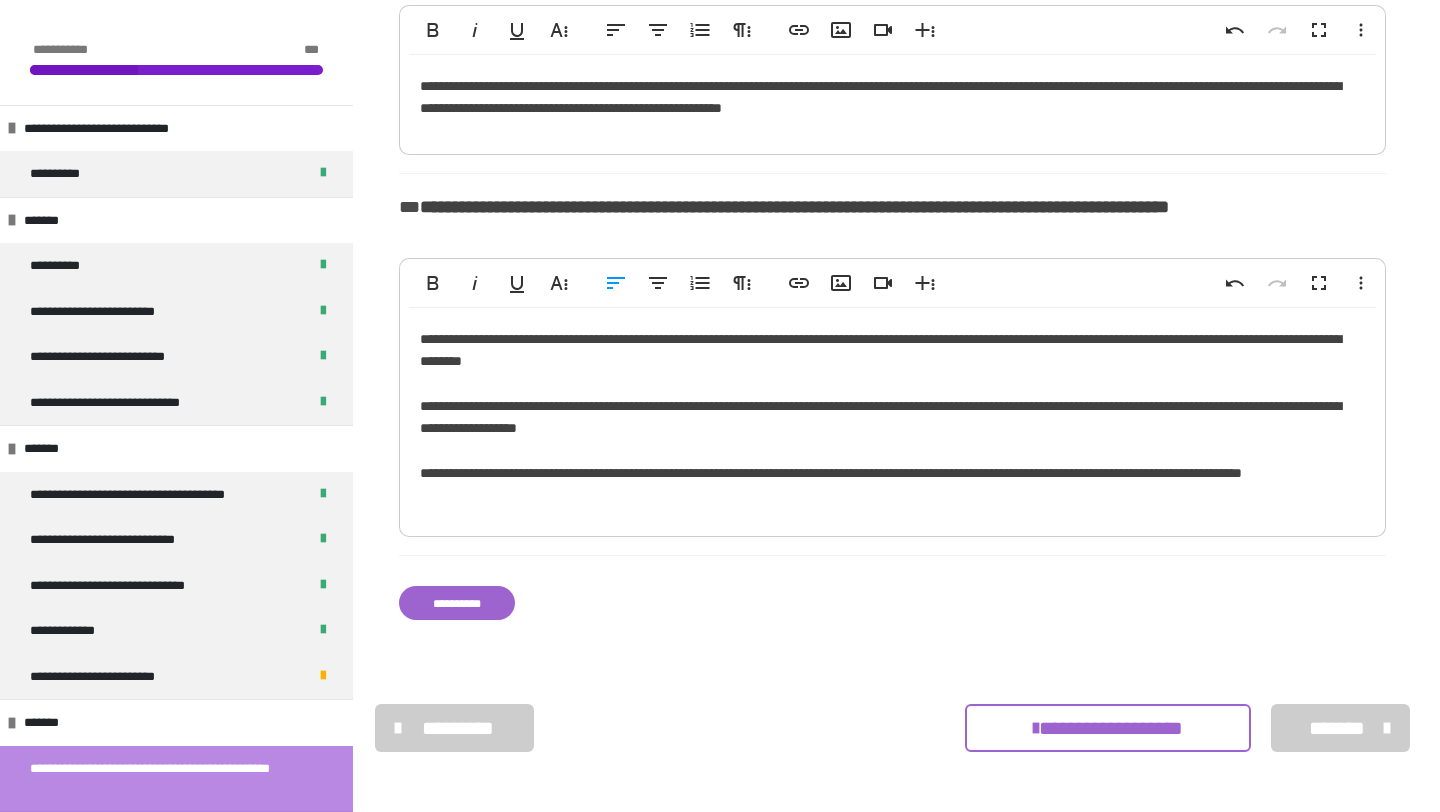 click on "**********" at bounding box center (457, 603) 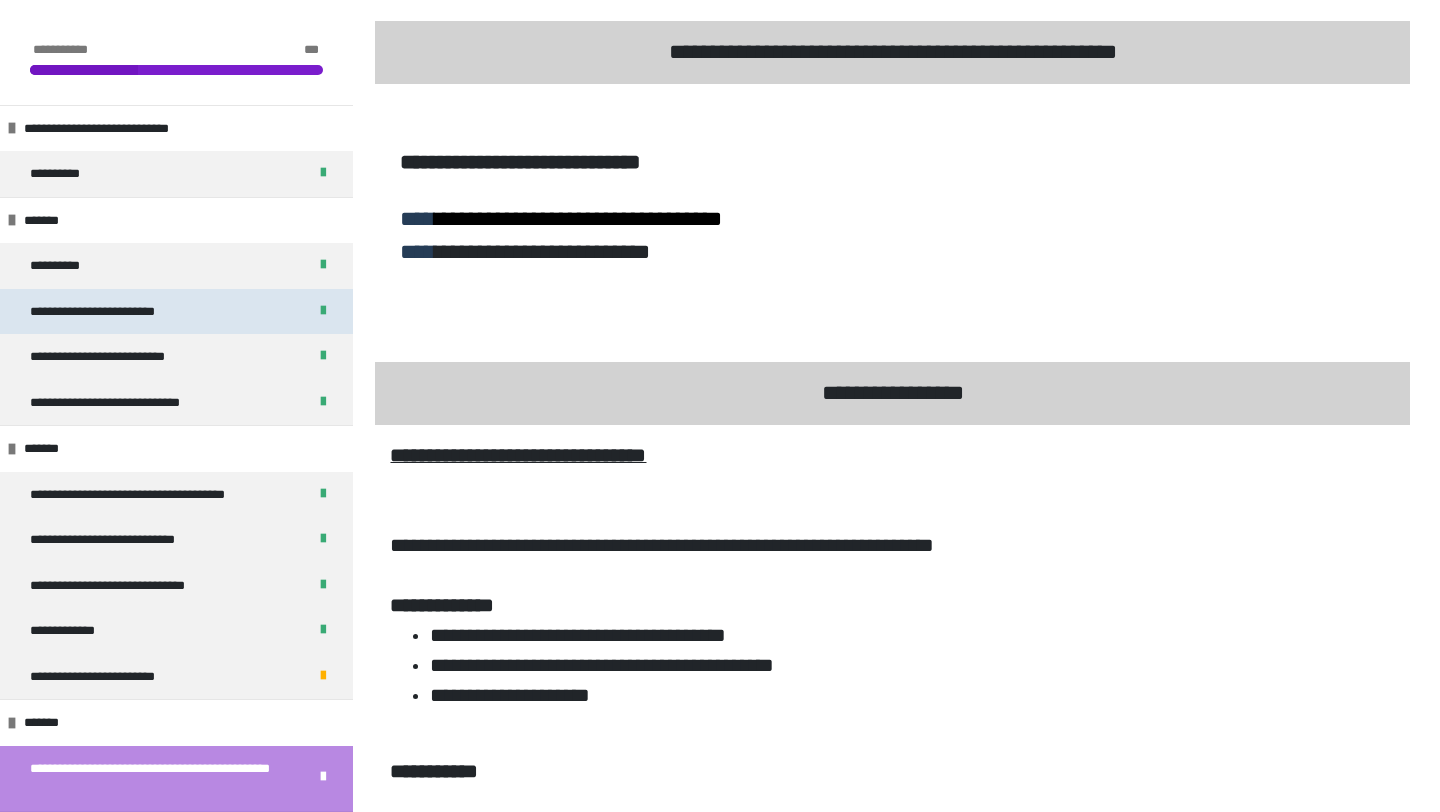 scroll, scrollTop: 514, scrollLeft: 0, axis: vertical 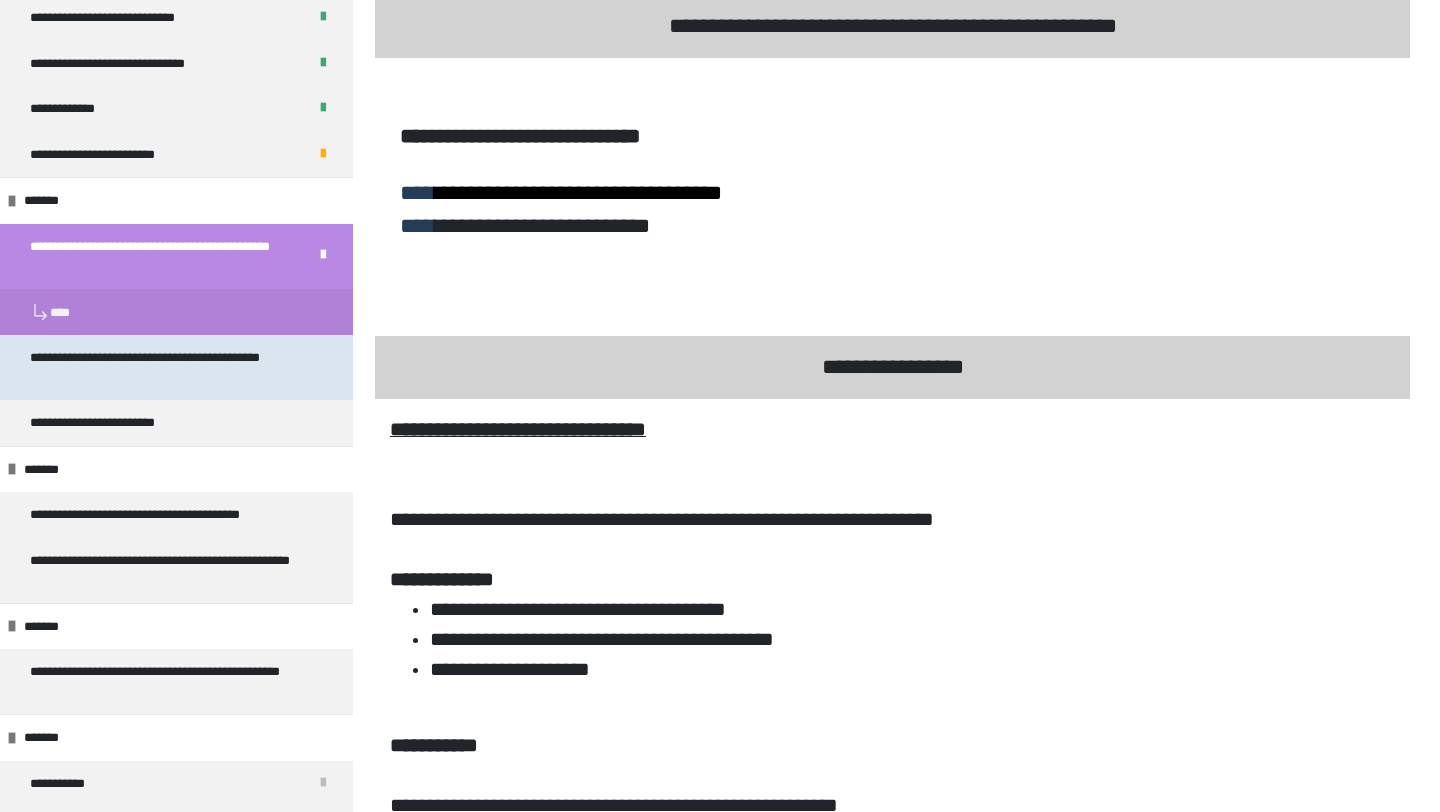 click on "**********" at bounding box center (168, 367) 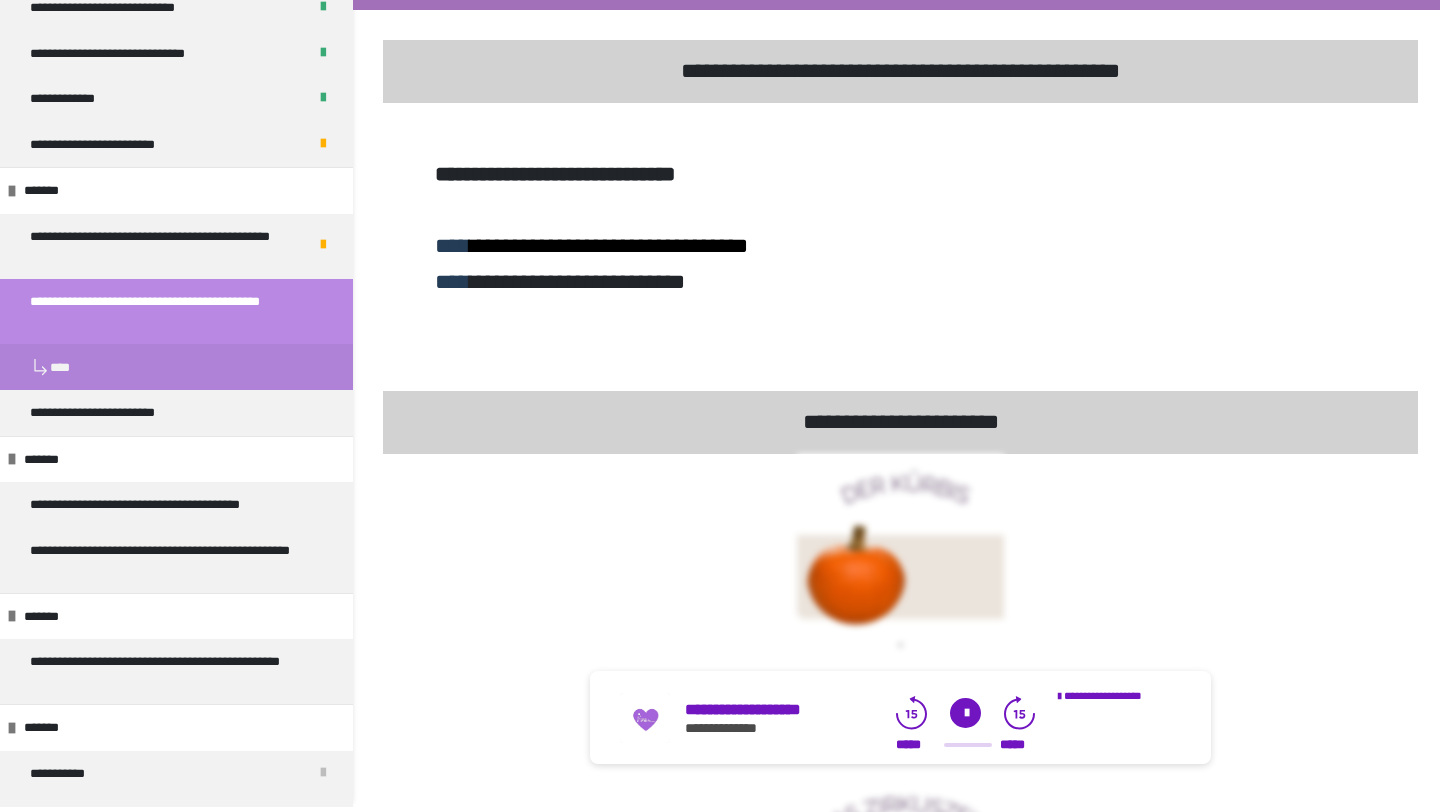 scroll, scrollTop: 101, scrollLeft: 0, axis: vertical 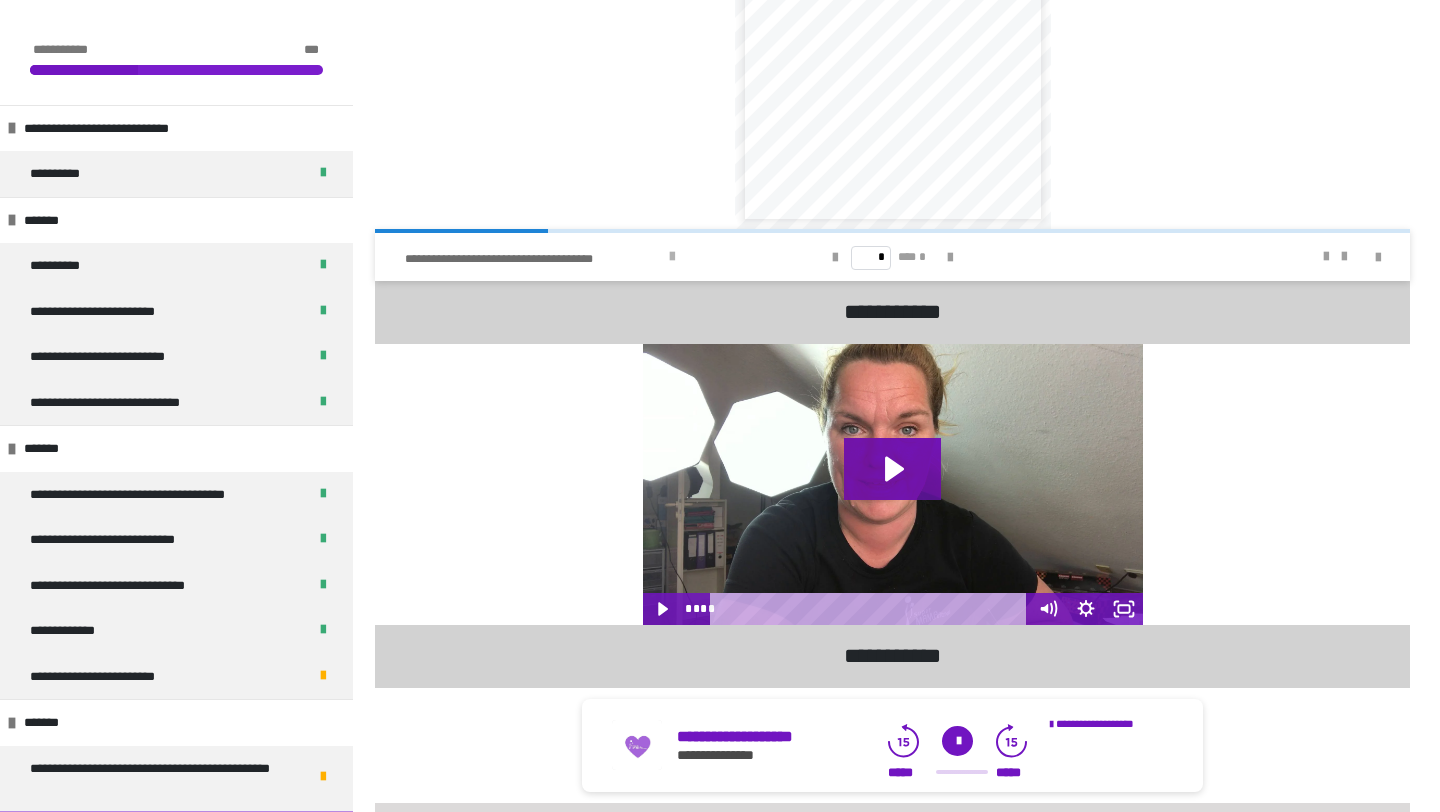 click at bounding box center (672, 257) 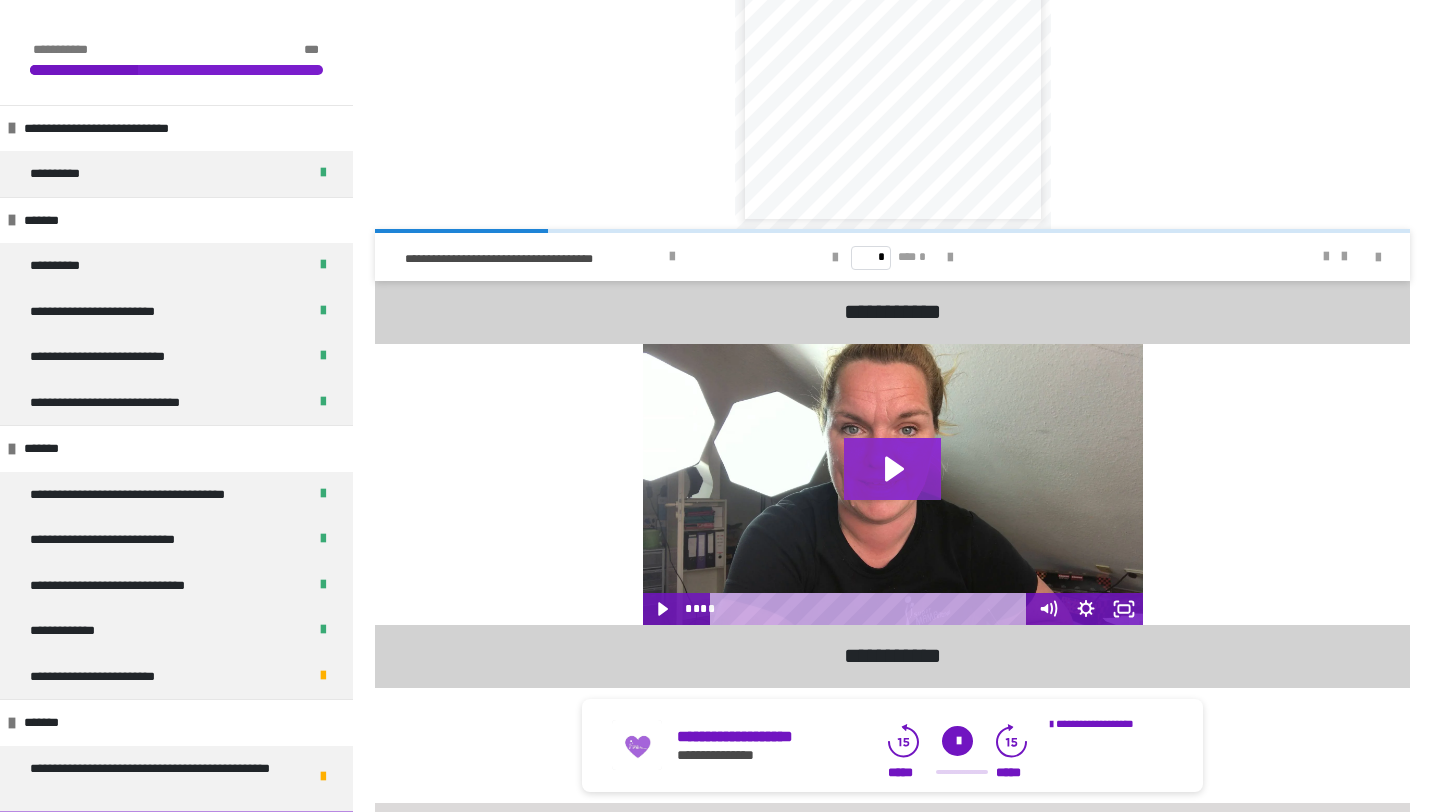 click 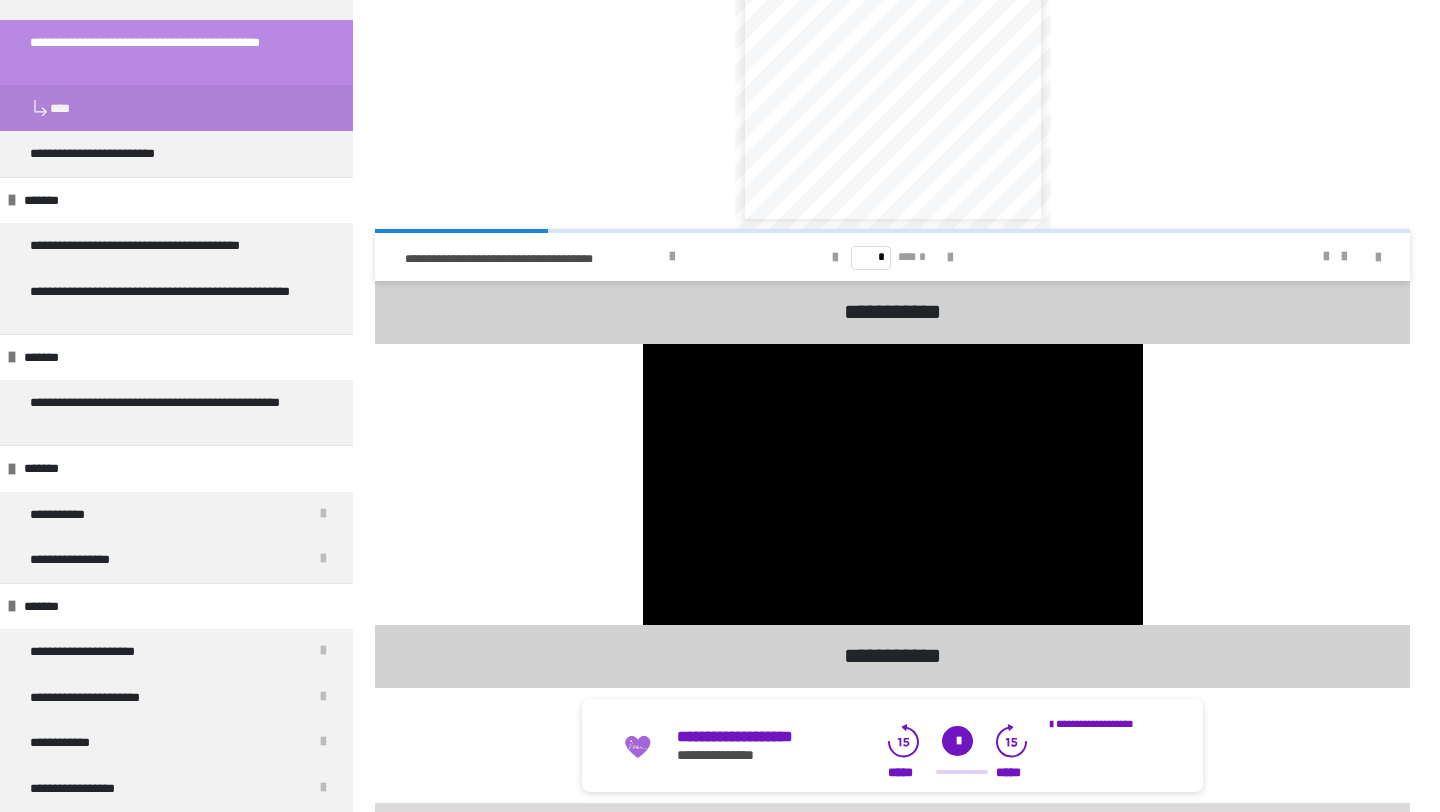 scroll, scrollTop: 772, scrollLeft: 0, axis: vertical 